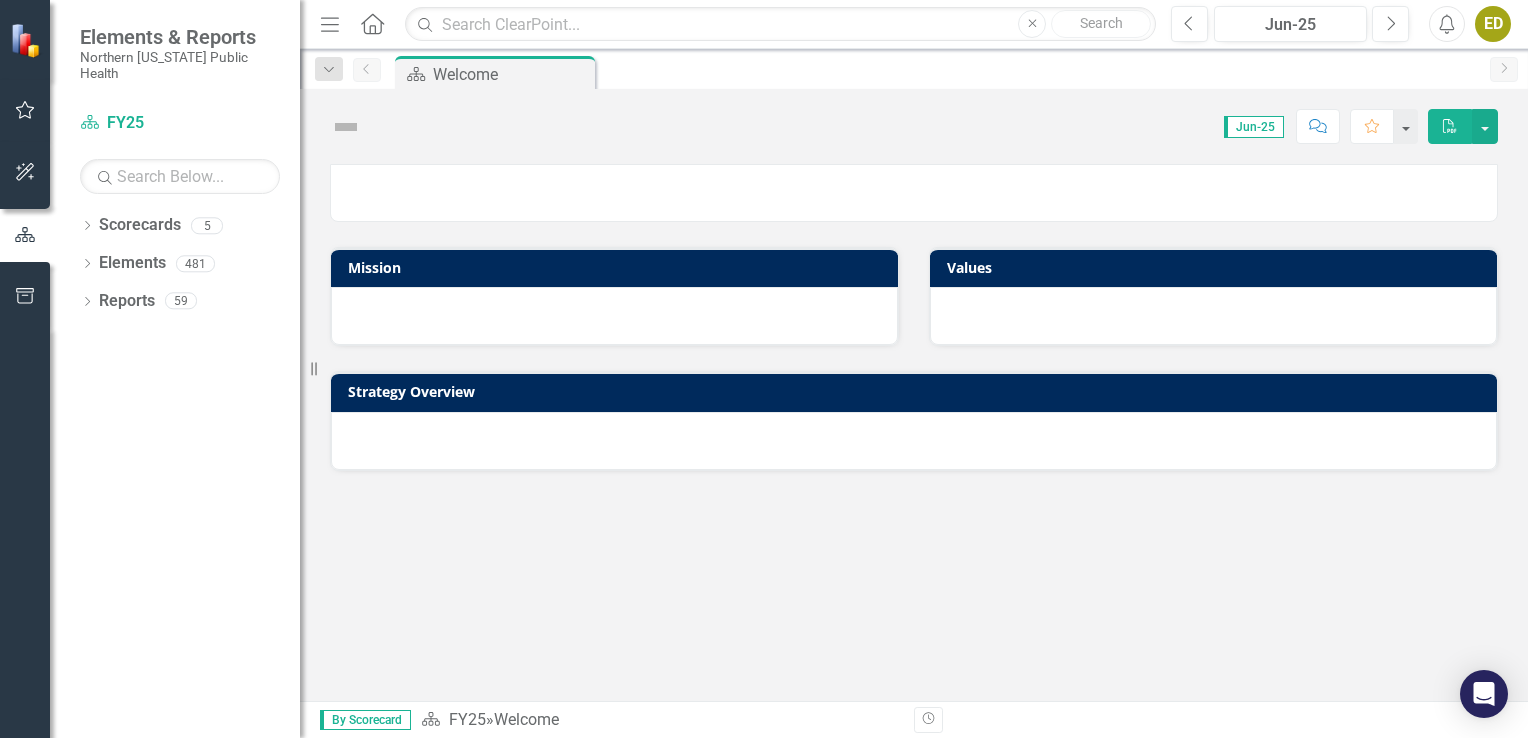 scroll, scrollTop: 0, scrollLeft: 0, axis: both 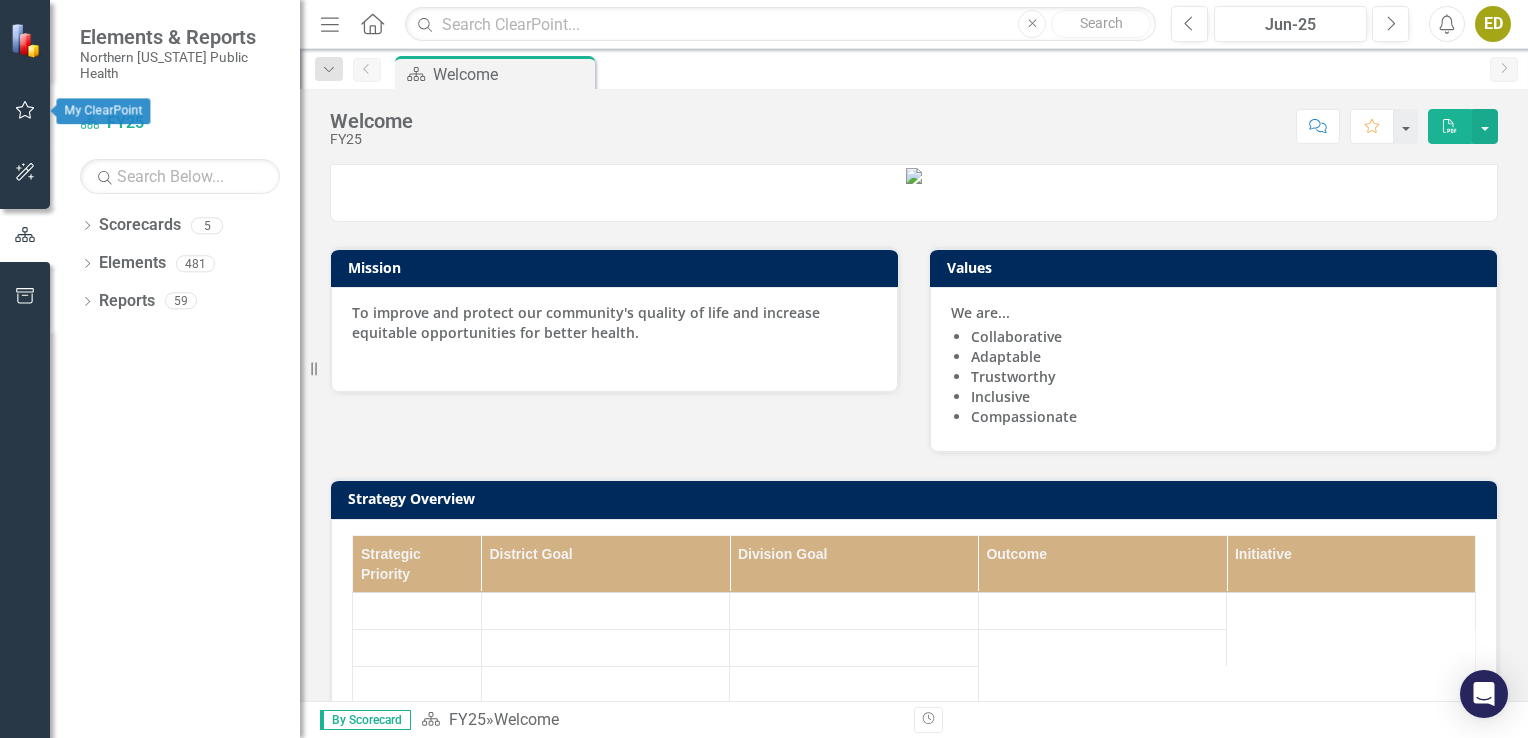 click 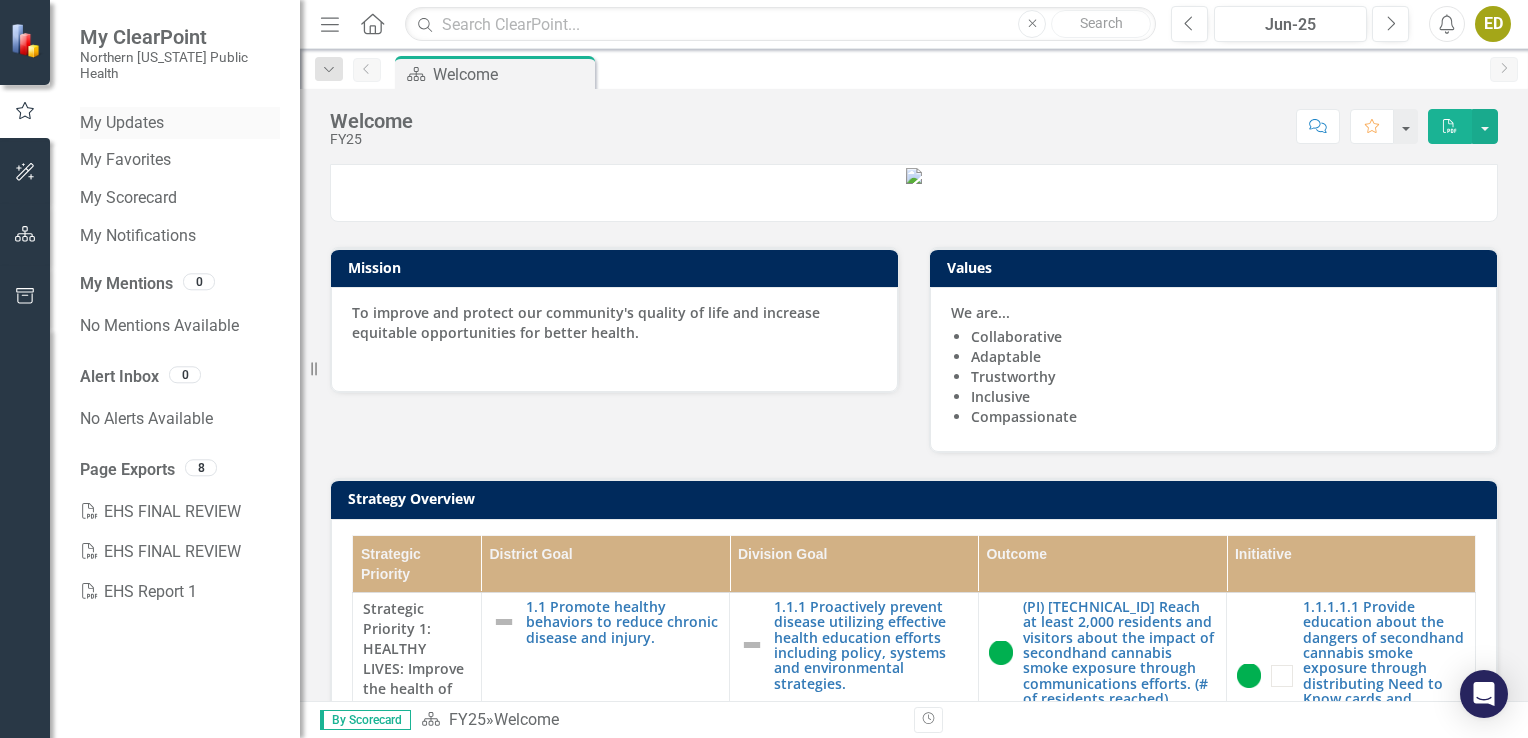 click on "My Updates" at bounding box center (180, 123) 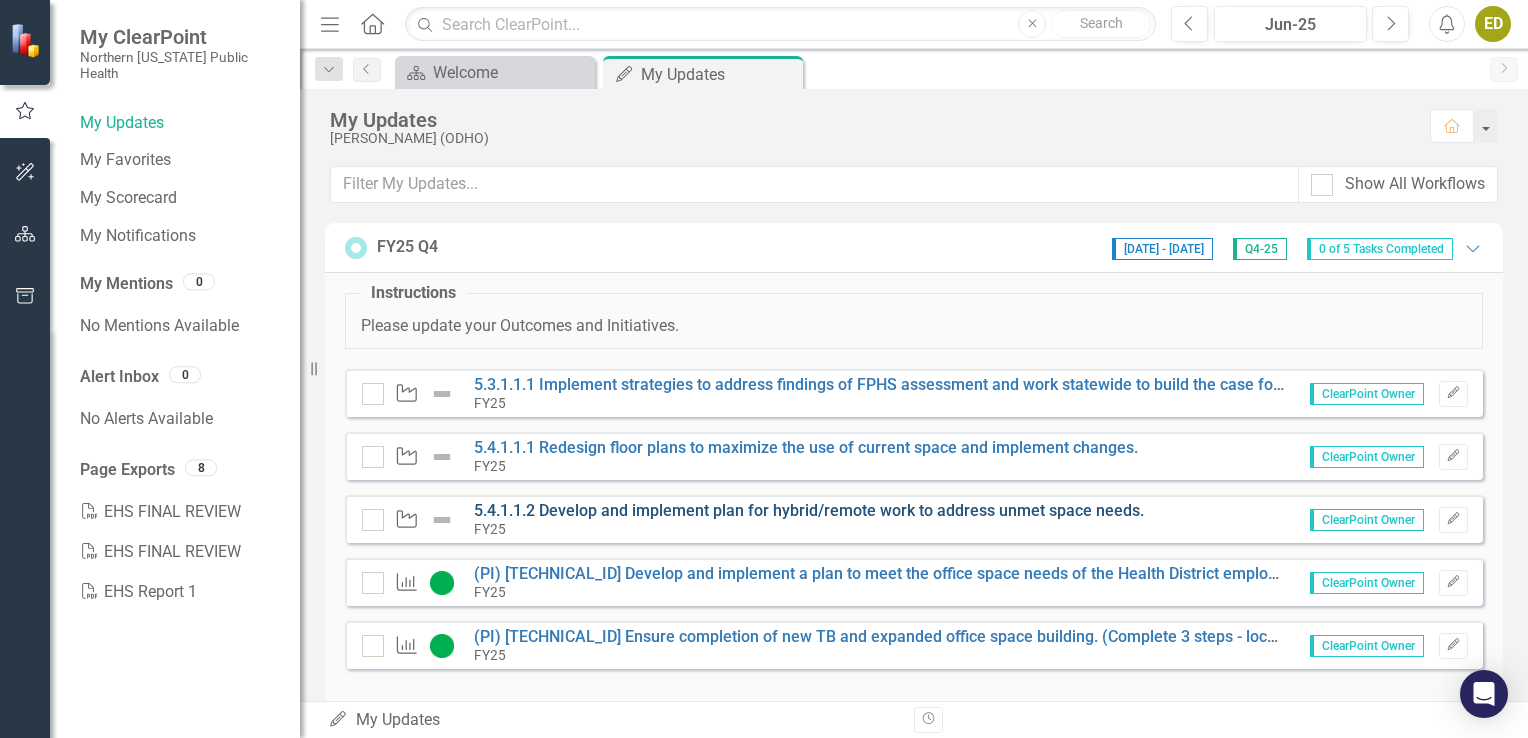 click on "5.4.1.1.2 Develop and implement plan for hybrid/remote work to address unmet space needs." at bounding box center [809, 510] 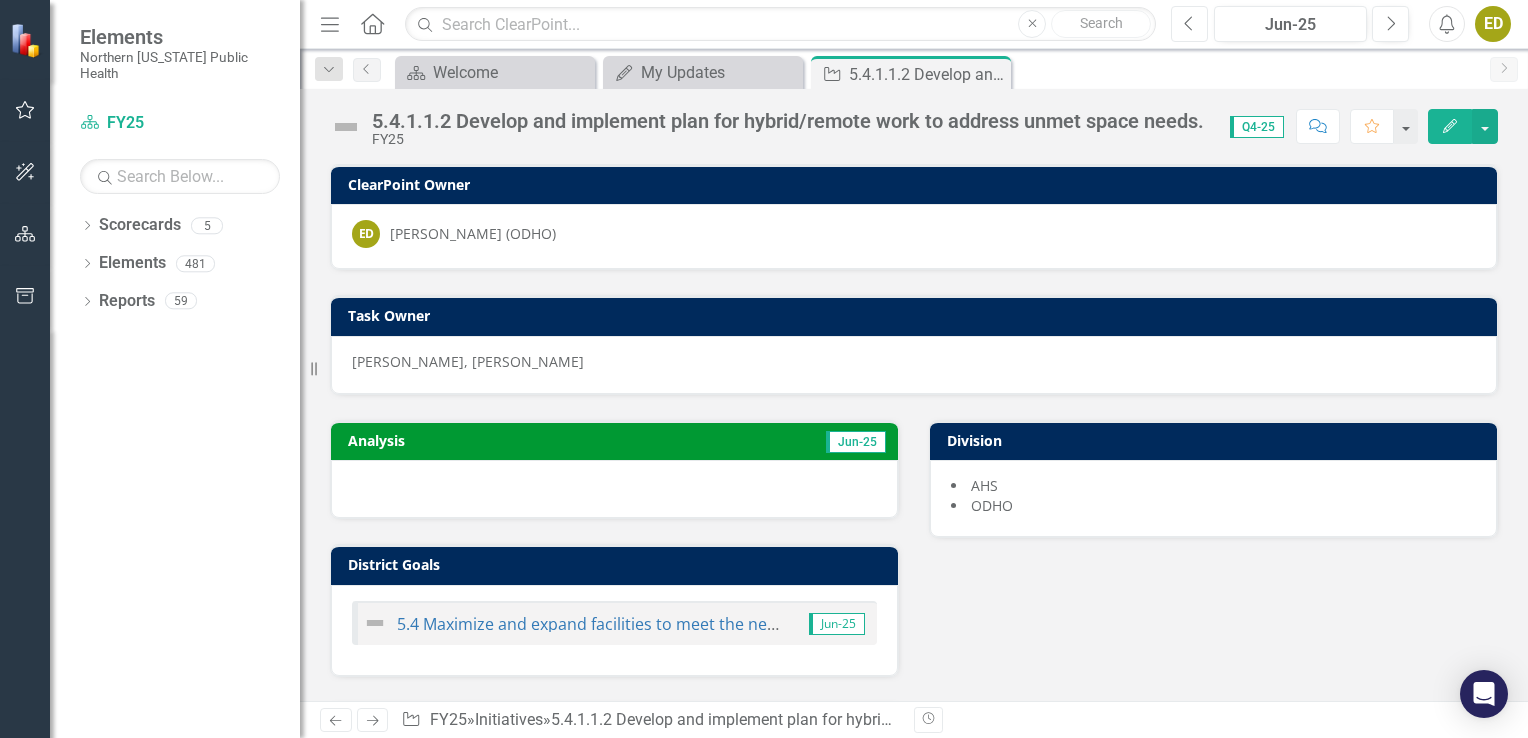 click on "Previous" 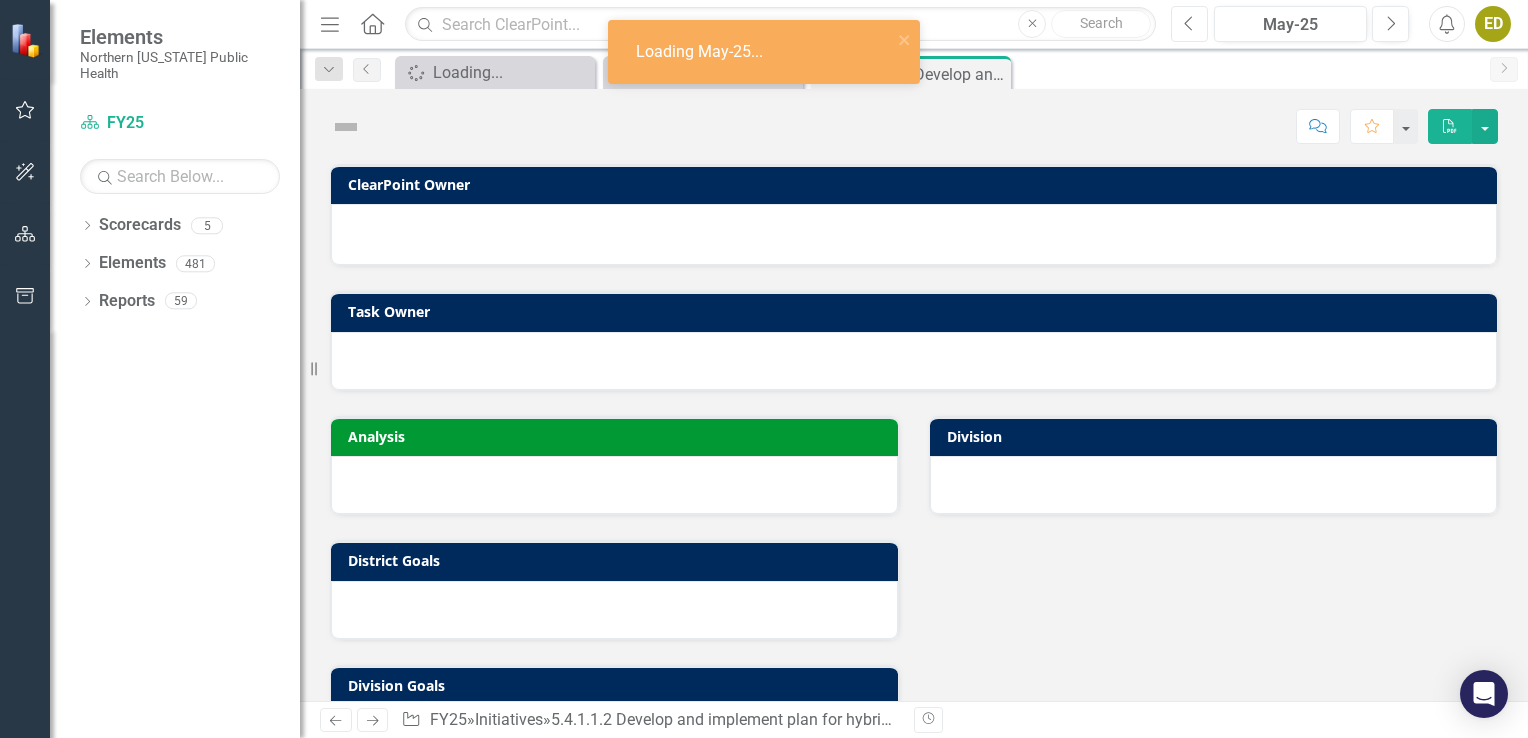 click on "Previous" 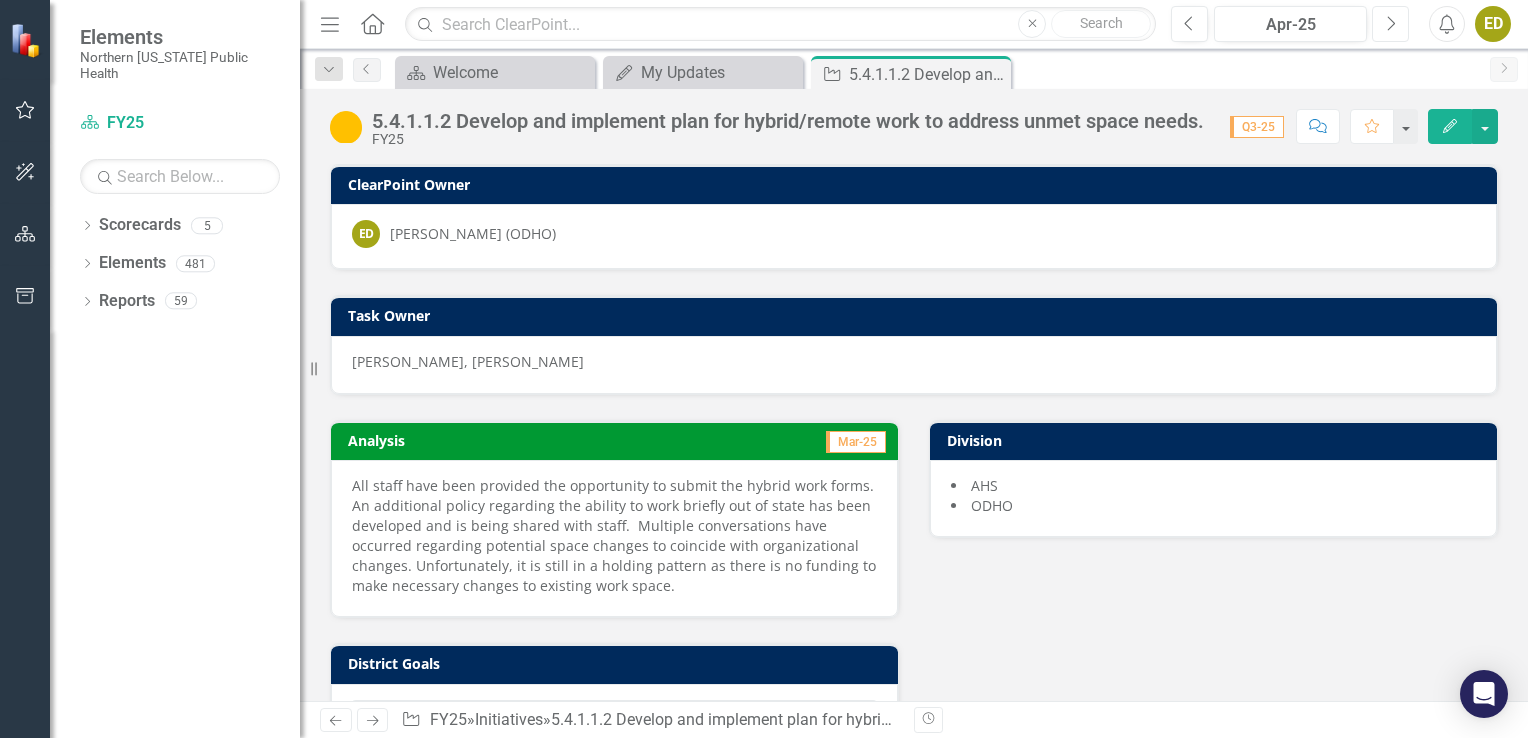 click on "Next" at bounding box center [1390, 24] 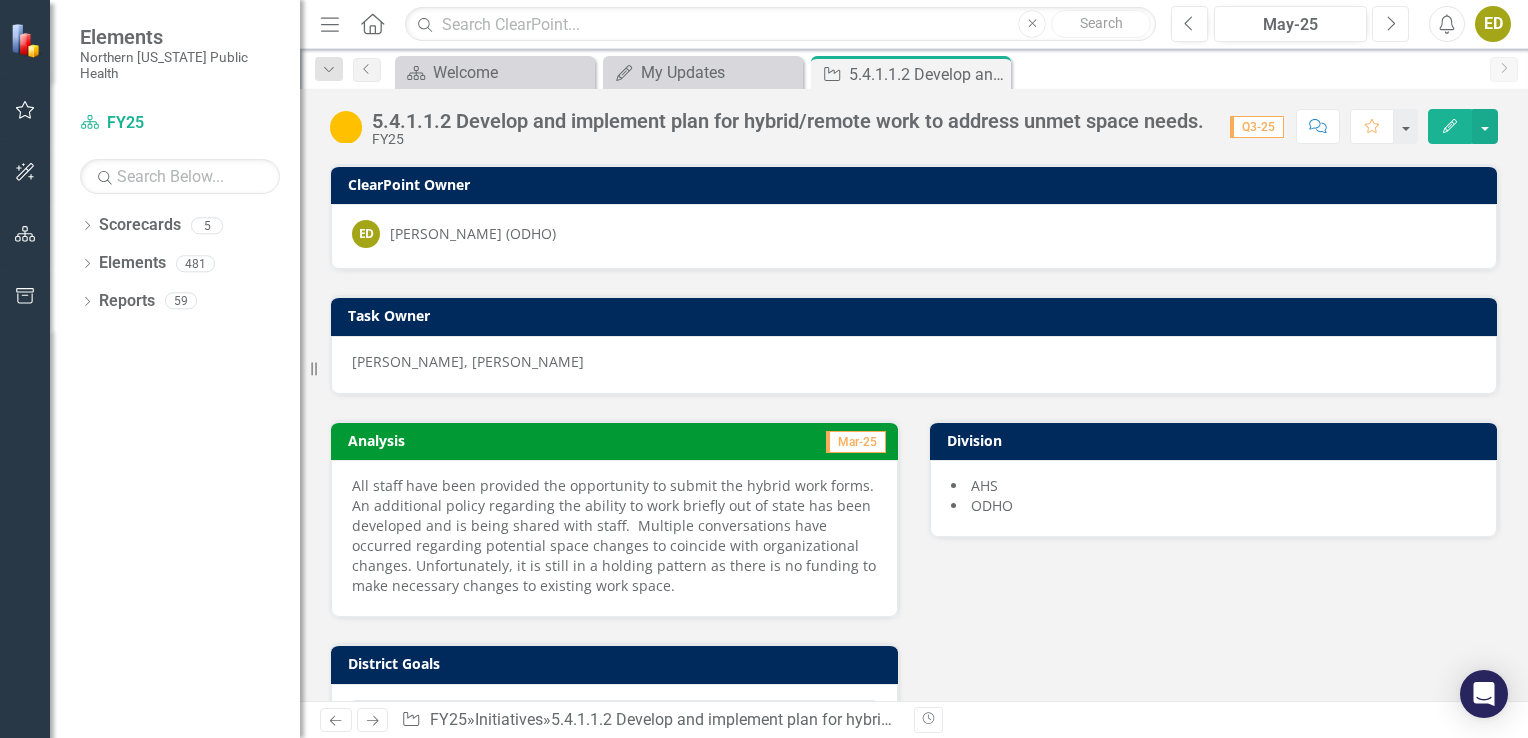 click on "Next" at bounding box center [1390, 24] 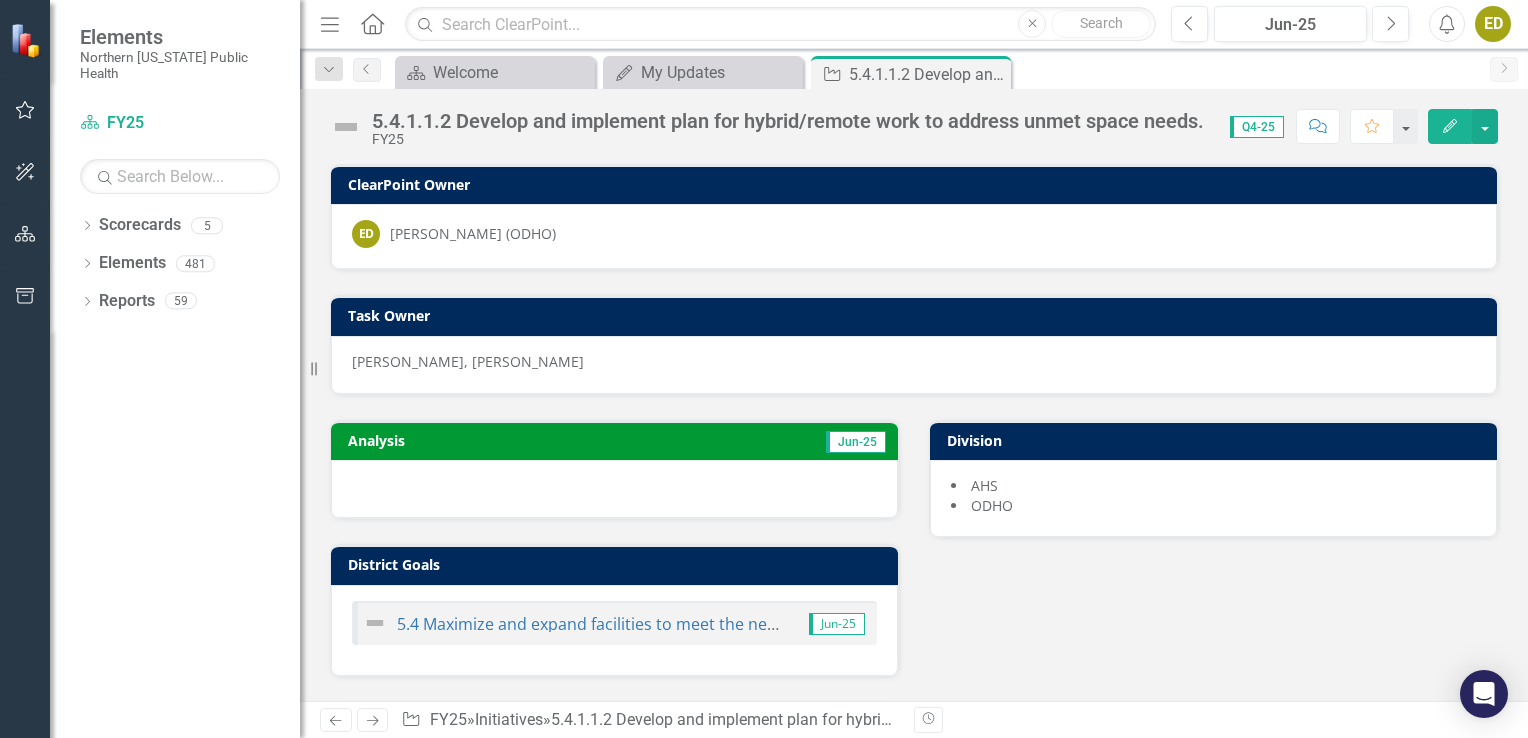 click on "Edit" 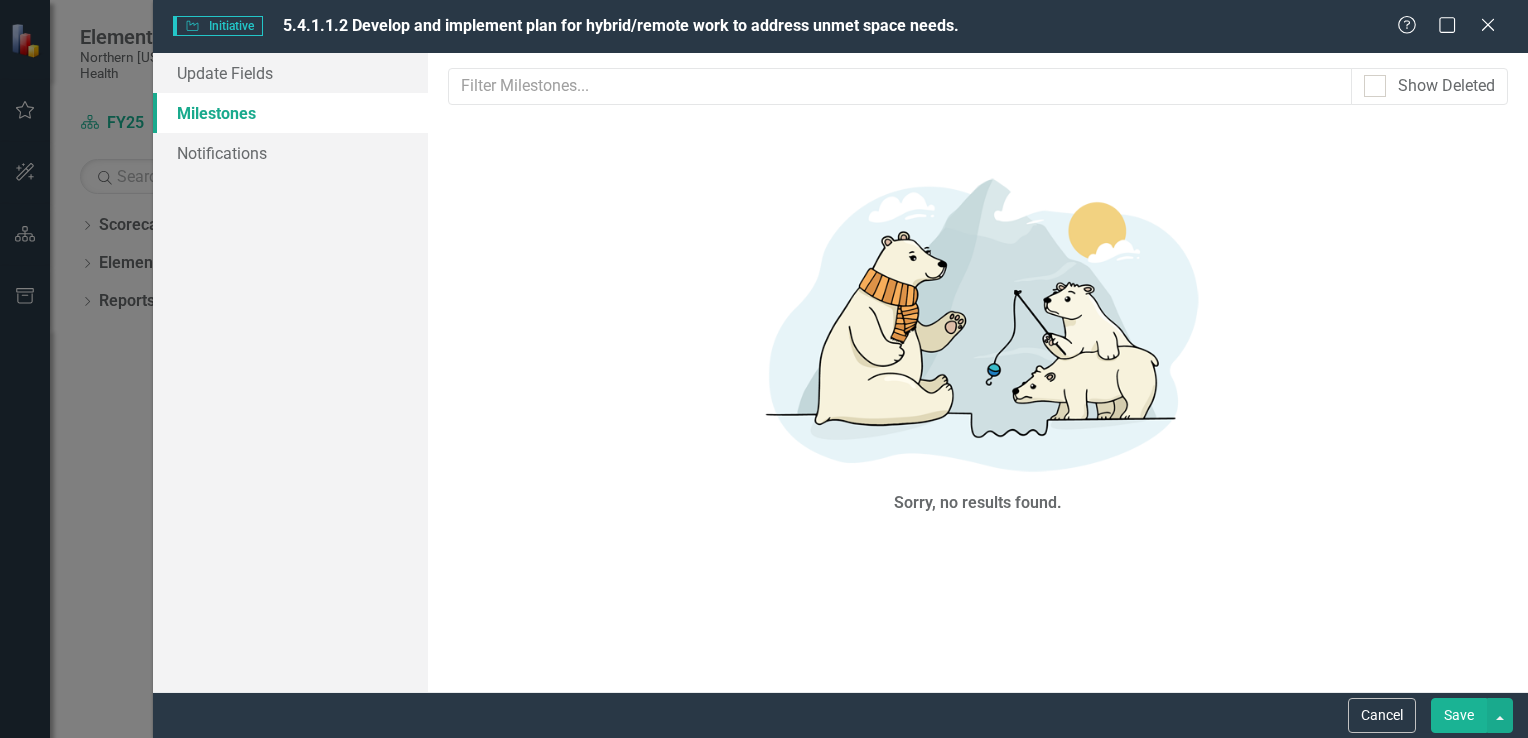 scroll, scrollTop: 0, scrollLeft: 0, axis: both 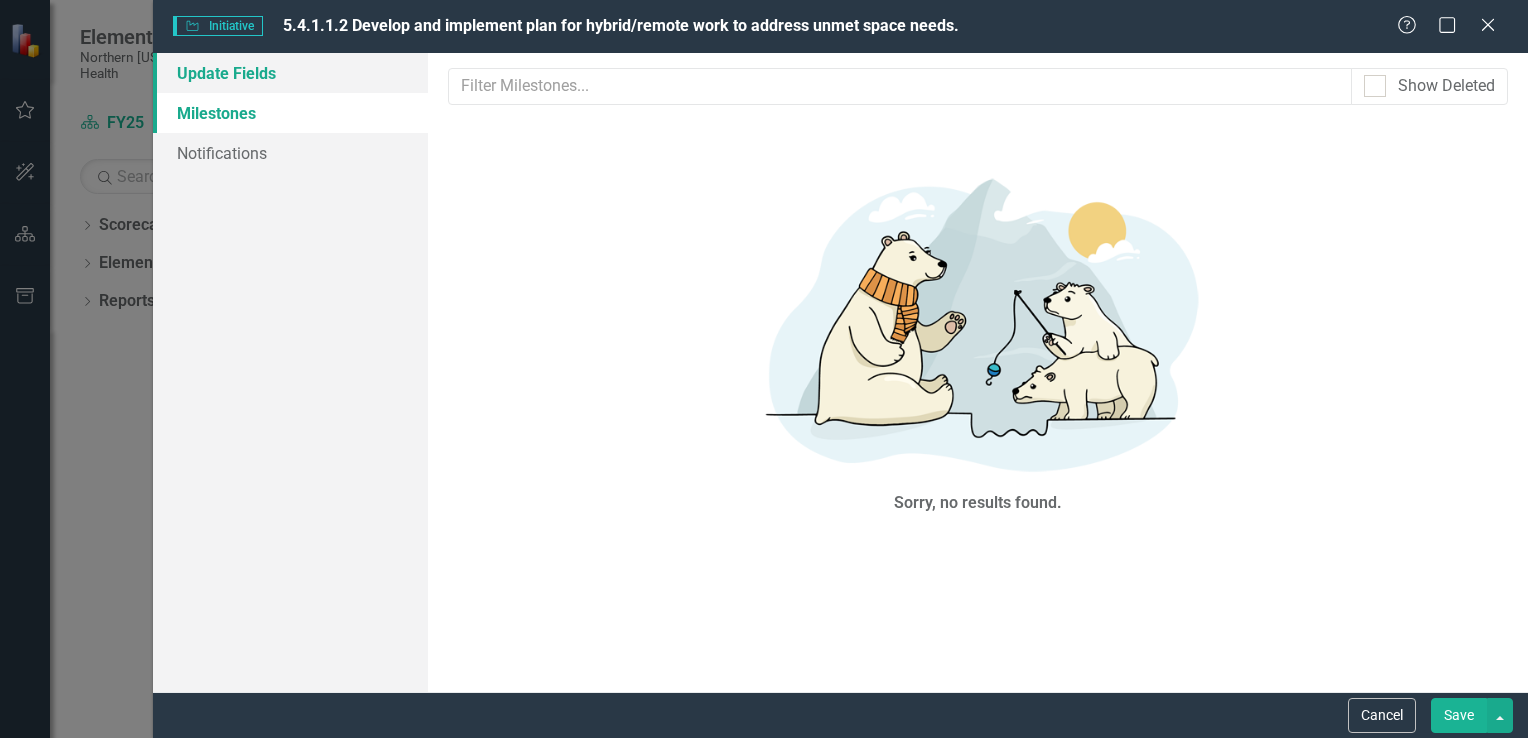 click on "Update Fields" at bounding box center (290, 73) 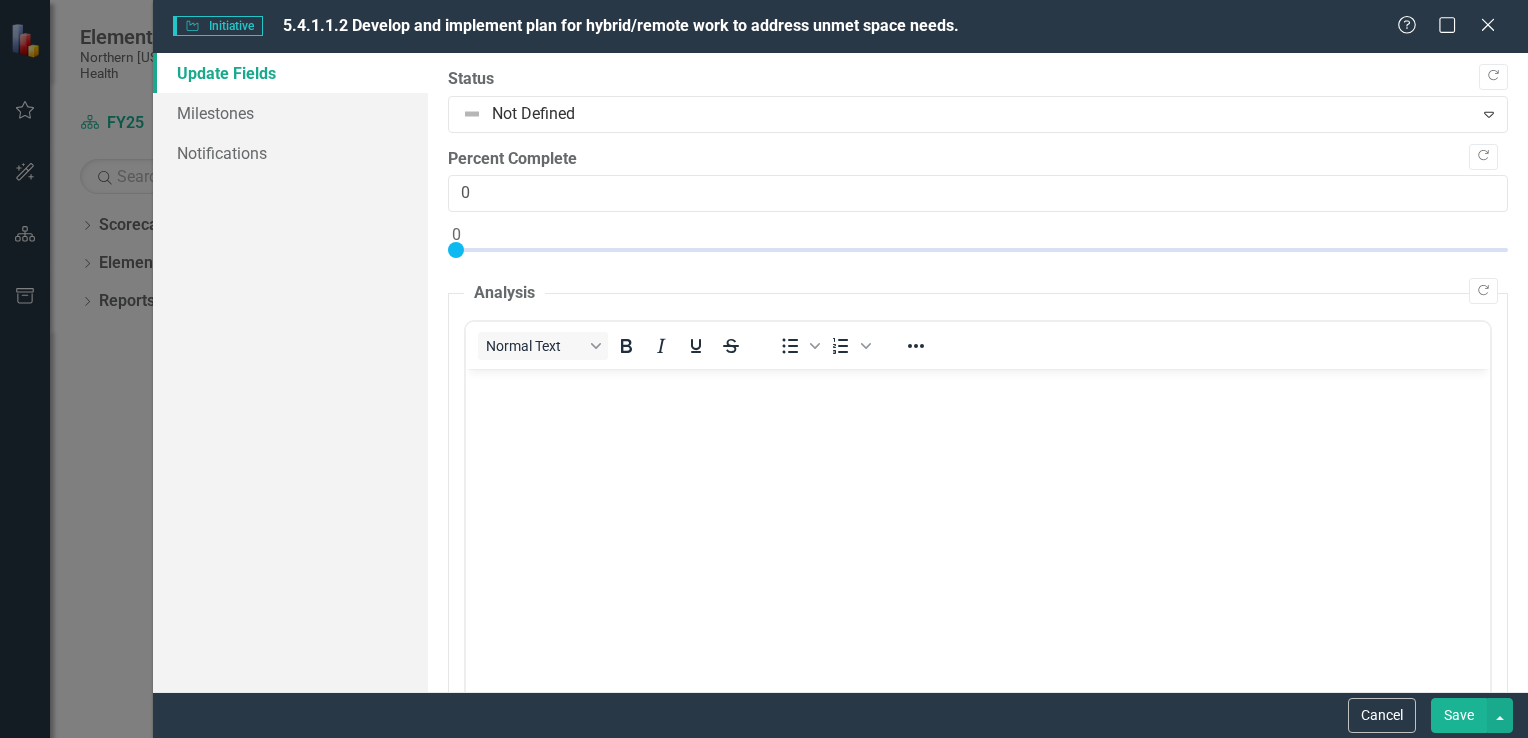 click at bounding box center [977, 519] 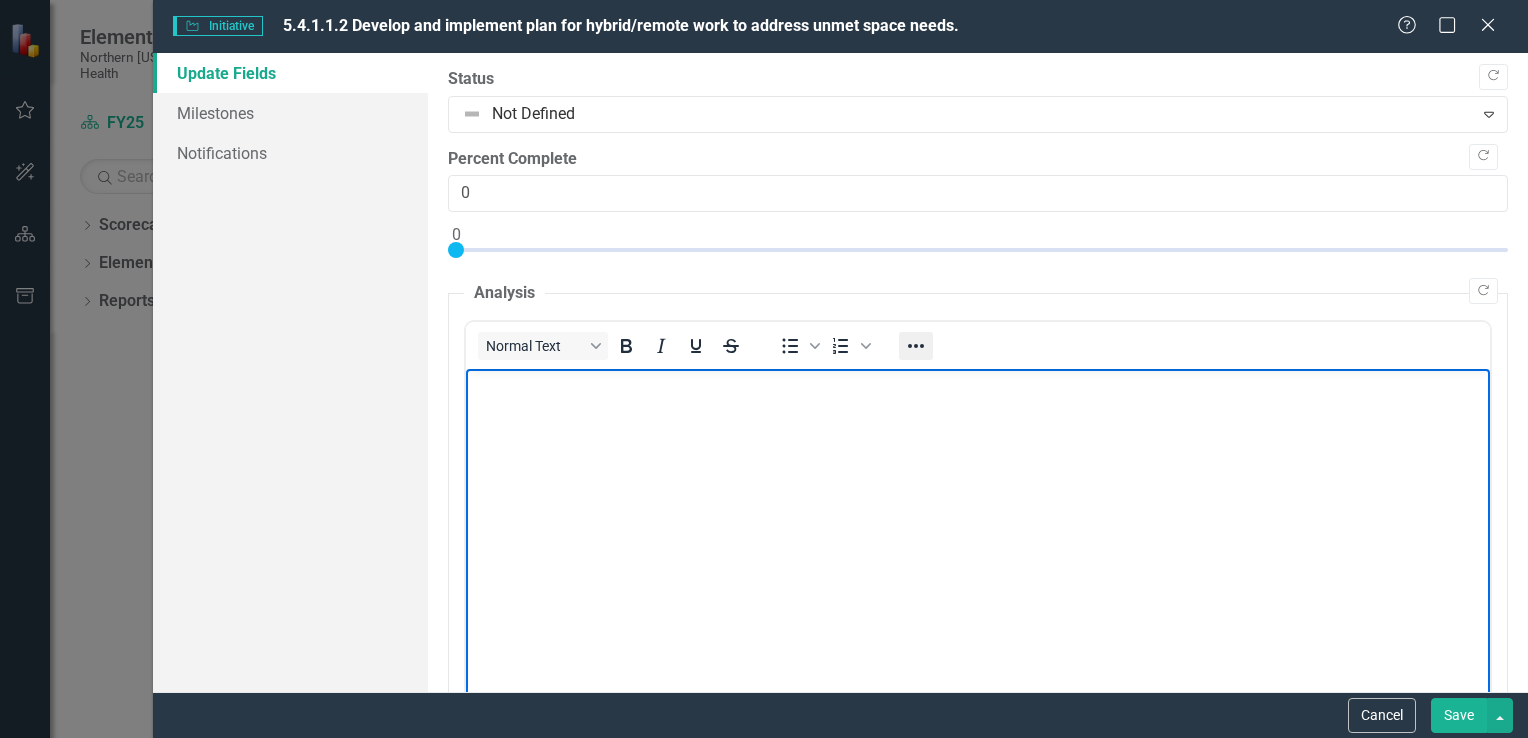 click 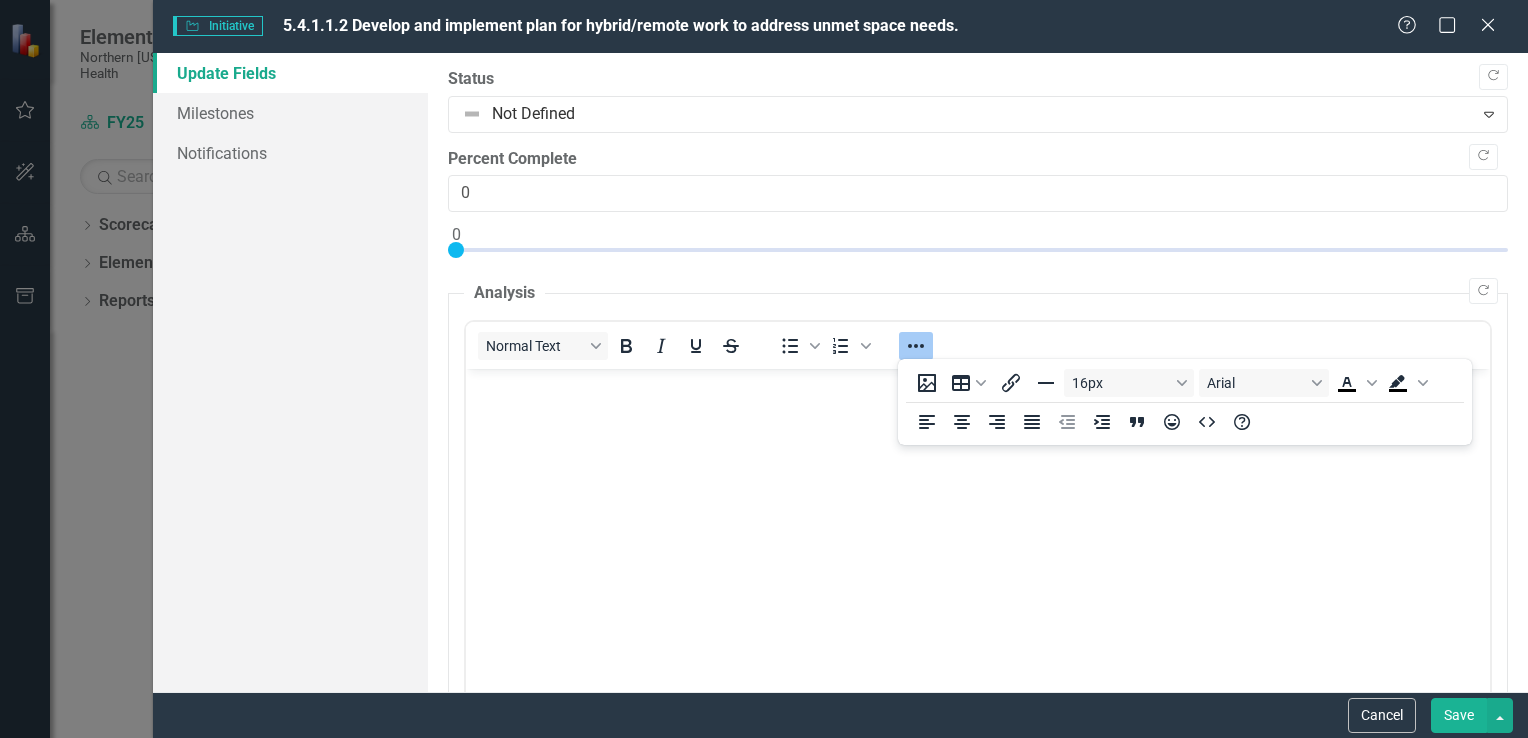 click on "Initiative Initiative 5.4.1.1.2 Develop and implement plan for hybrid/remote work to address unmet space needs. Help Maximize Close Update Fields Milestones Notifications "Update" fields in ClearPoint are the fields that change from reporting period to reporting period. For example, the element status would vary from period to period.   Learn more in the ClearPoint Support Center. Close Help Copy Forward Status Not Defined Expand Copy Forward Percent Complete 0 Copy Forward Analysis Normal Text To open the popup, press Shift+Enter To open the popup, press Shift+Enter Switch to old editor Copy Forward Recommendations Normal Text To open the popup, press Shift+Enter To open the popup, press Shift+Enter Switch to old editor   Learn more in the ClearPoint Support Center. Close Help Show Deleted Sorry, no results found. Cancel Save" at bounding box center (764, 369) 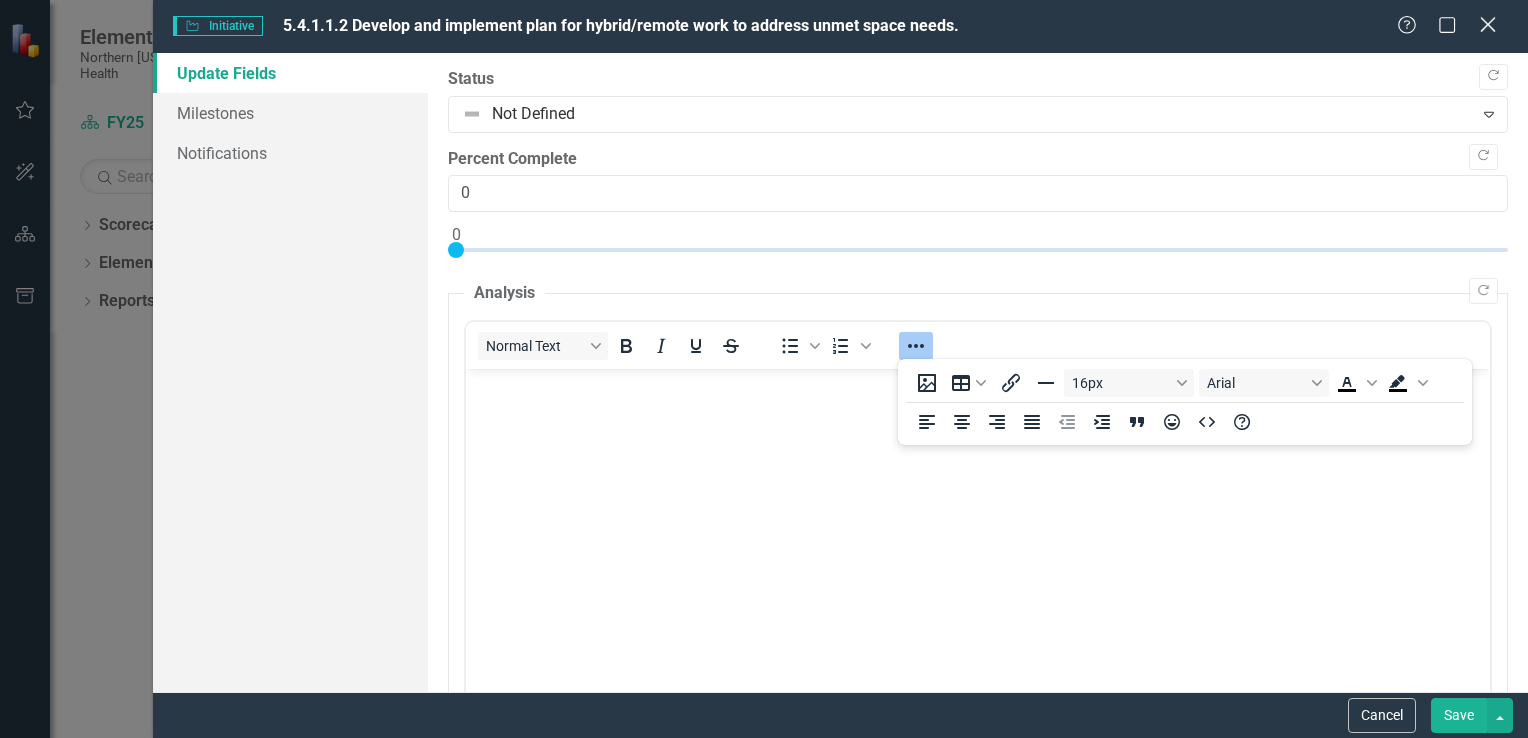 click on "Close" 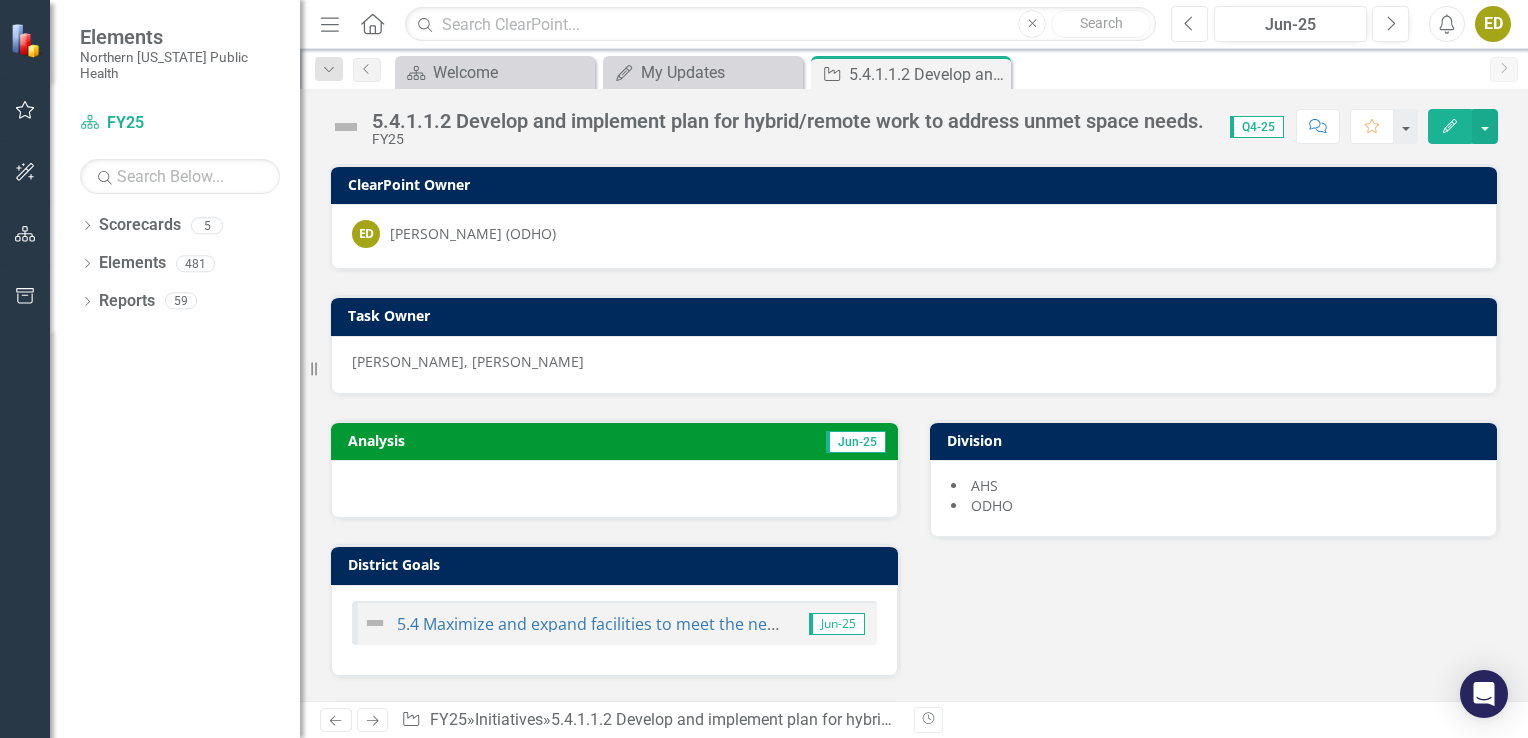 click on "Previous" at bounding box center [1189, 24] 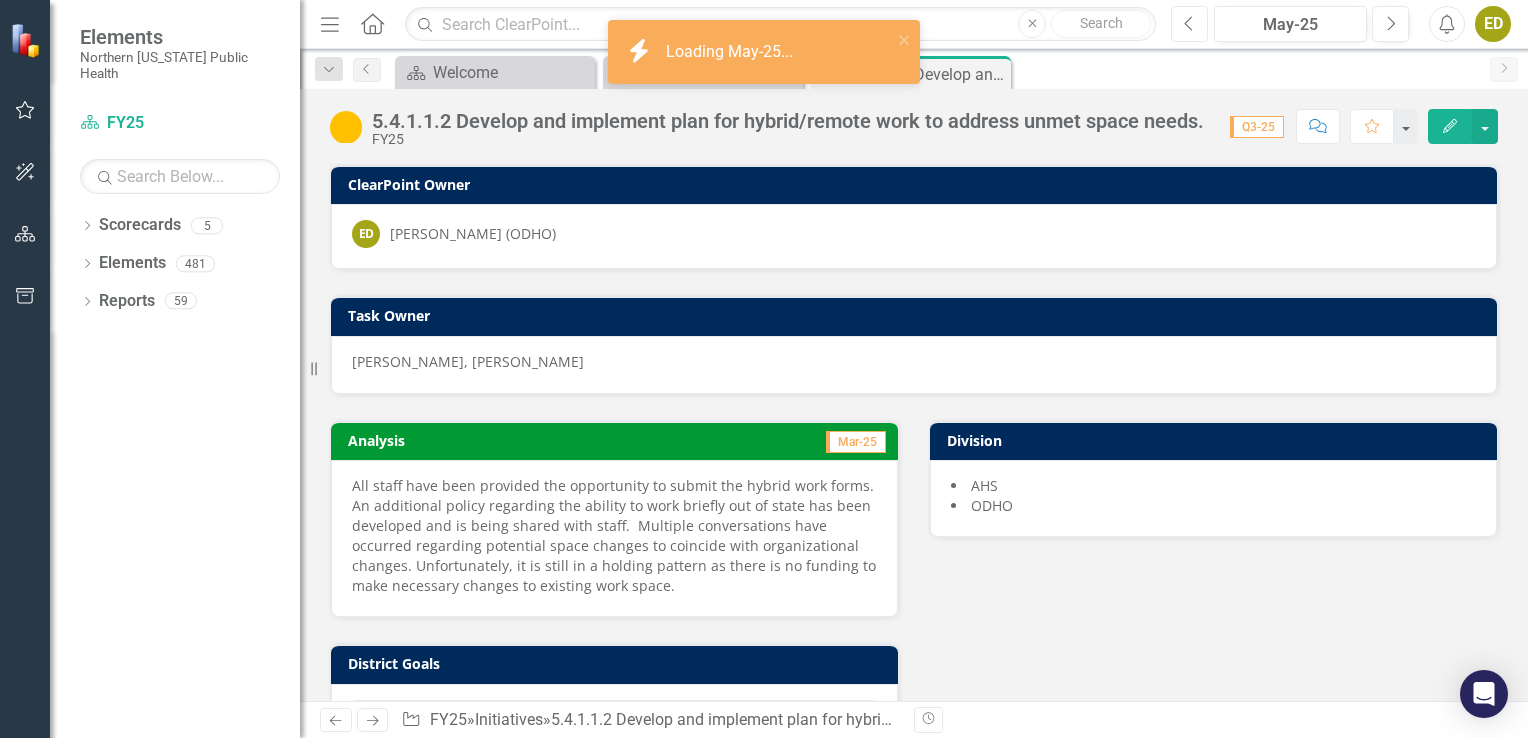 click on "Previous" at bounding box center (1189, 24) 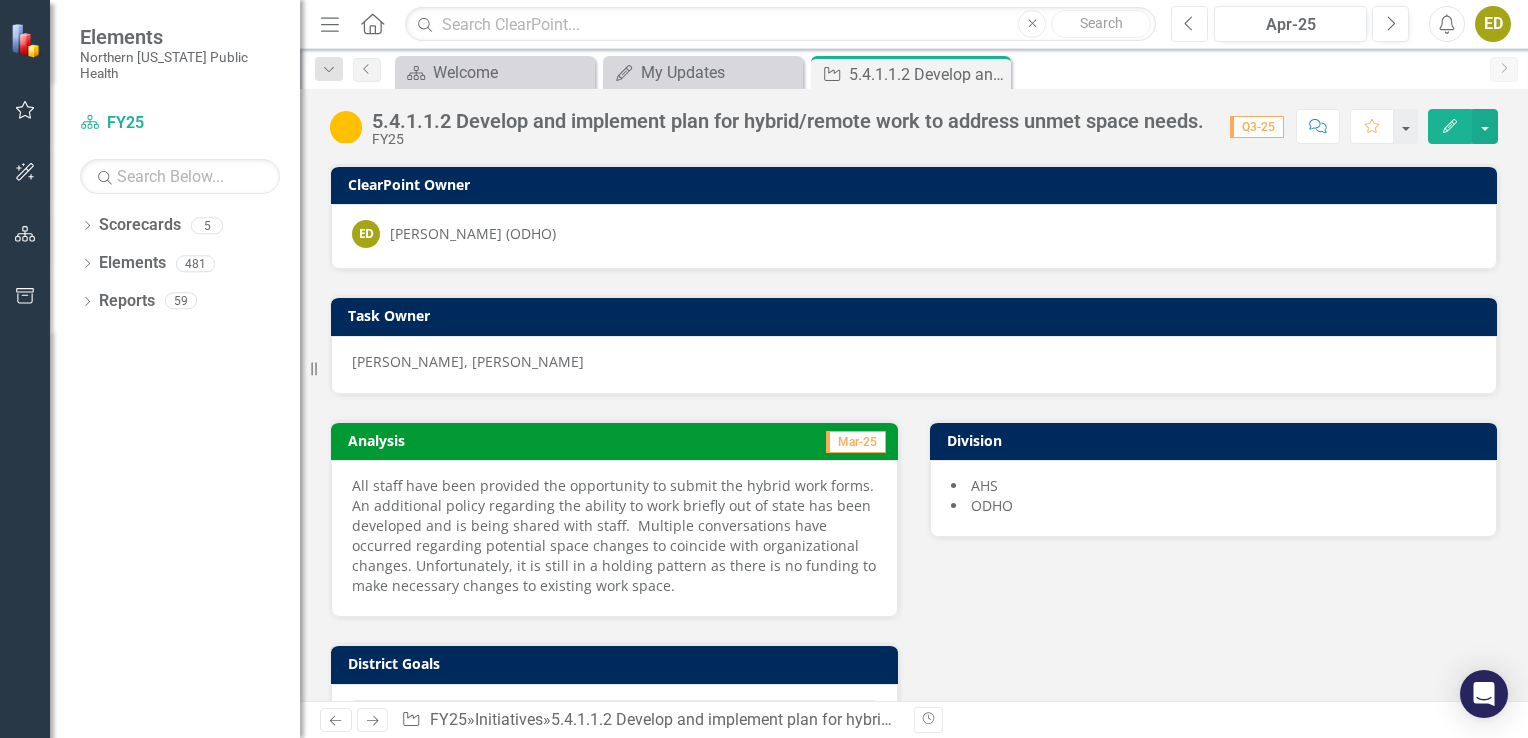 click on "Previous" at bounding box center (1189, 24) 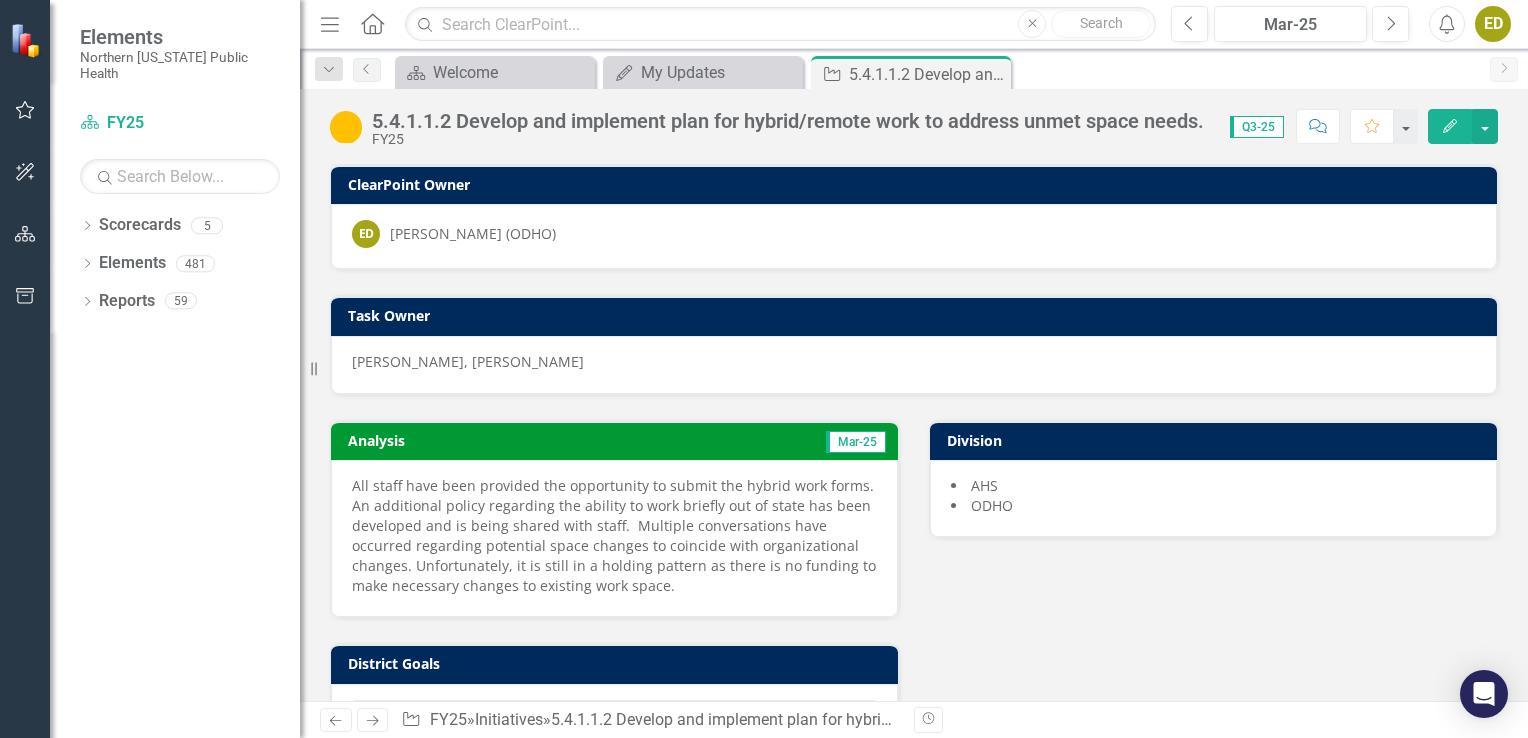 click on "Edit" at bounding box center (1450, 126) 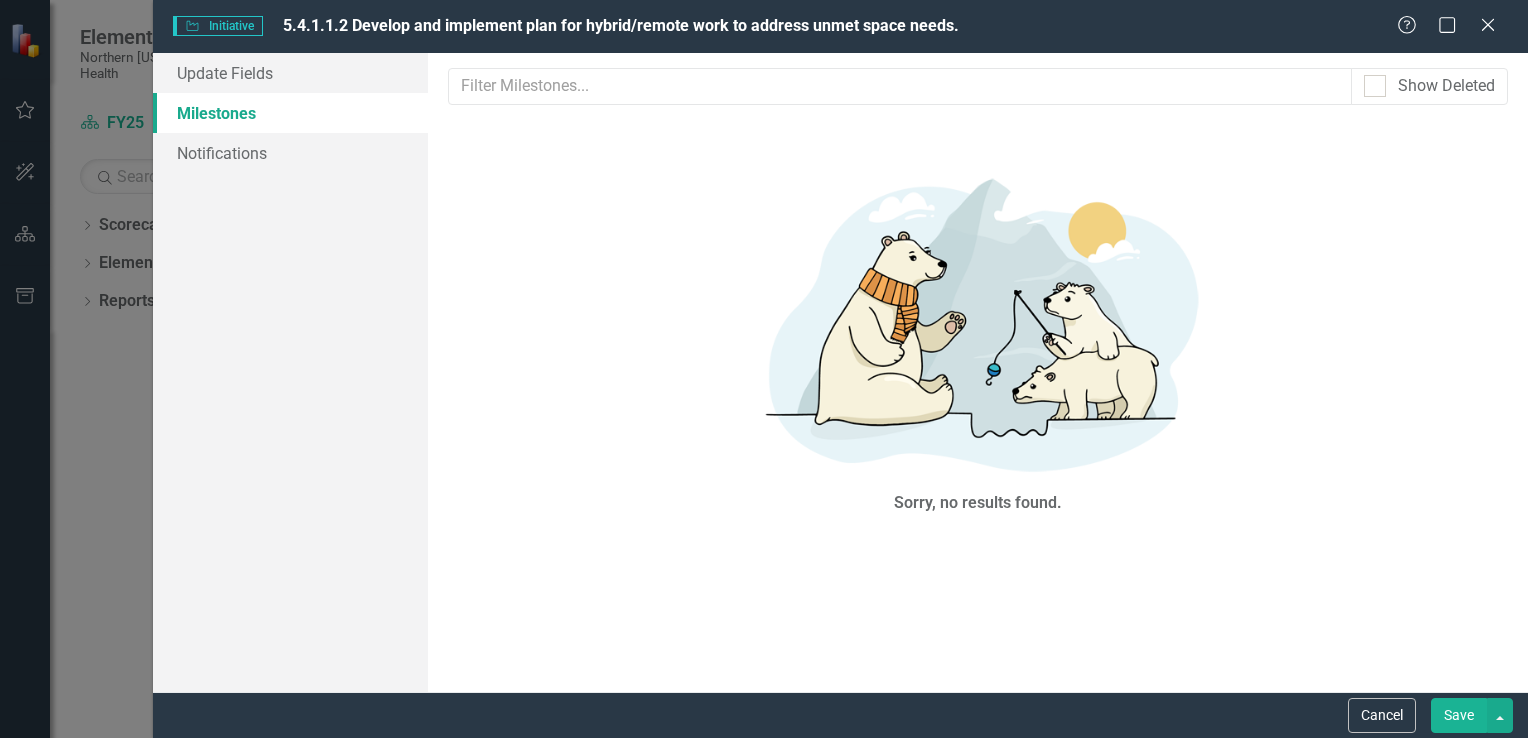 scroll, scrollTop: 0, scrollLeft: 0, axis: both 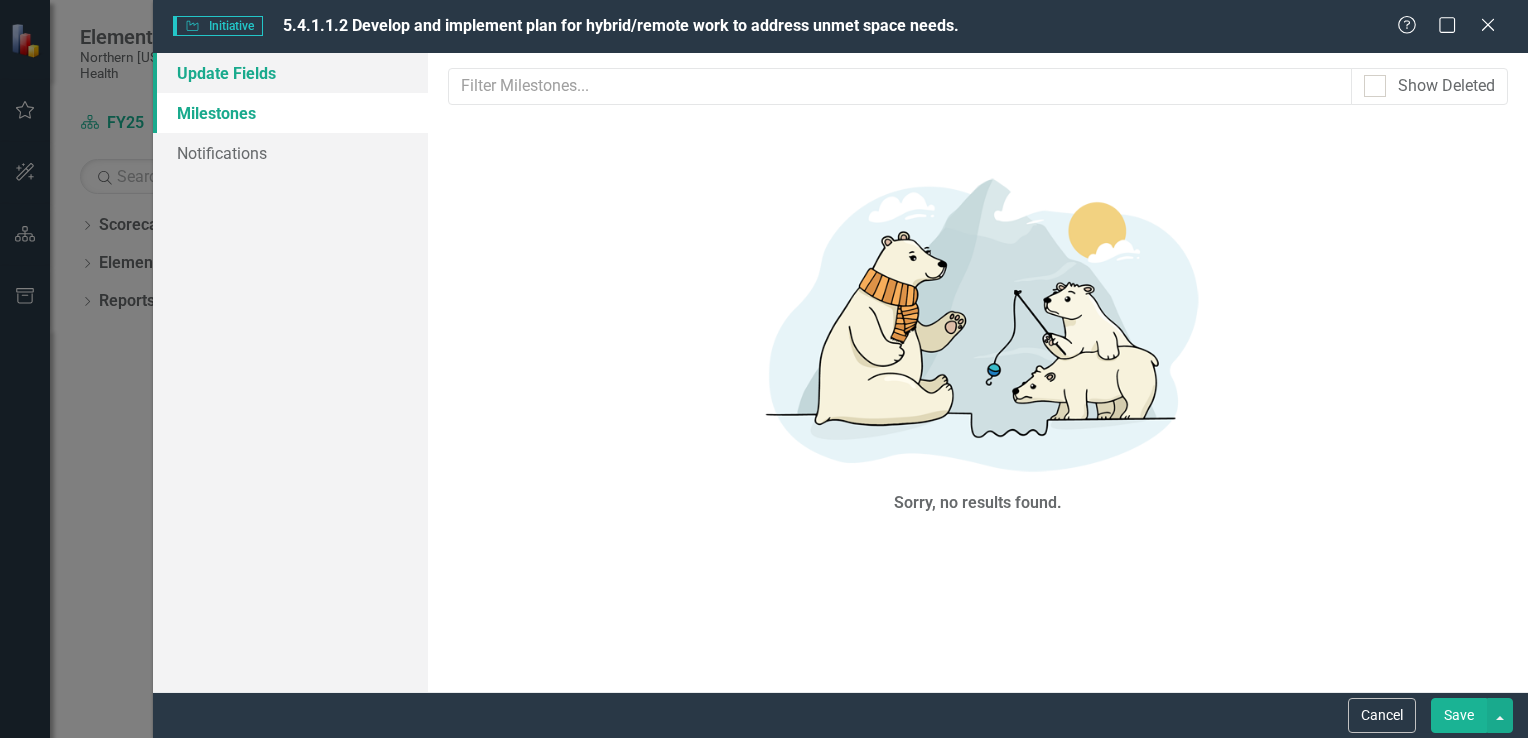 click on "Update Fields" at bounding box center (290, 73) 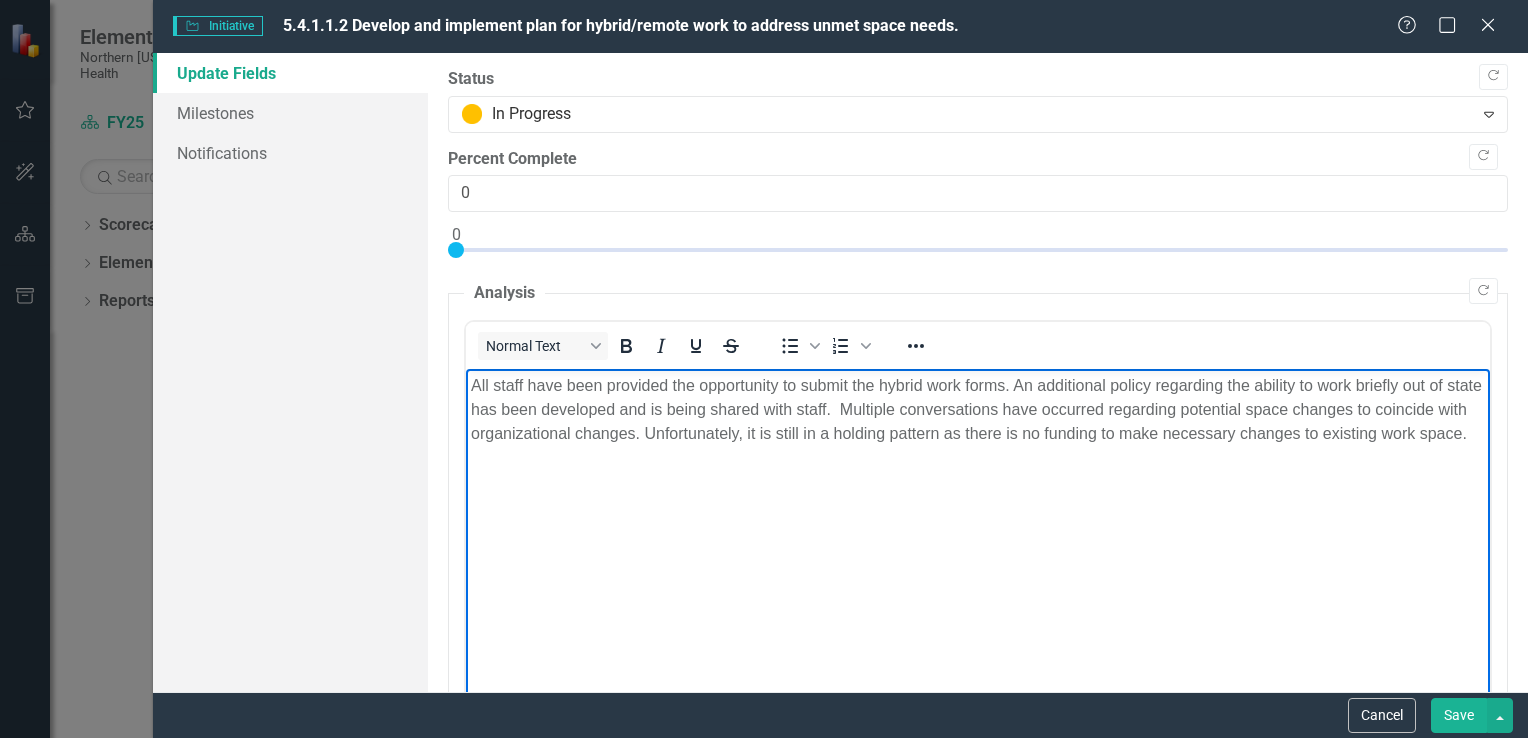 drag, startPoint x: 634, startPoint y: 465, endPoint x: 468, endPoint y: 385, distance: 184.27155 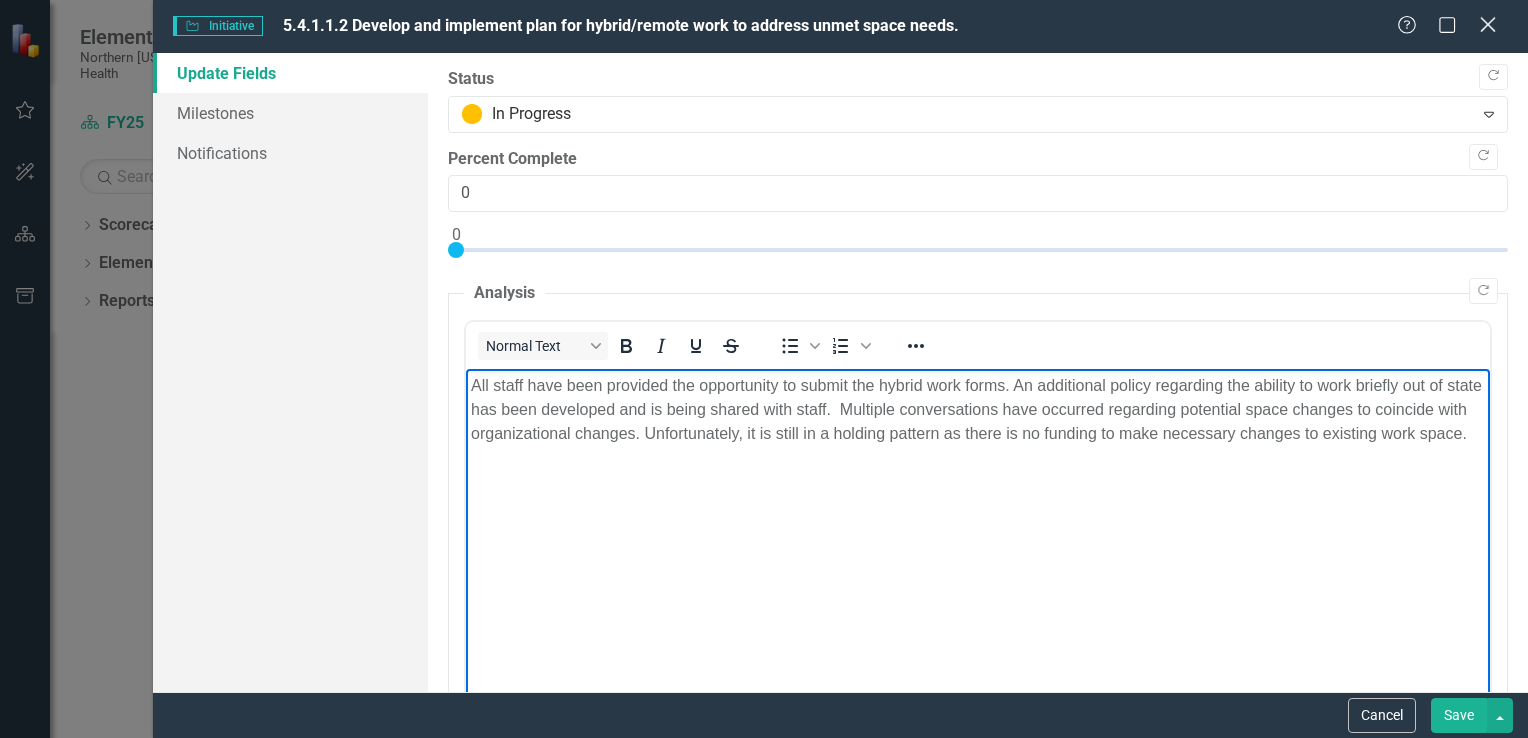 click on "Close" 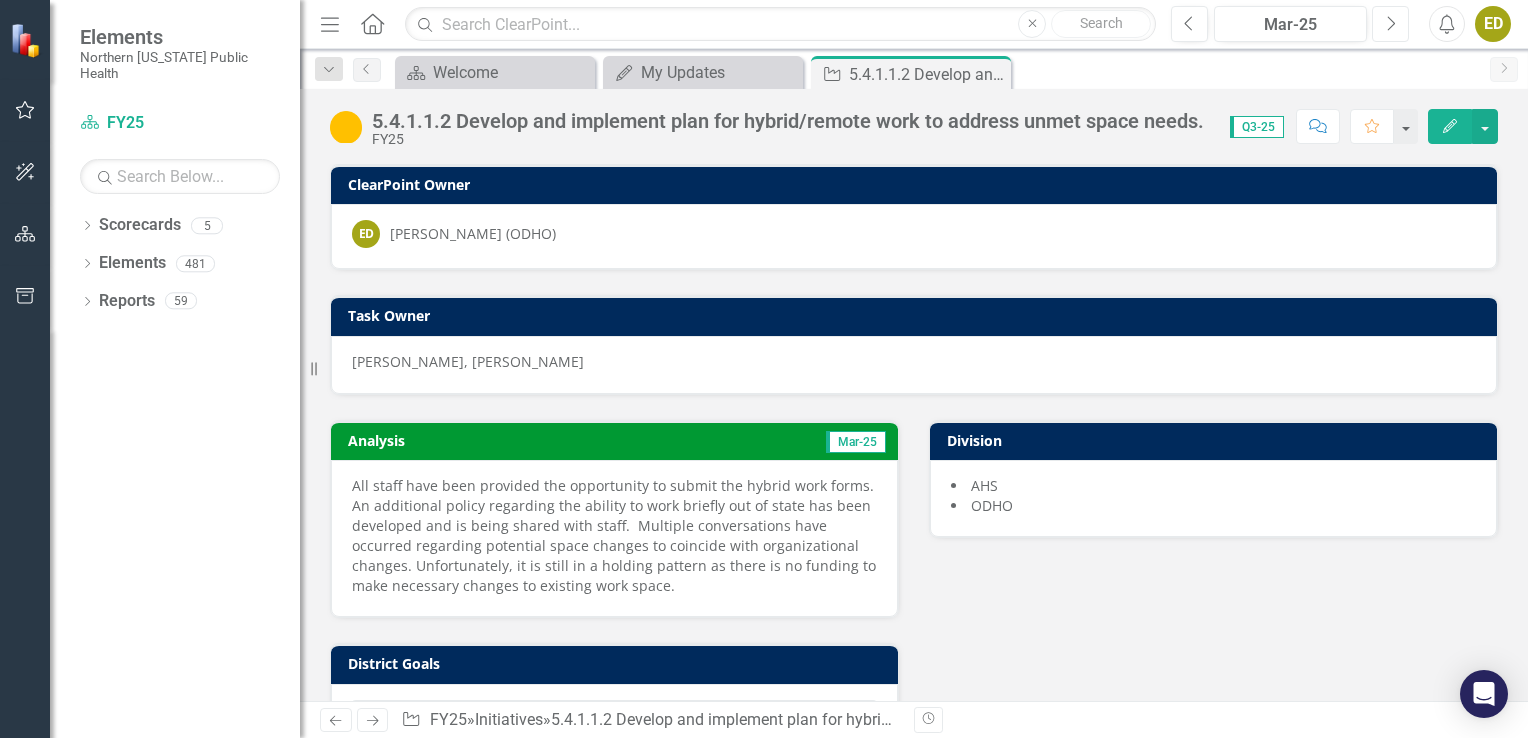 click on "Next" 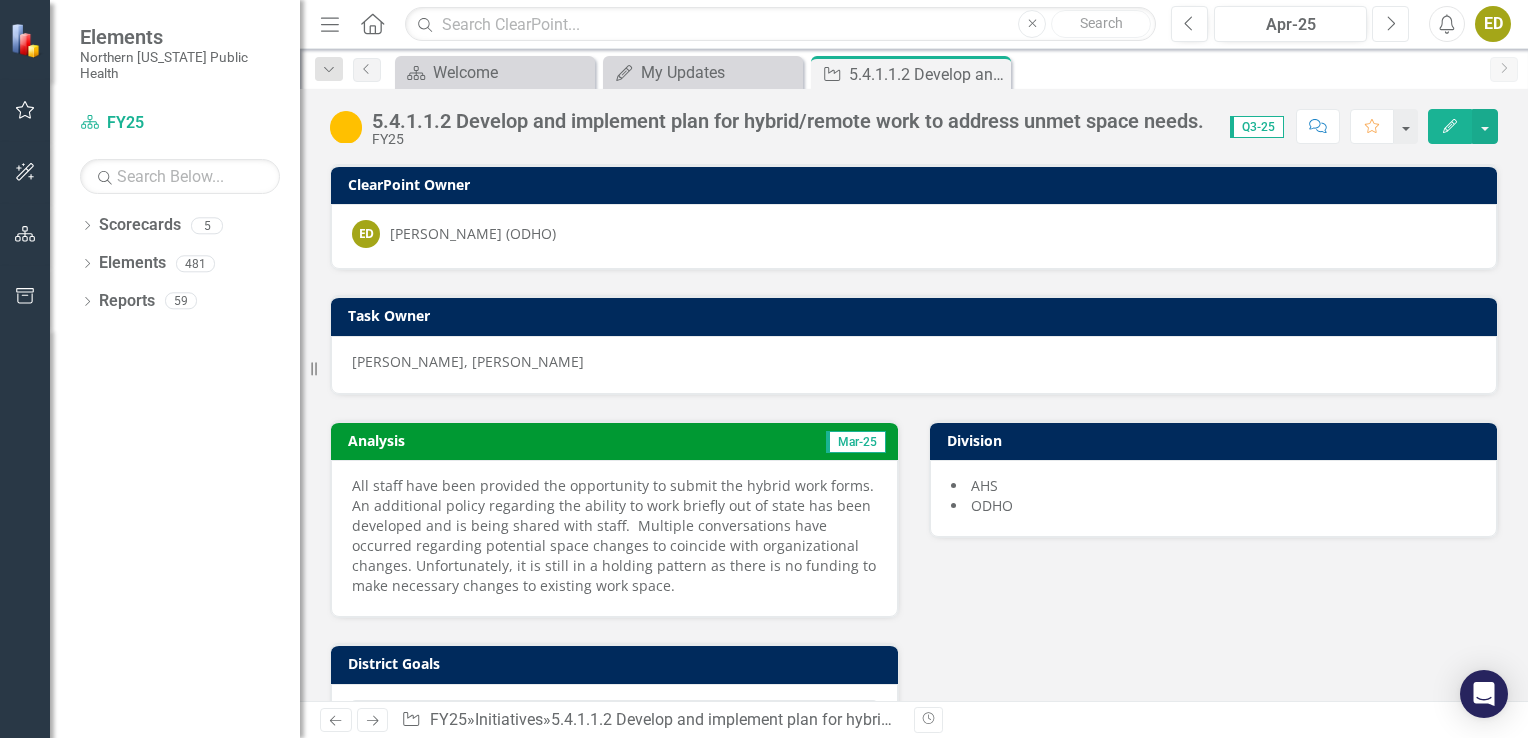 click on "Next" 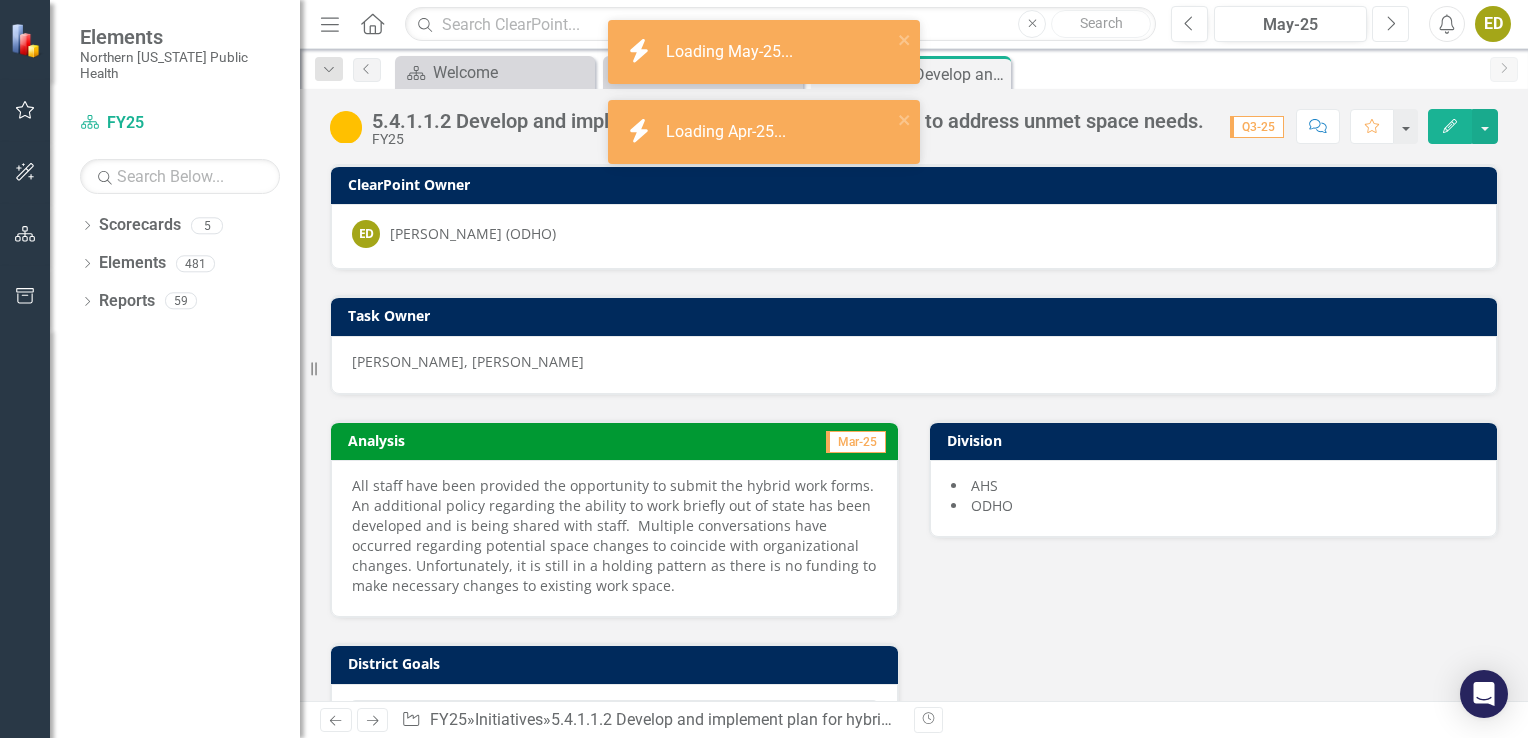 click on "Next" 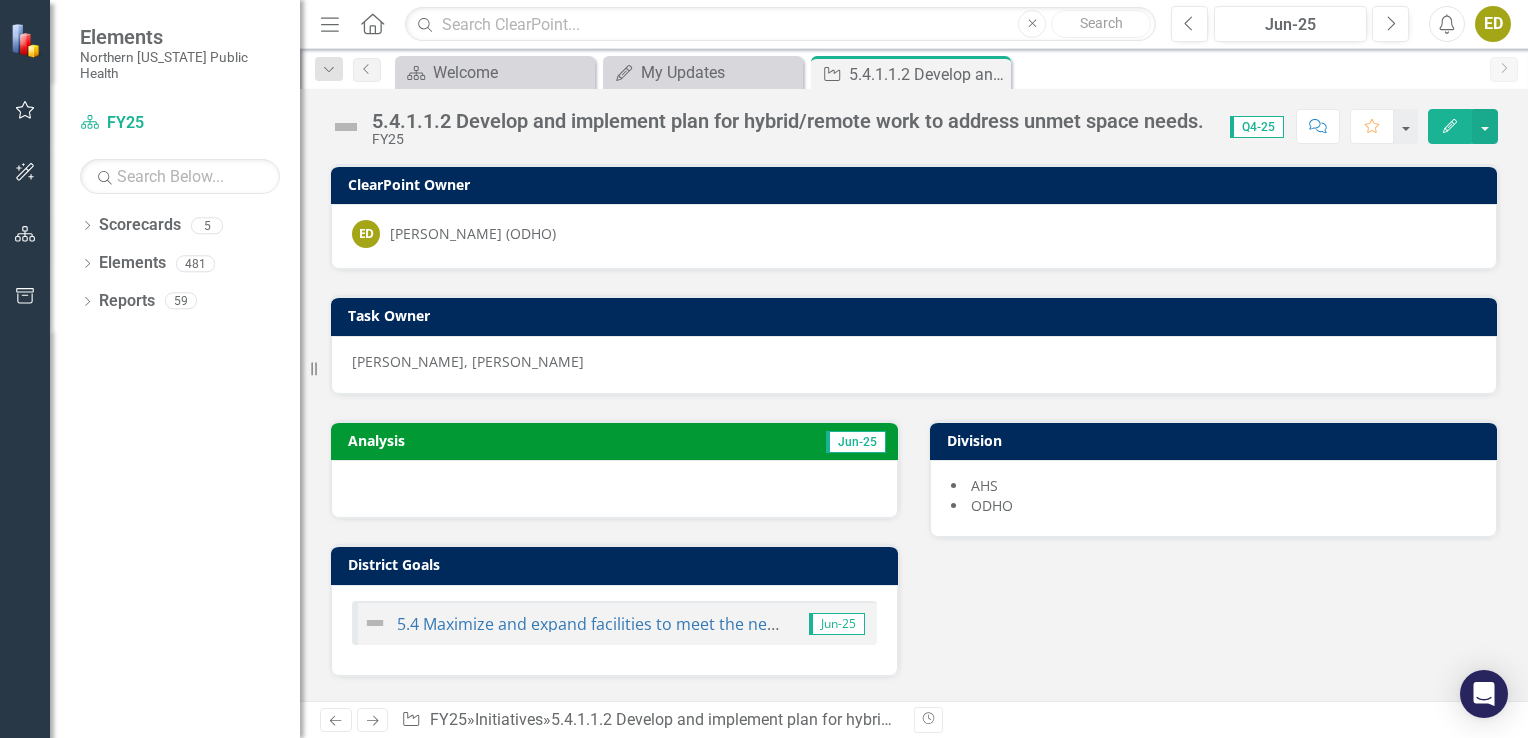 click on "Edit" 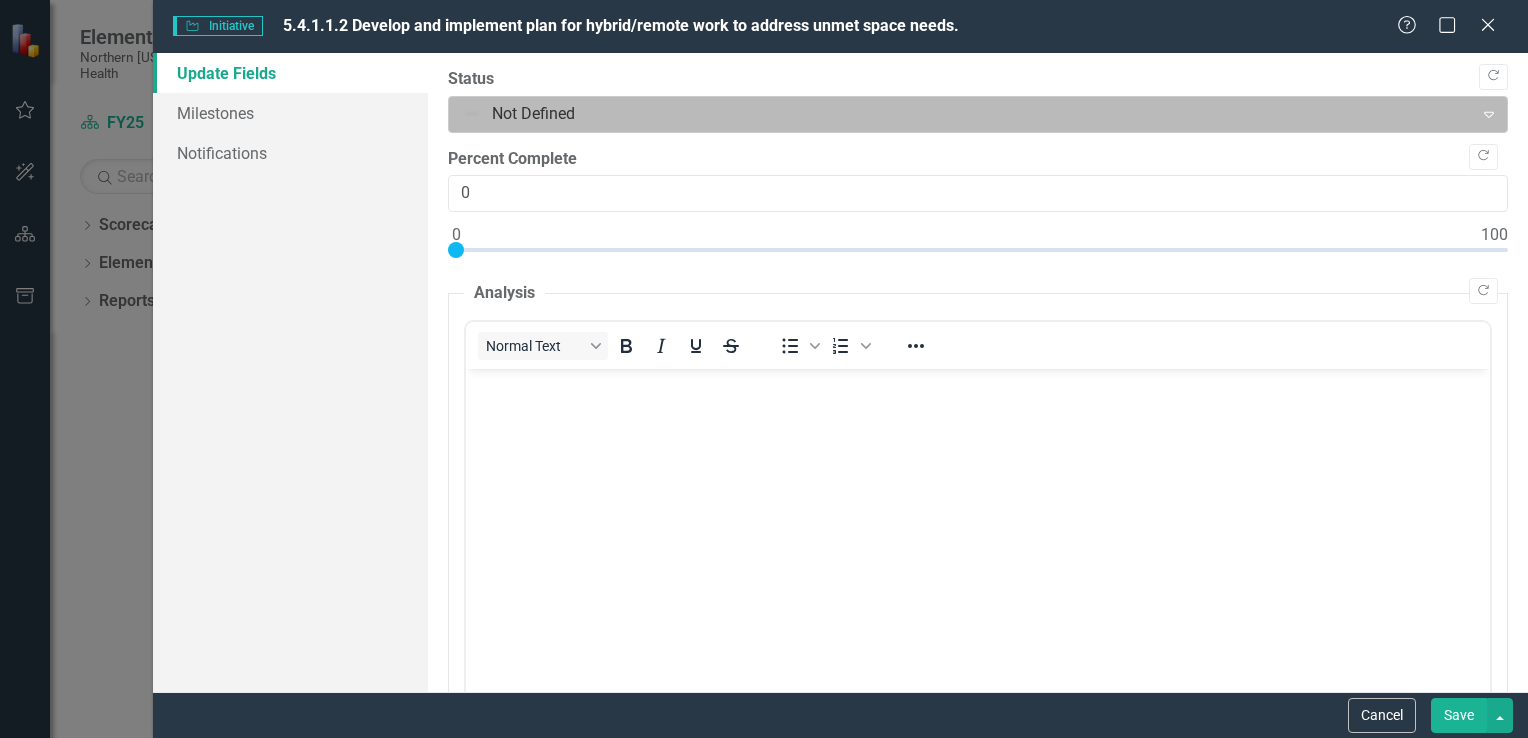 scroll, scrollTop: 0, scrollLeft: 0, axis: both 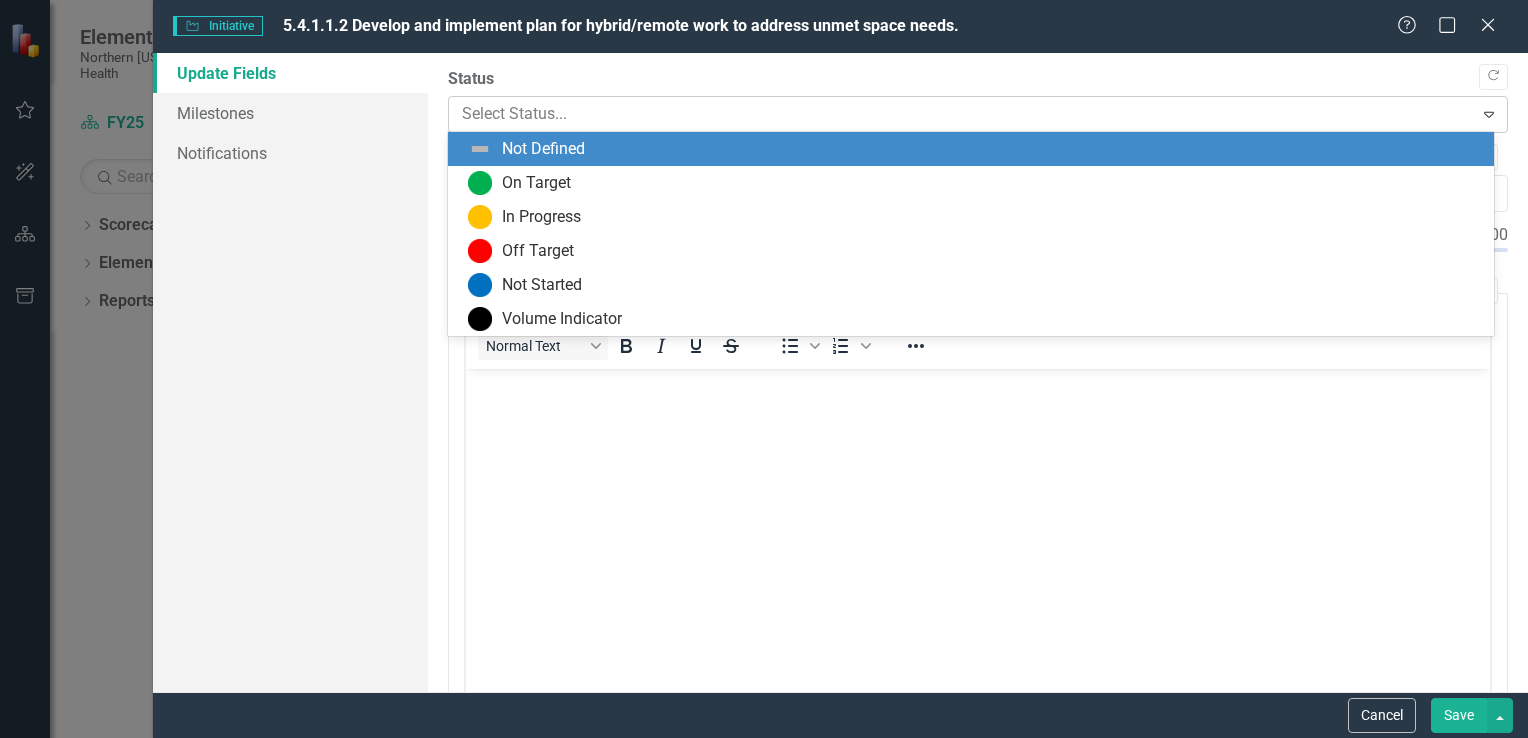 click at bounding box center (961, 114) 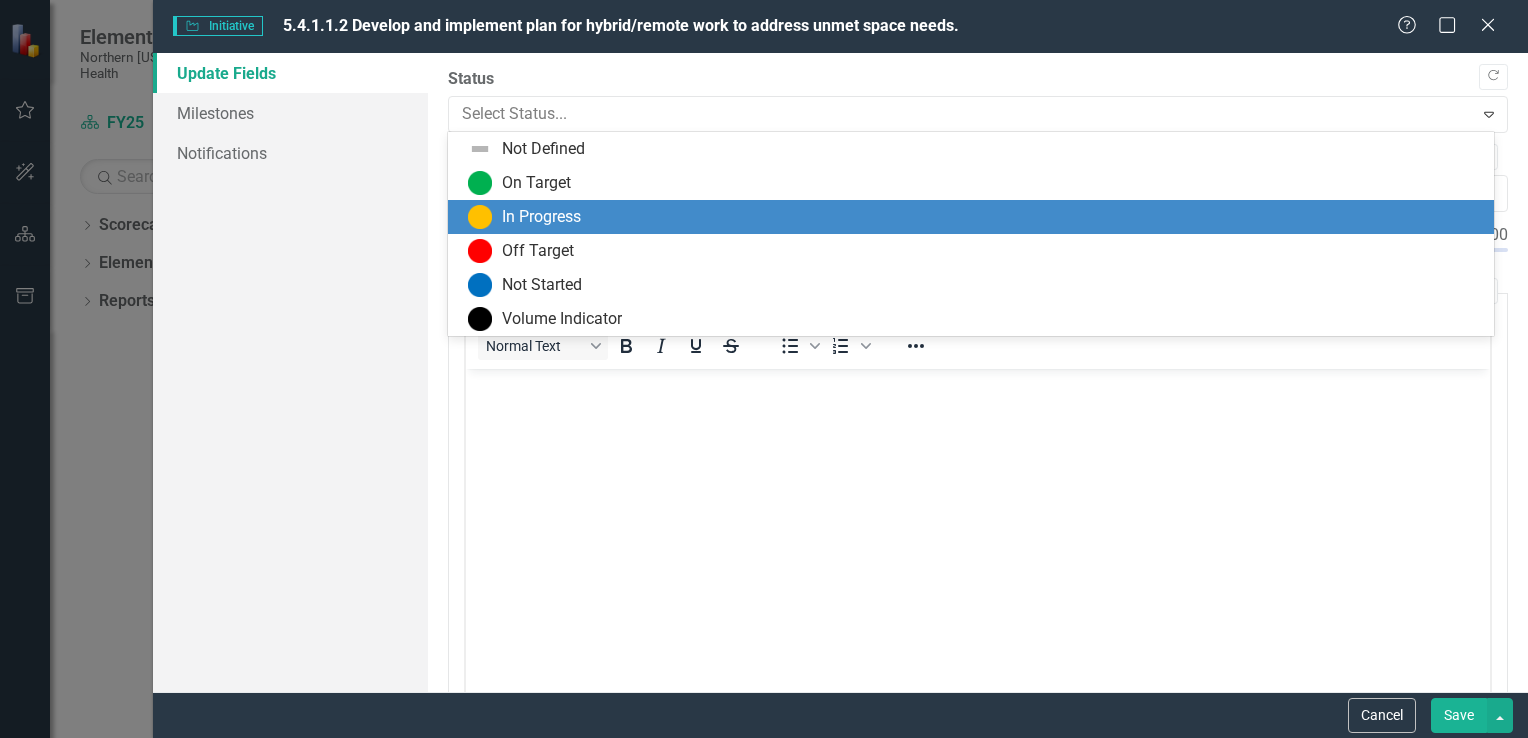 click on "In Progress" at bounding box center [541, 217] 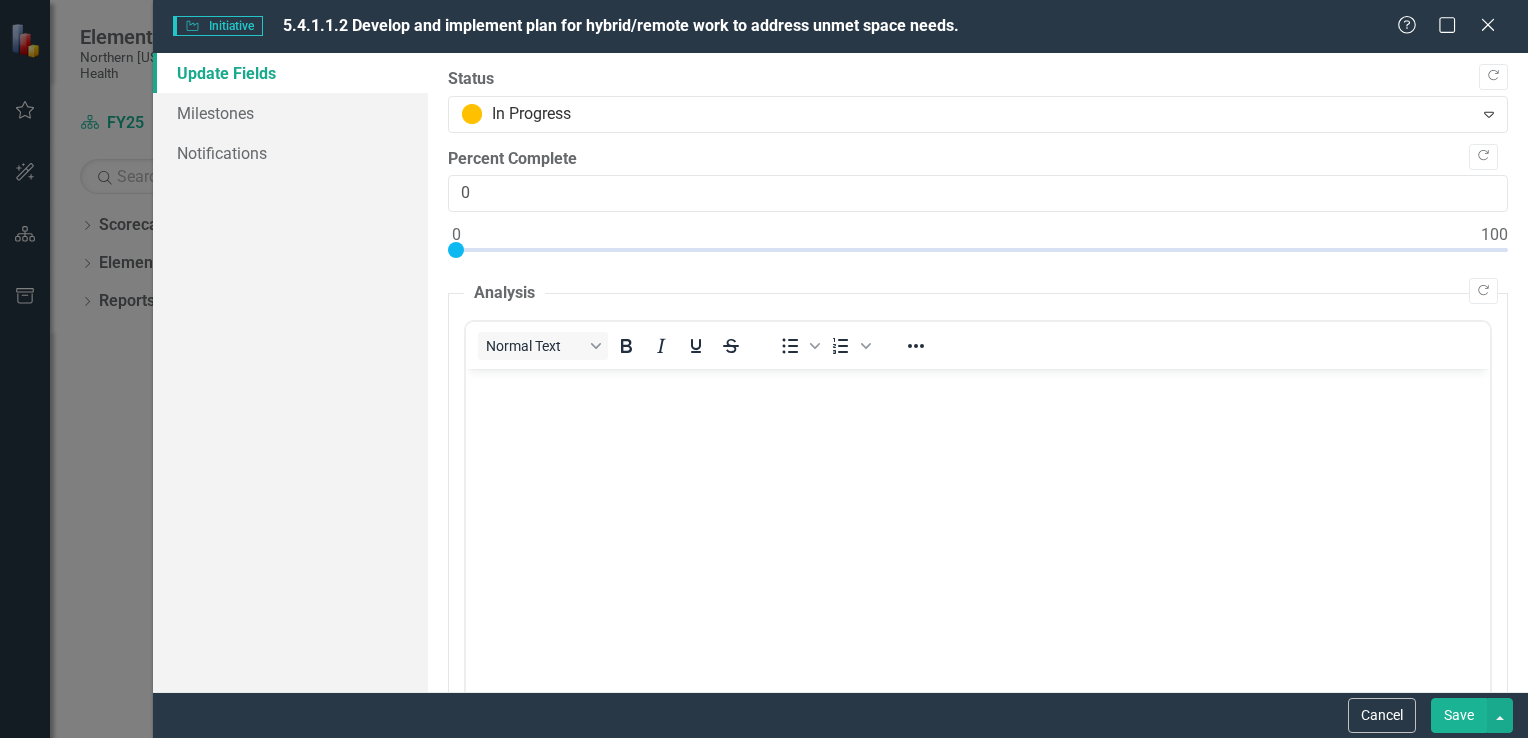 click at bounding box center (977, 519) 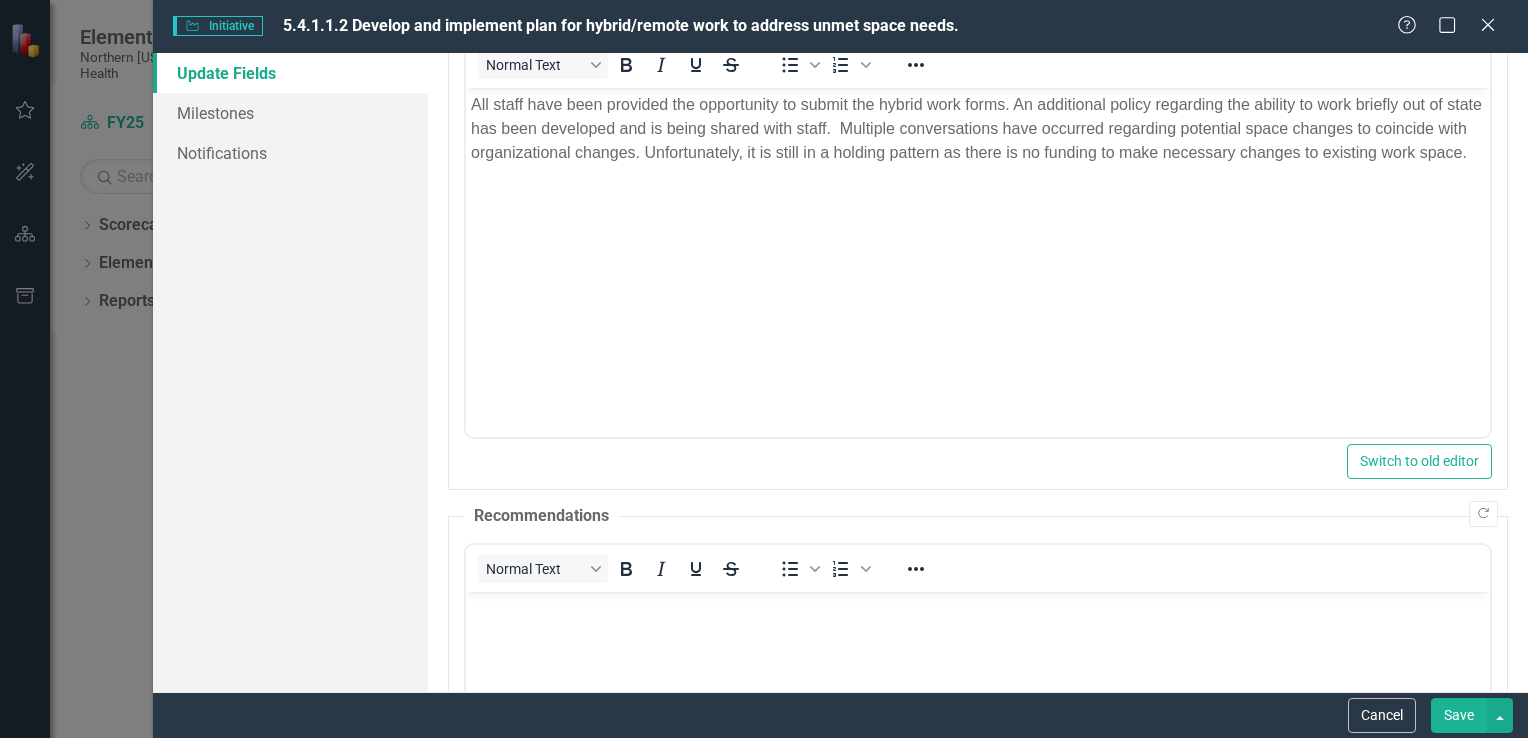 scroll, scrollTop: 0, scrollLeft: 0, axis: both 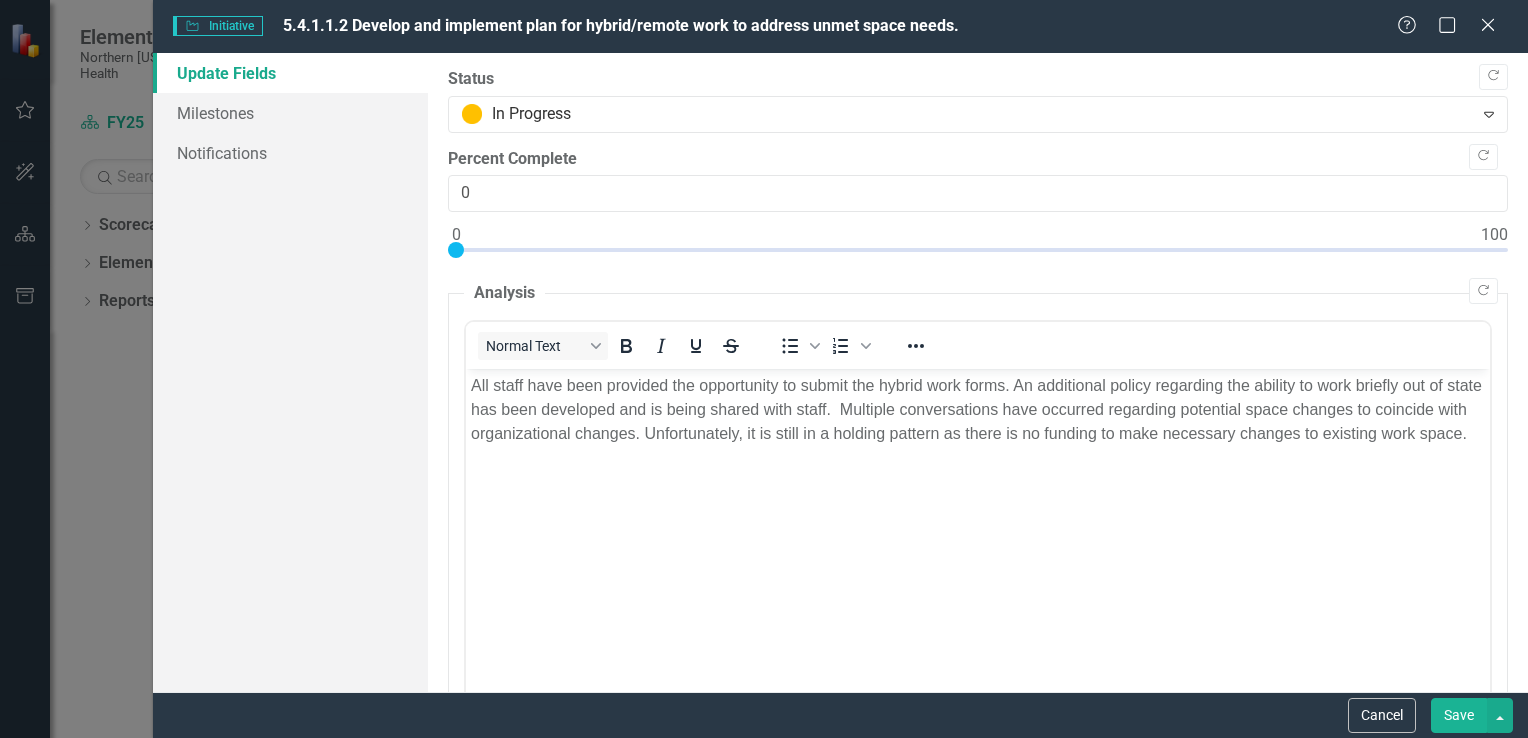 click on "Save" at bounding box center [1459, 715] 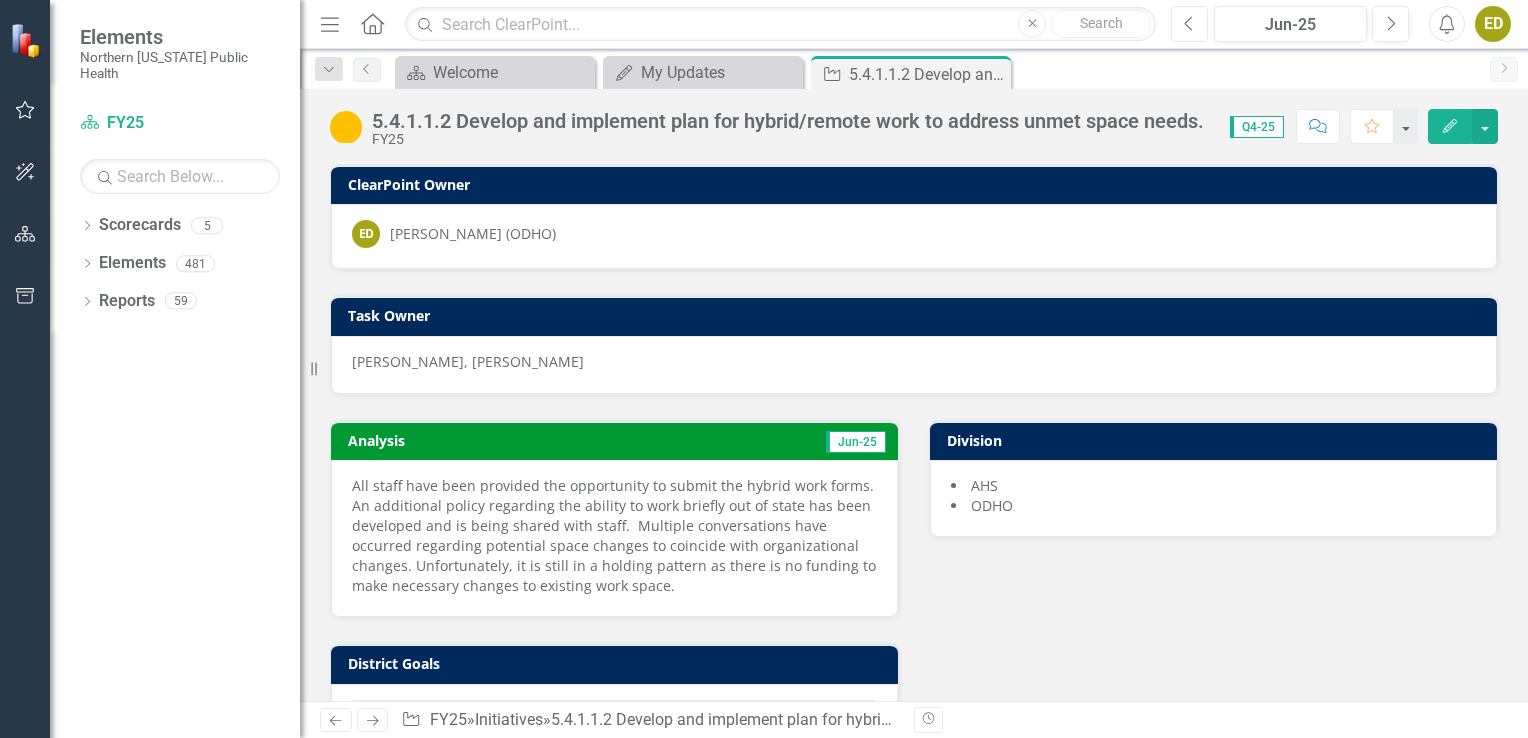 click on "Previous" at bounding box center (1189, 24) 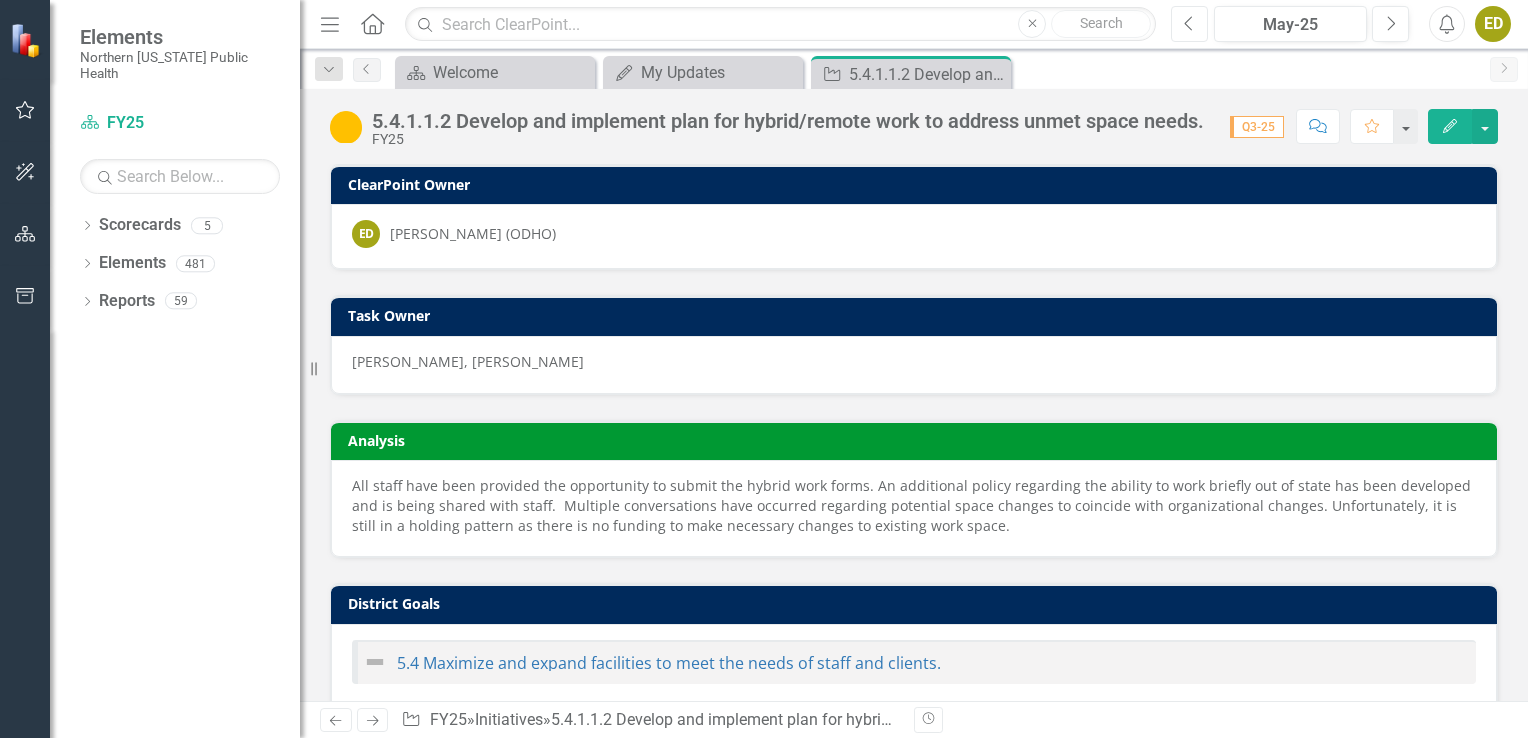 click on "Previous" at bounding box center (1189, 24) 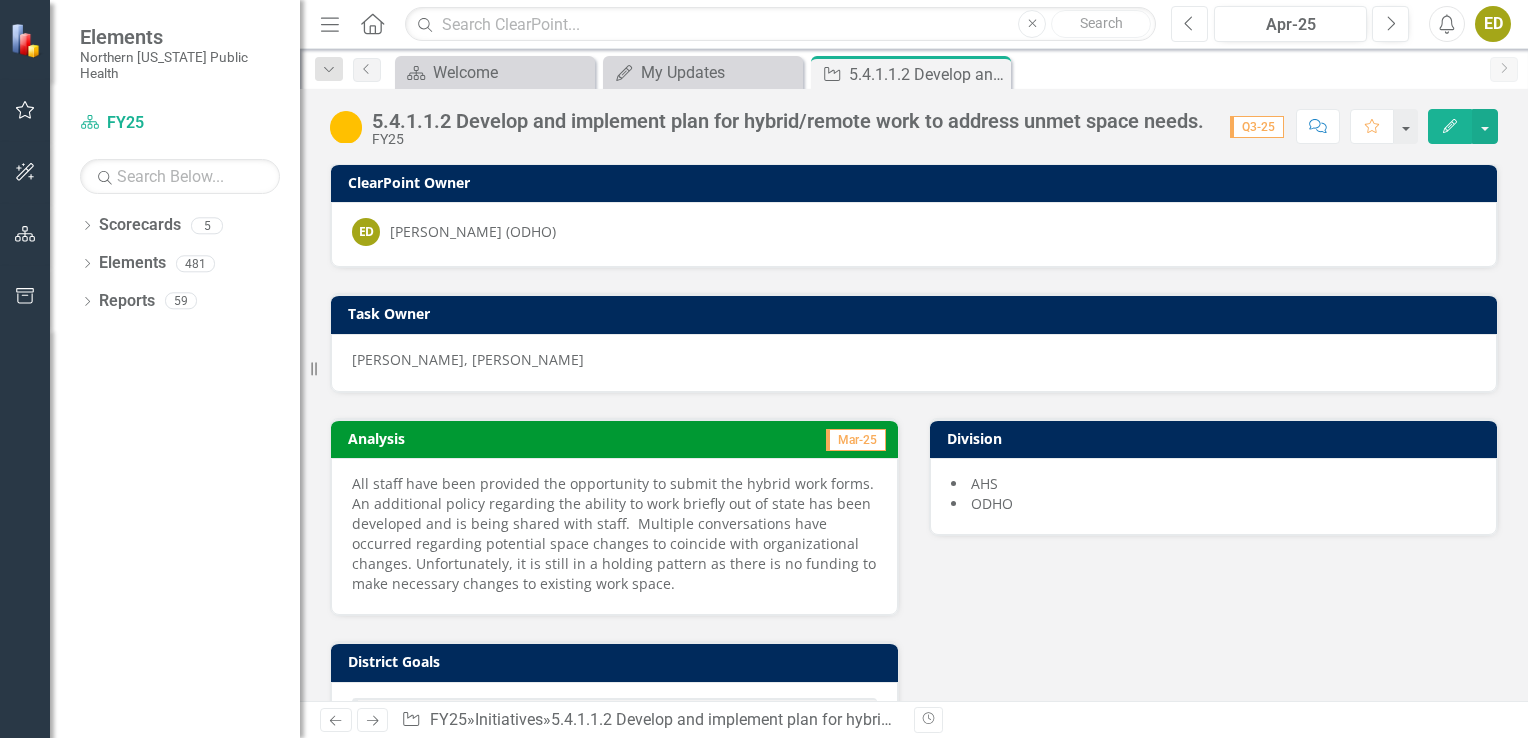scroll, scrollTop: 0, scrollLeft: 0, axis: both 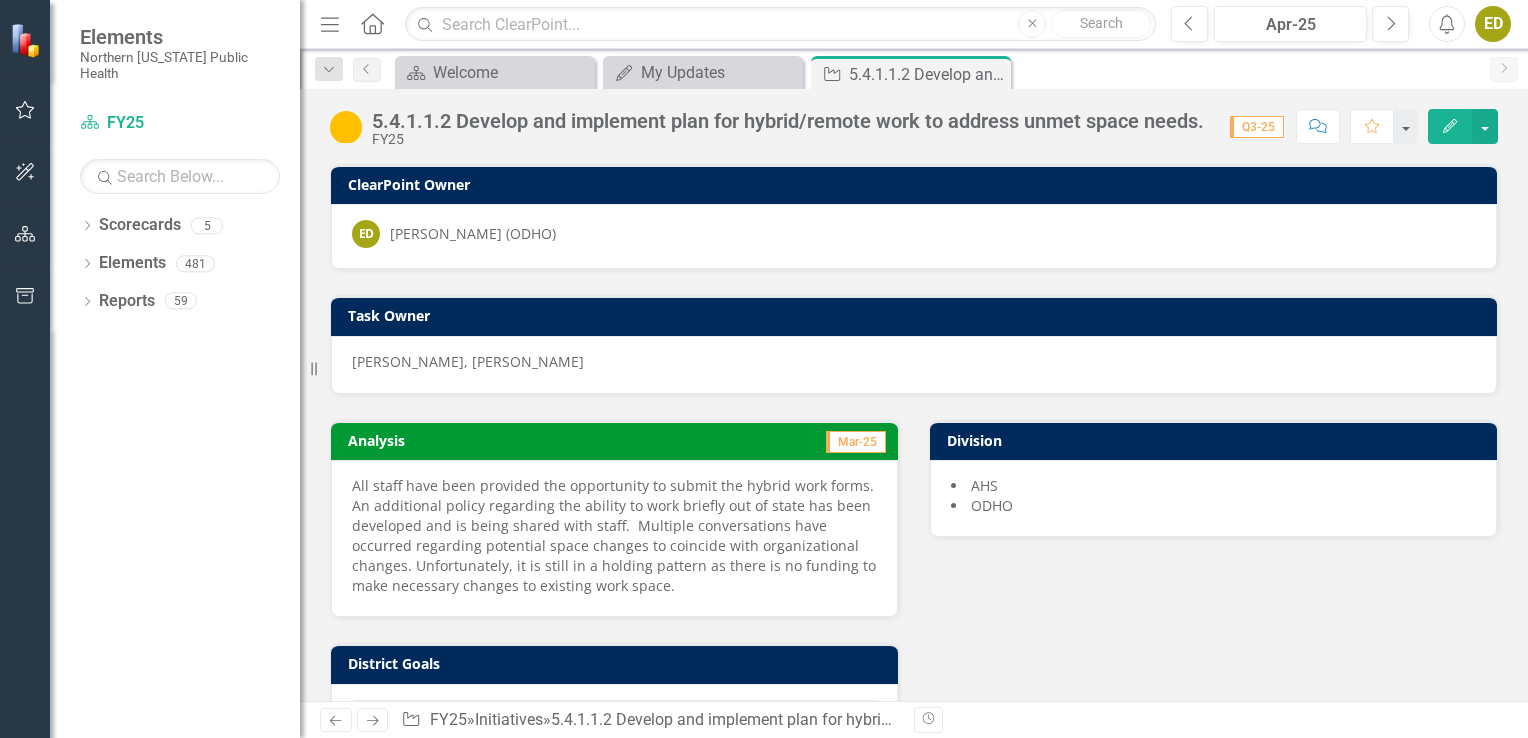 click on "Edit" 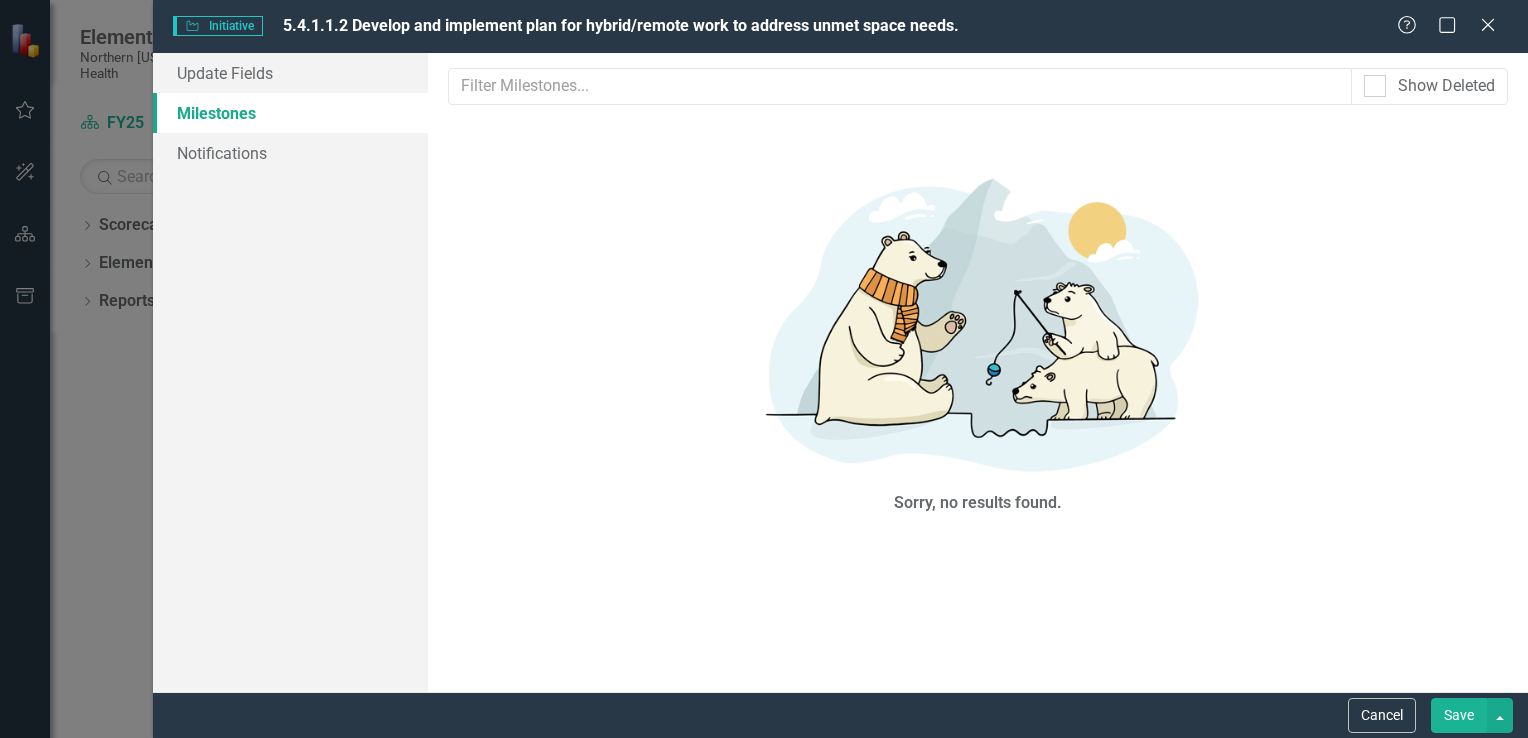 scroll, scrollTop: 0, scrollLeft: 0, axis: both 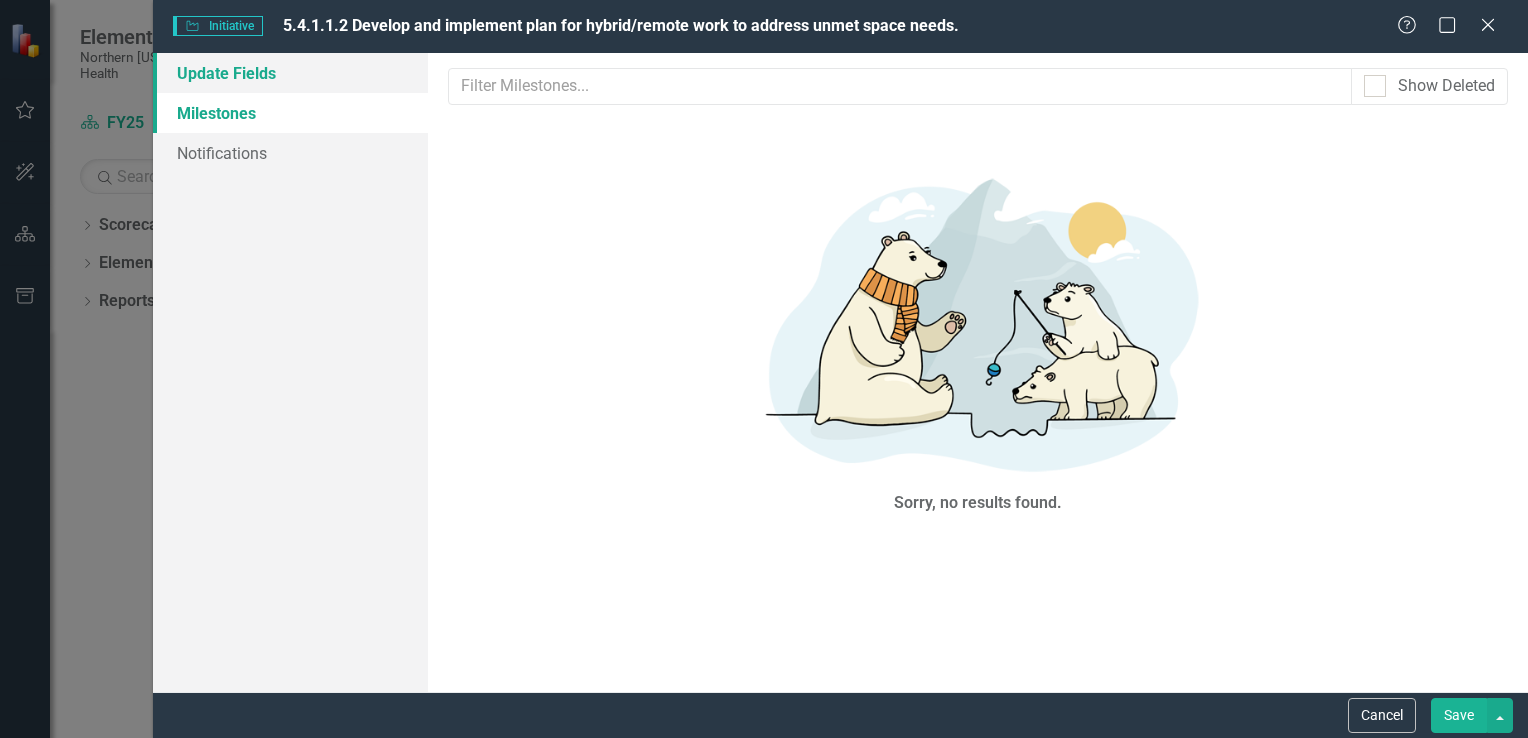 click on "Update Fields" at bounding box center (290, 73) 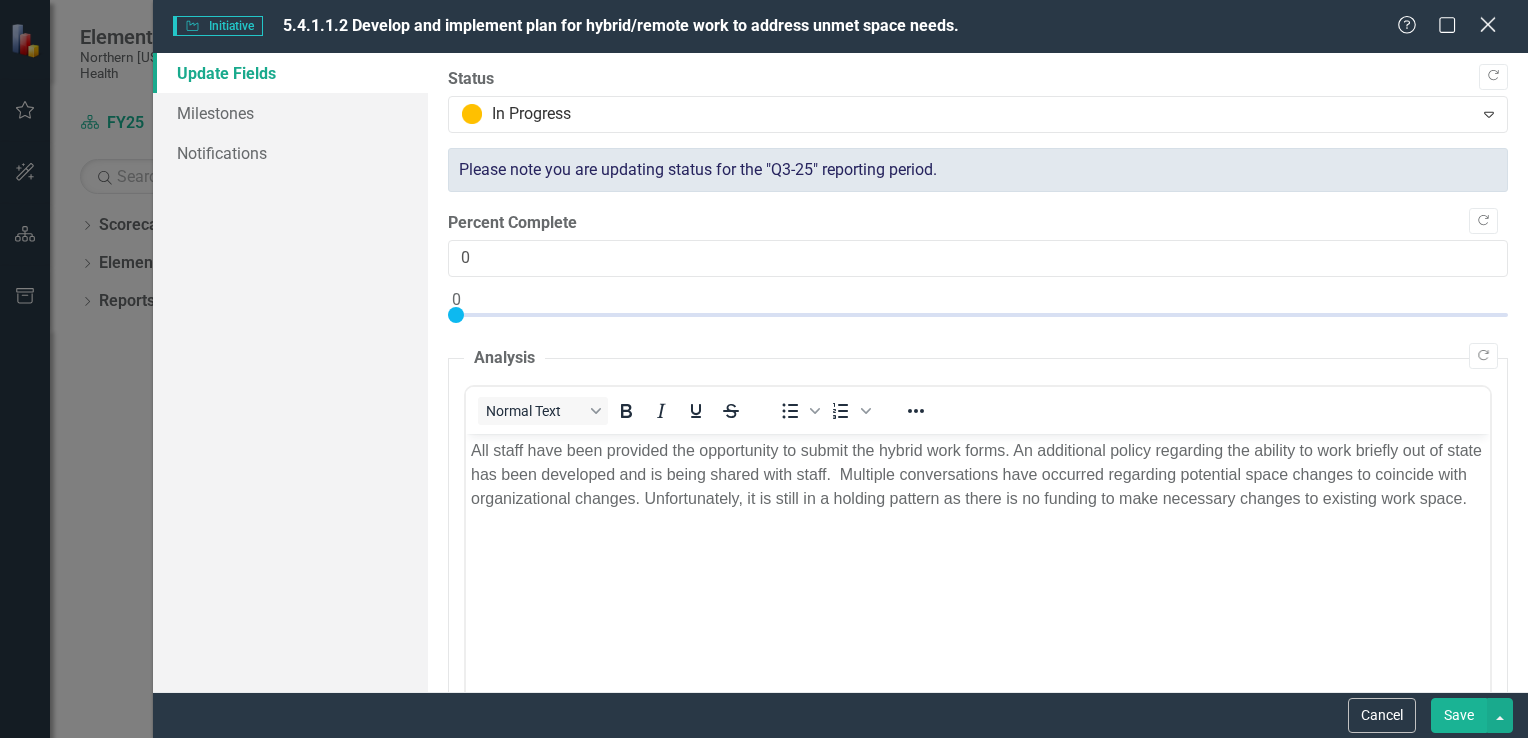 click on "Close" 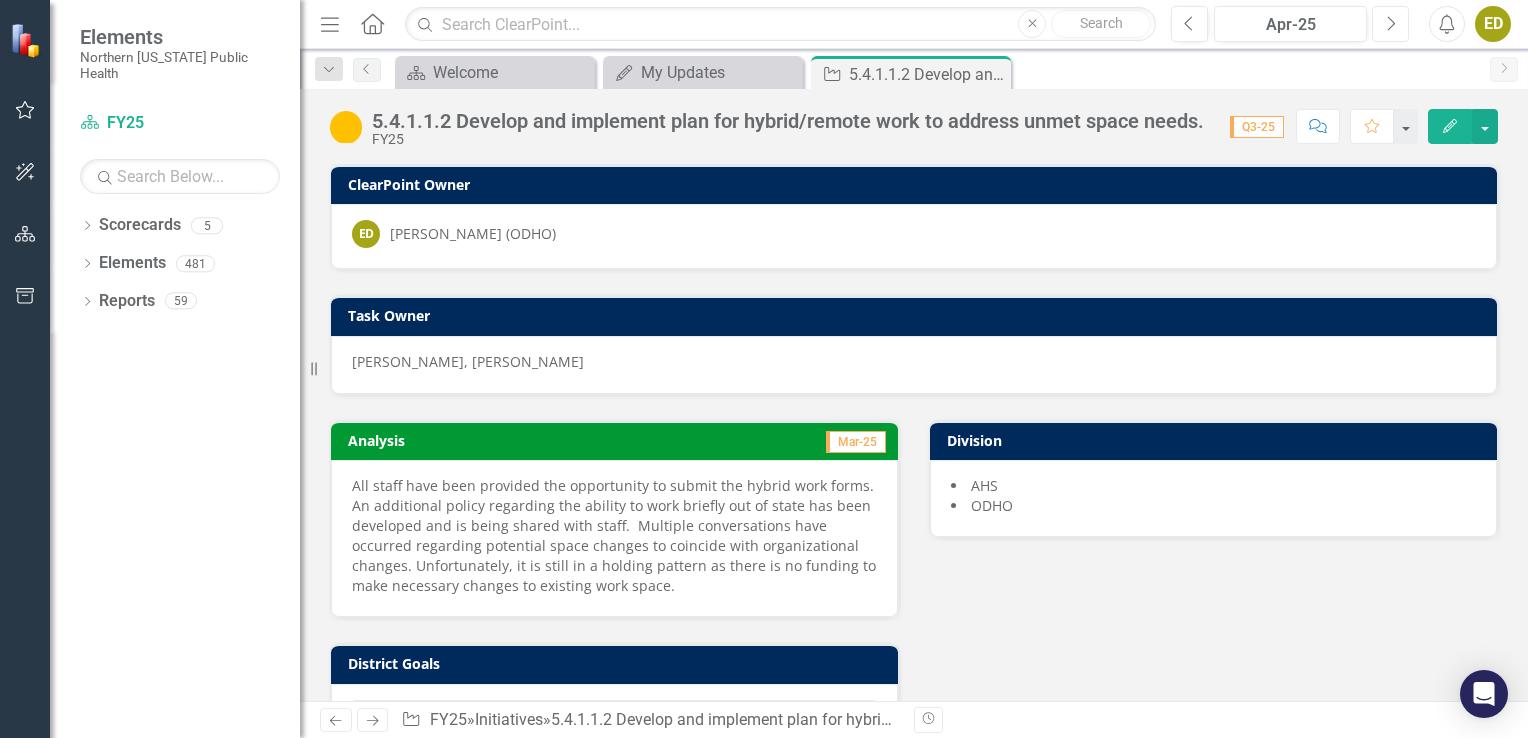 click on "Next" 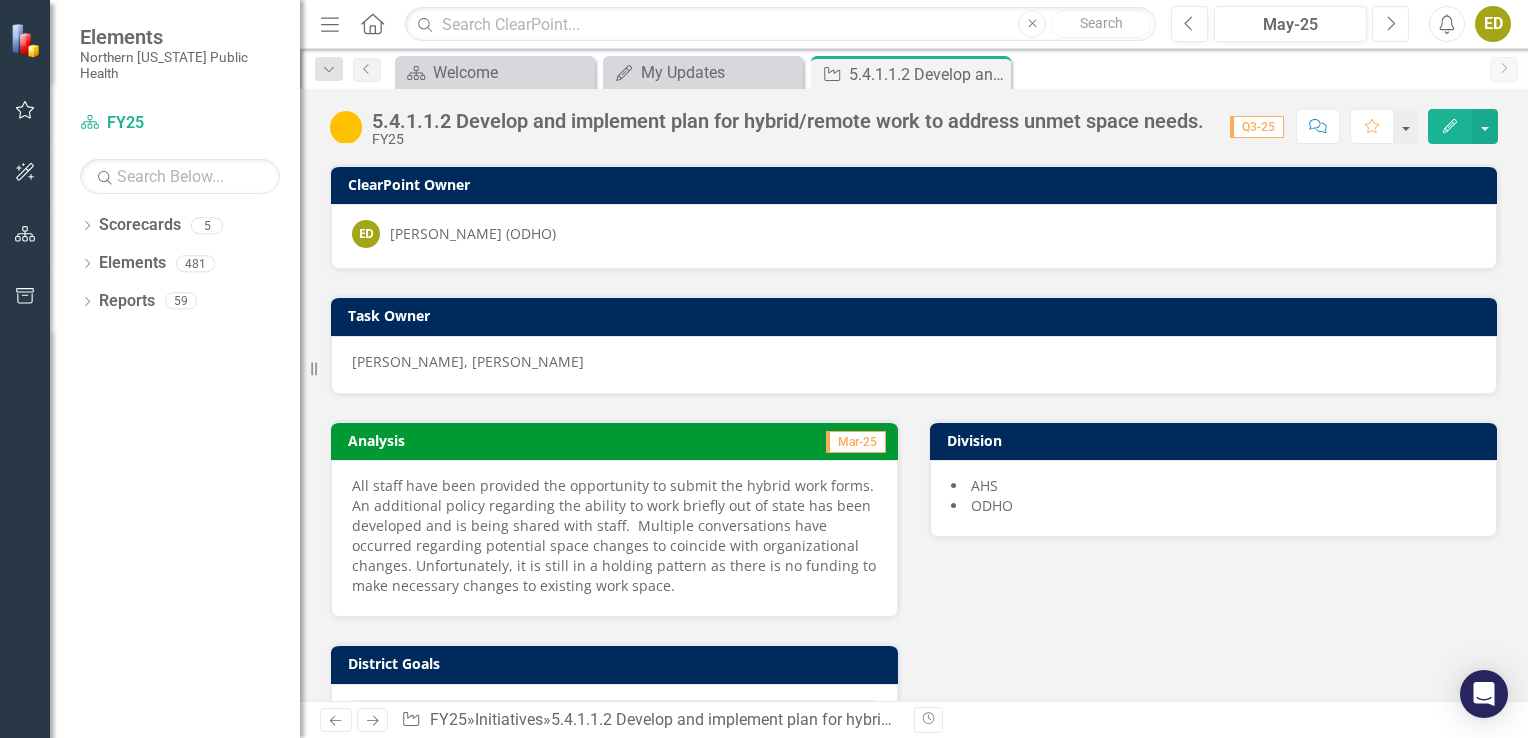 click on "Next" 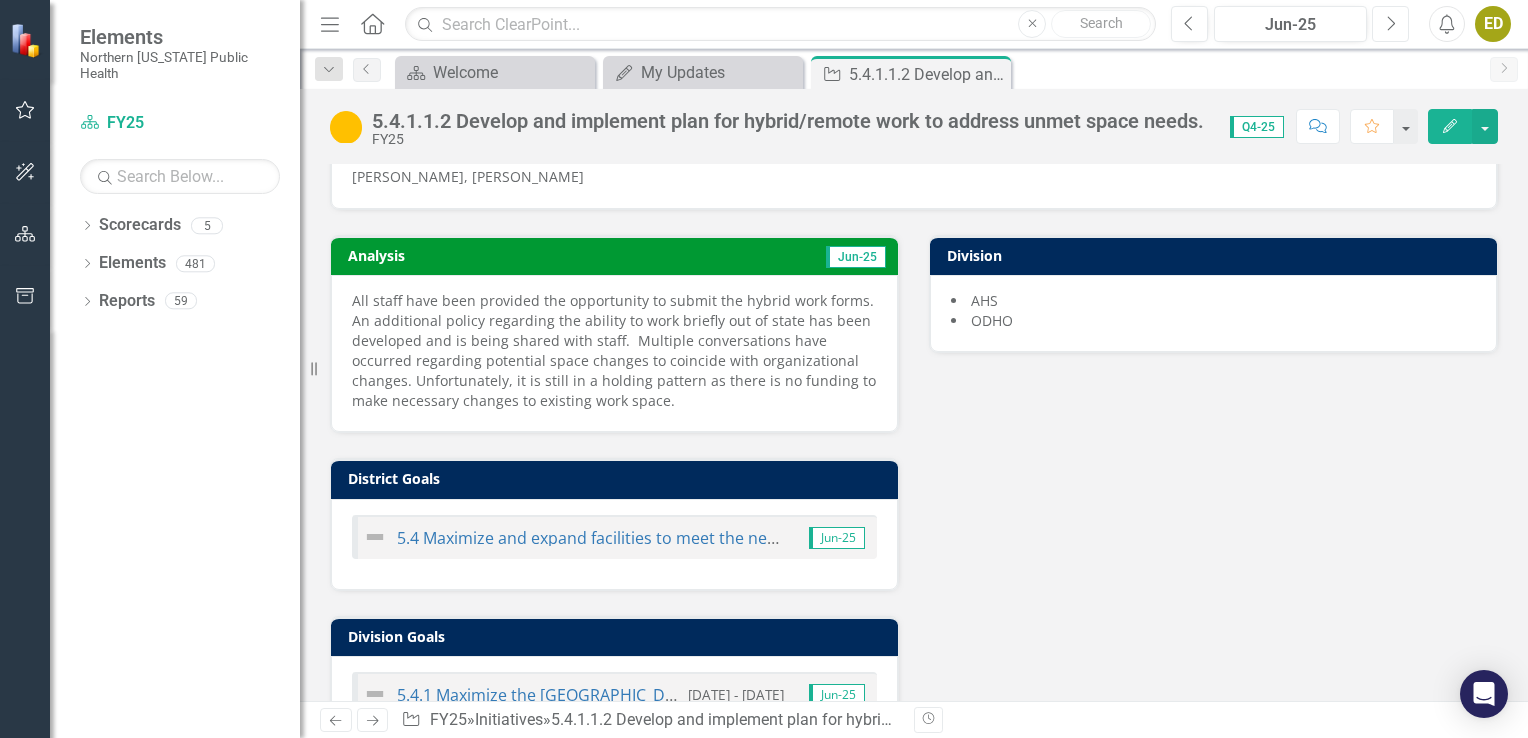scroll, scrollTop: 0, scrollLeft: 0, axis: both 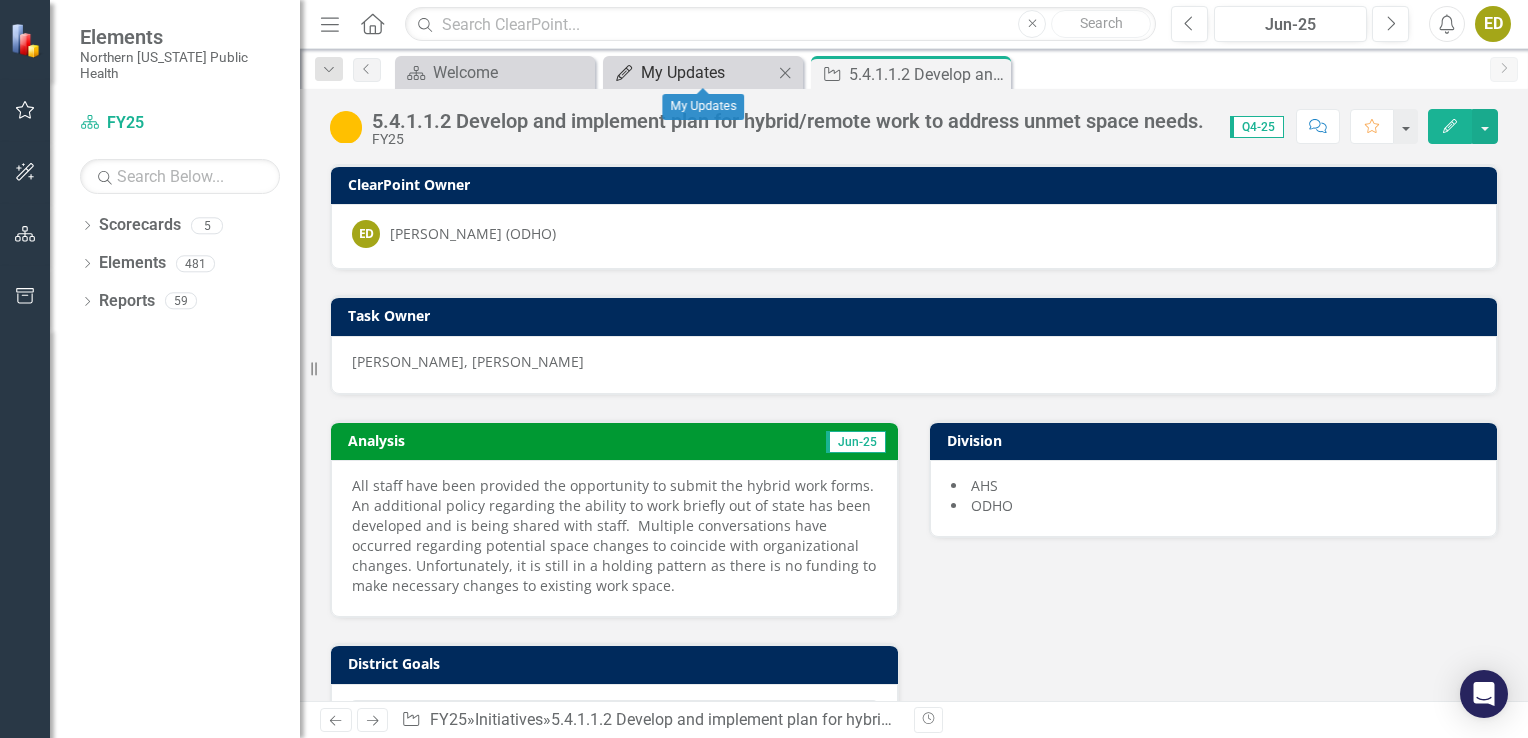 click on "My Updates" at bounding box center [707, 72] 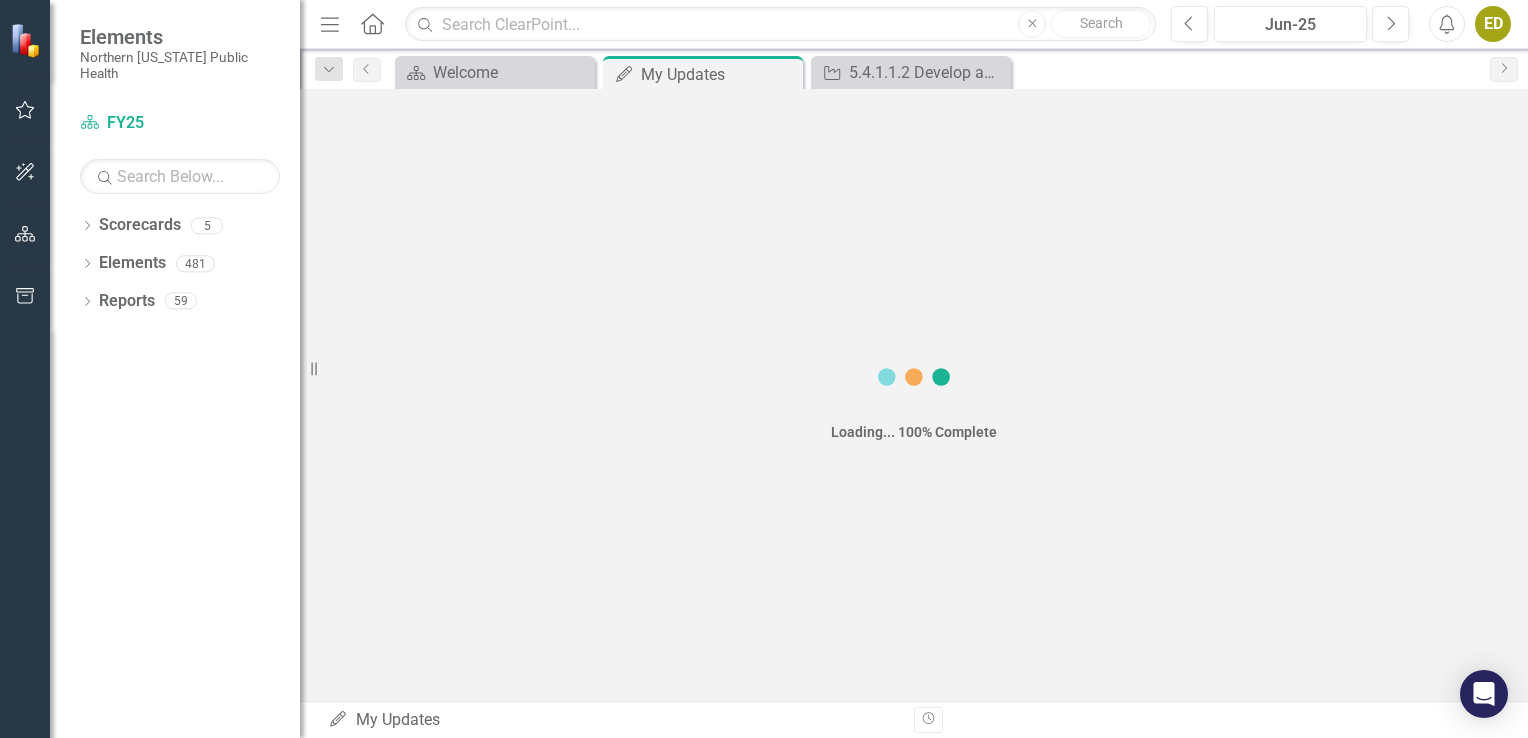 scroll, scrollTop: 0, scrollLeft: 0, axis: both 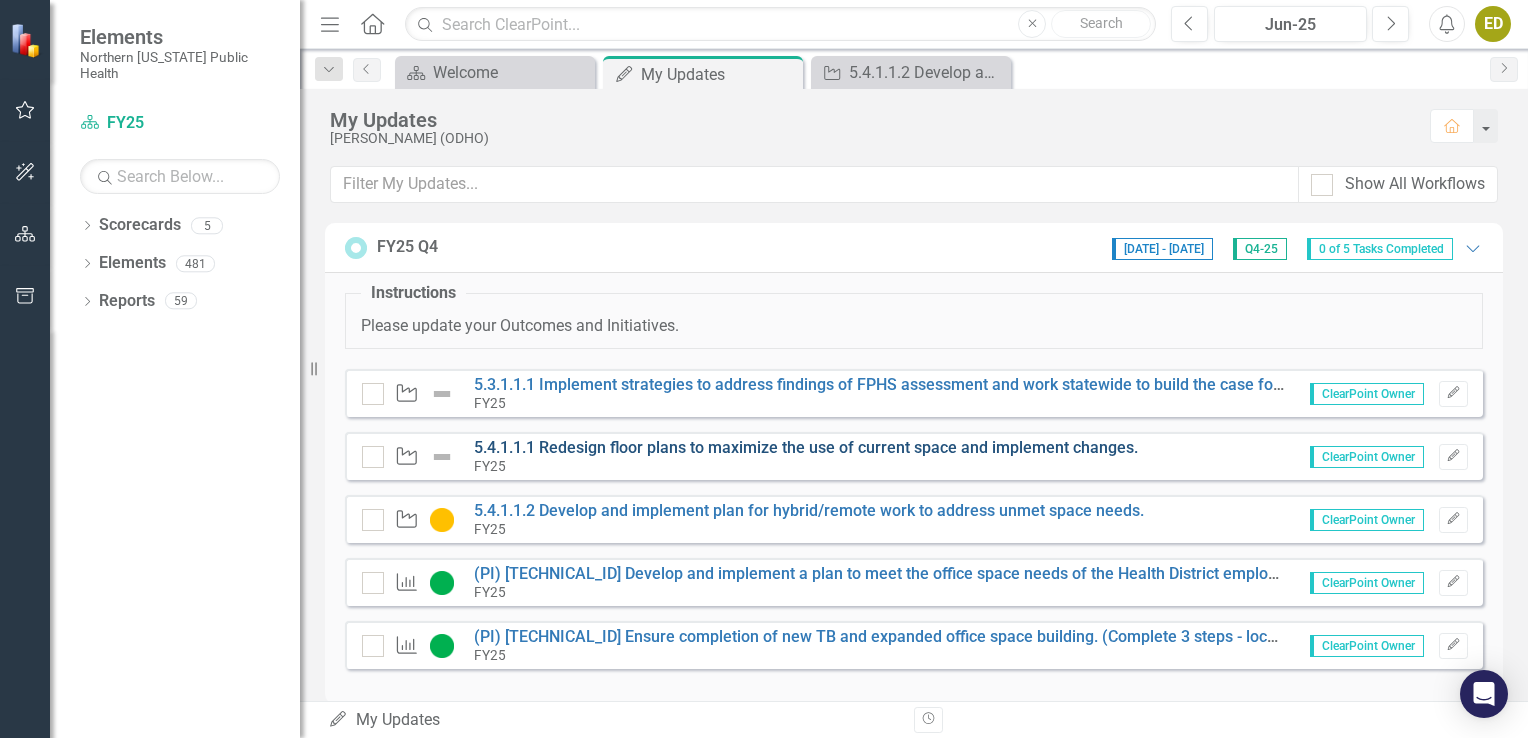 click on "5.4.1.1.1 Redesign floor plans to maximize the use of current space and implement changes." at bounding box center [806, 447] 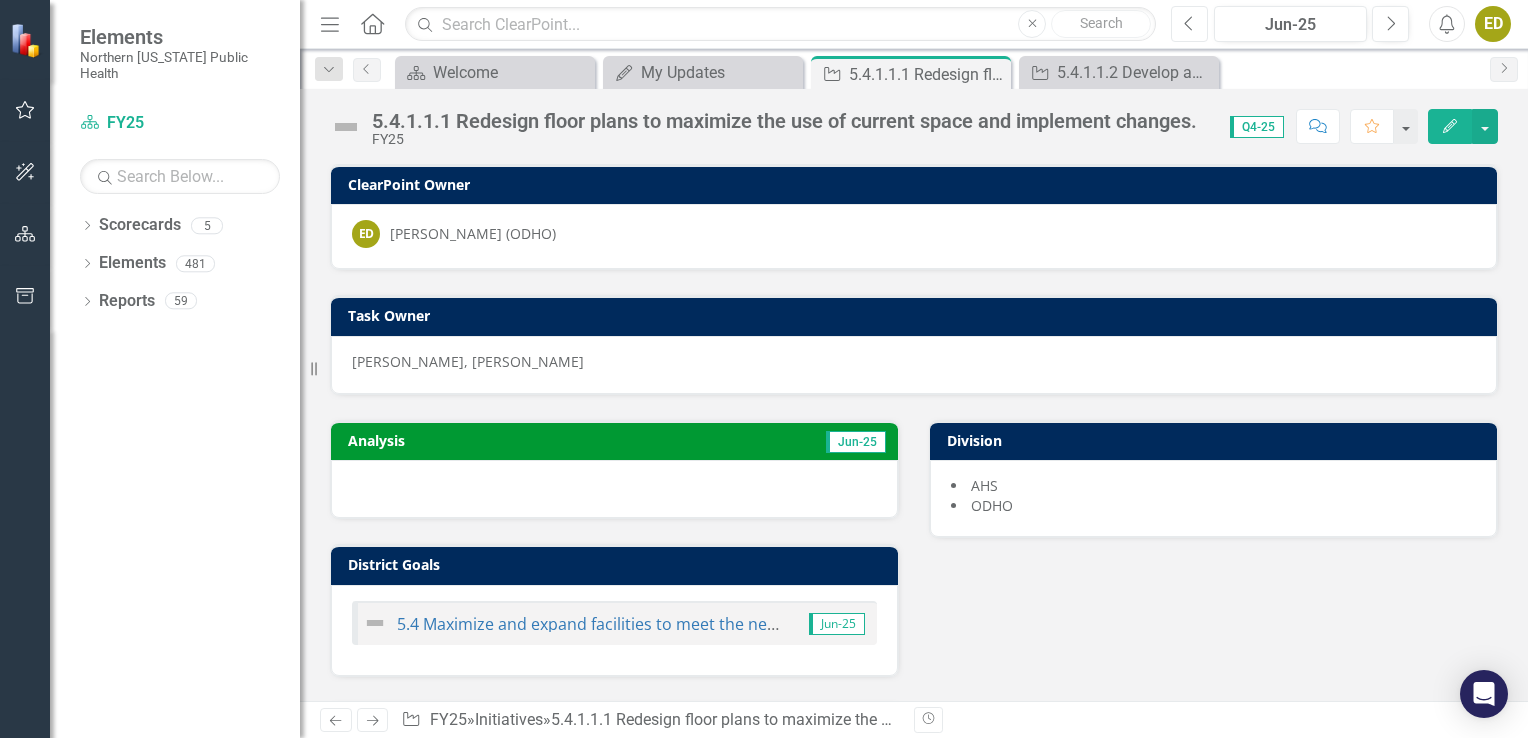 click 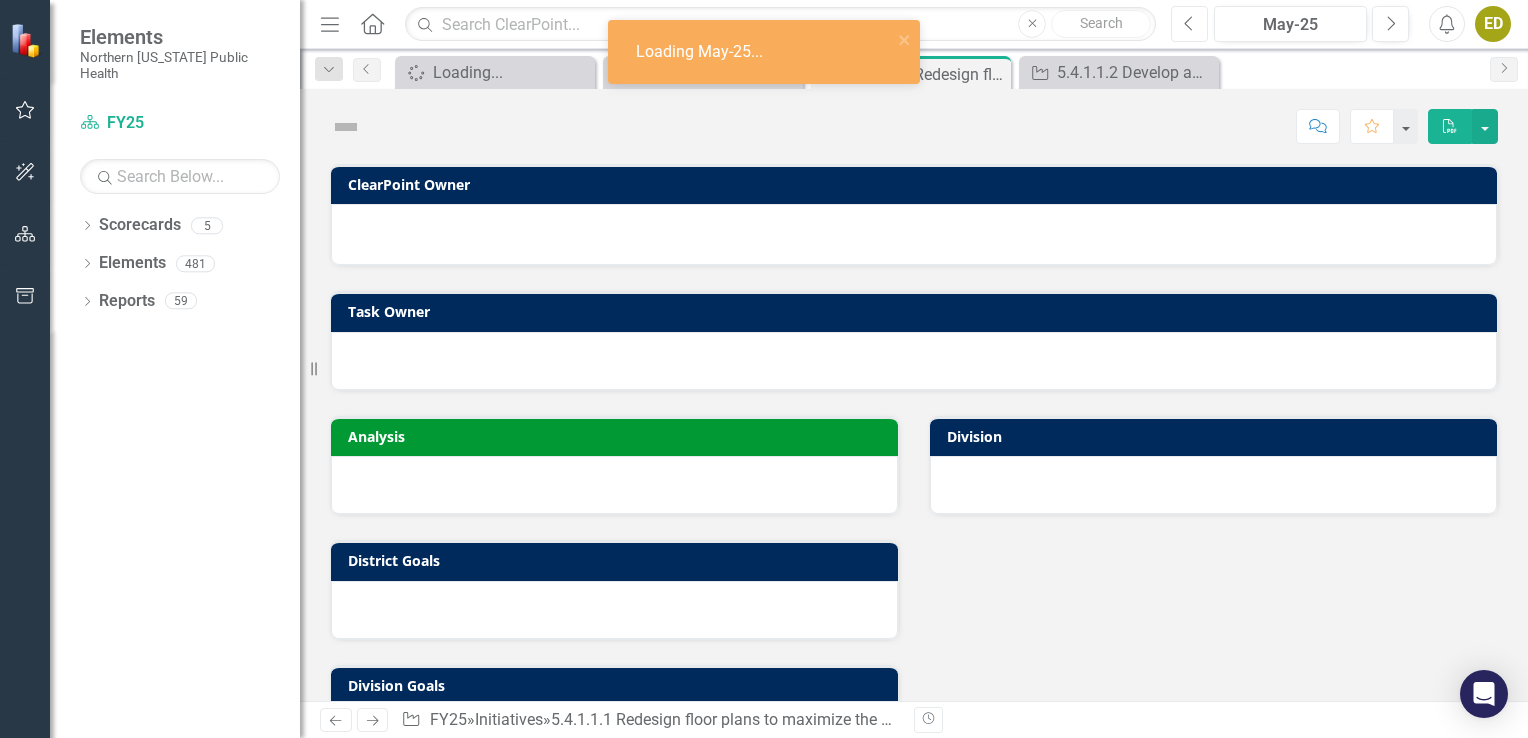 click 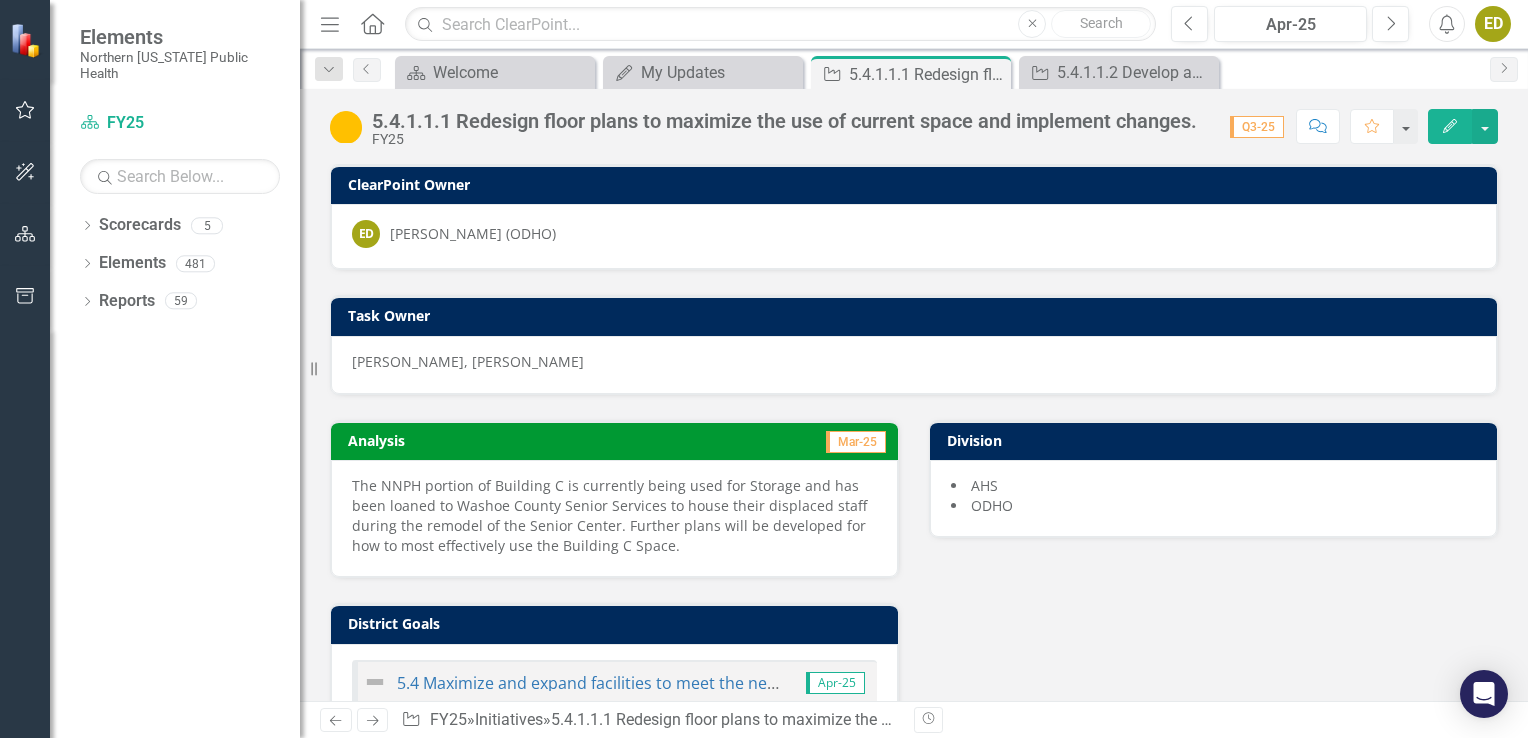 click on "Edit" 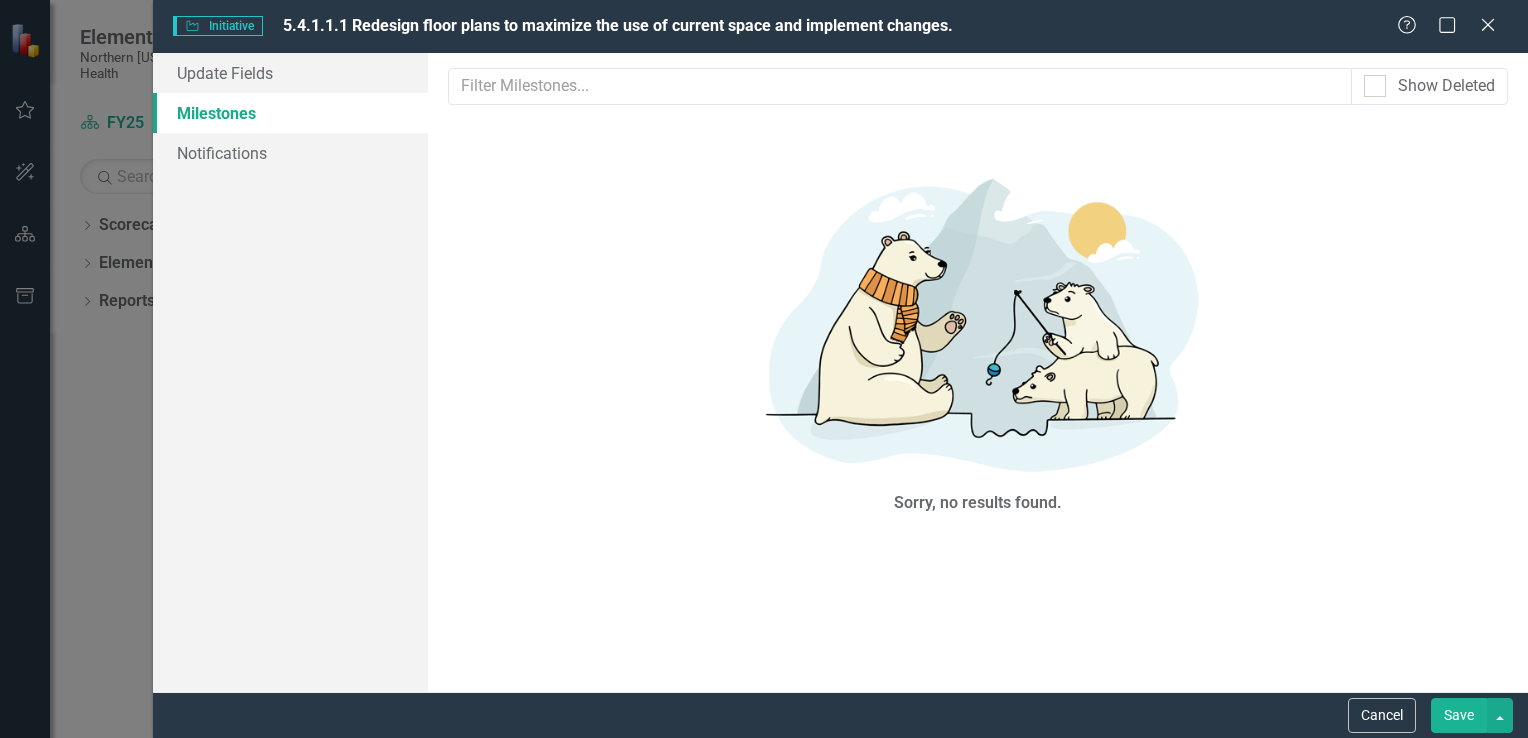 scroll, scrollTop: 0, scrollLeft: 0, axis: both 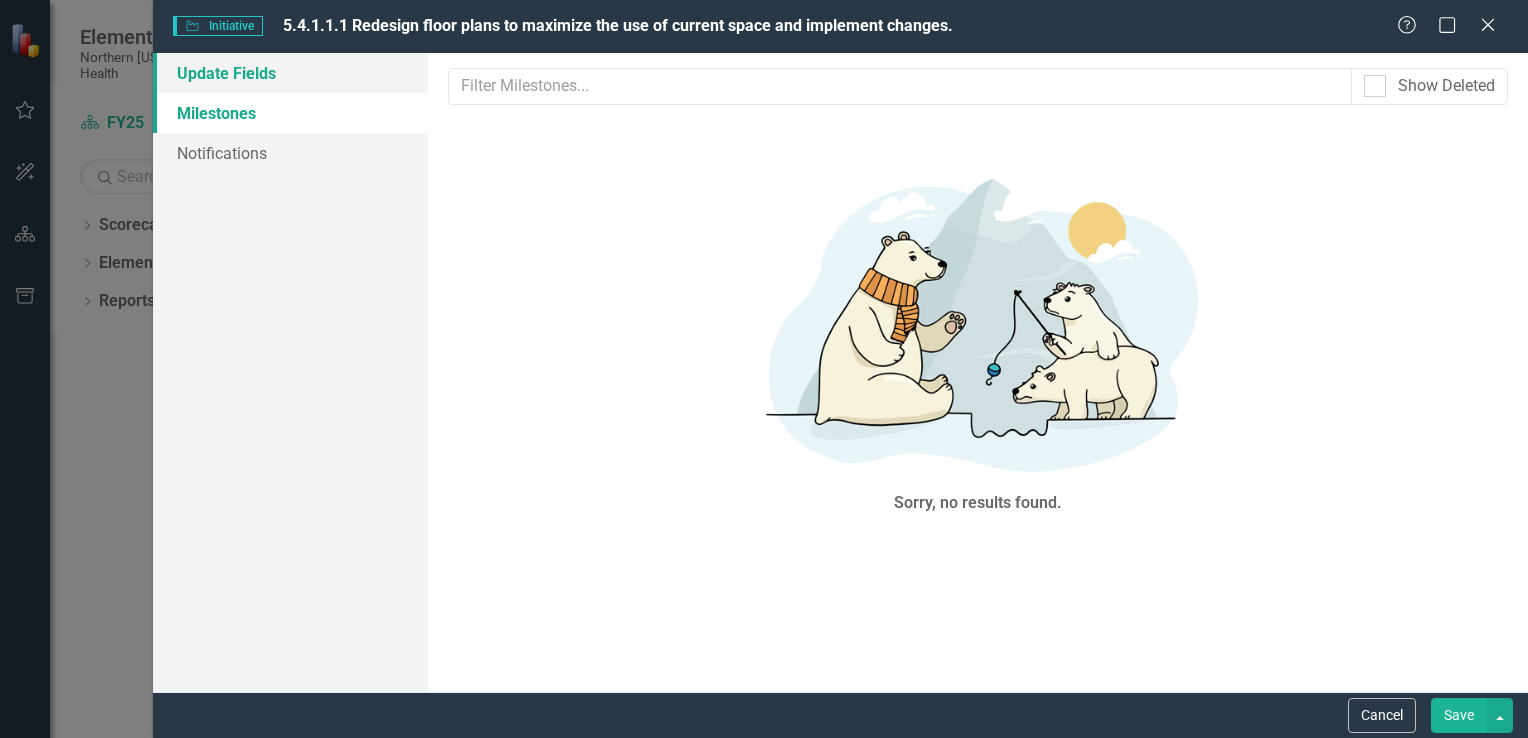 click on "Update Fields" at bounding box center (290, 73) 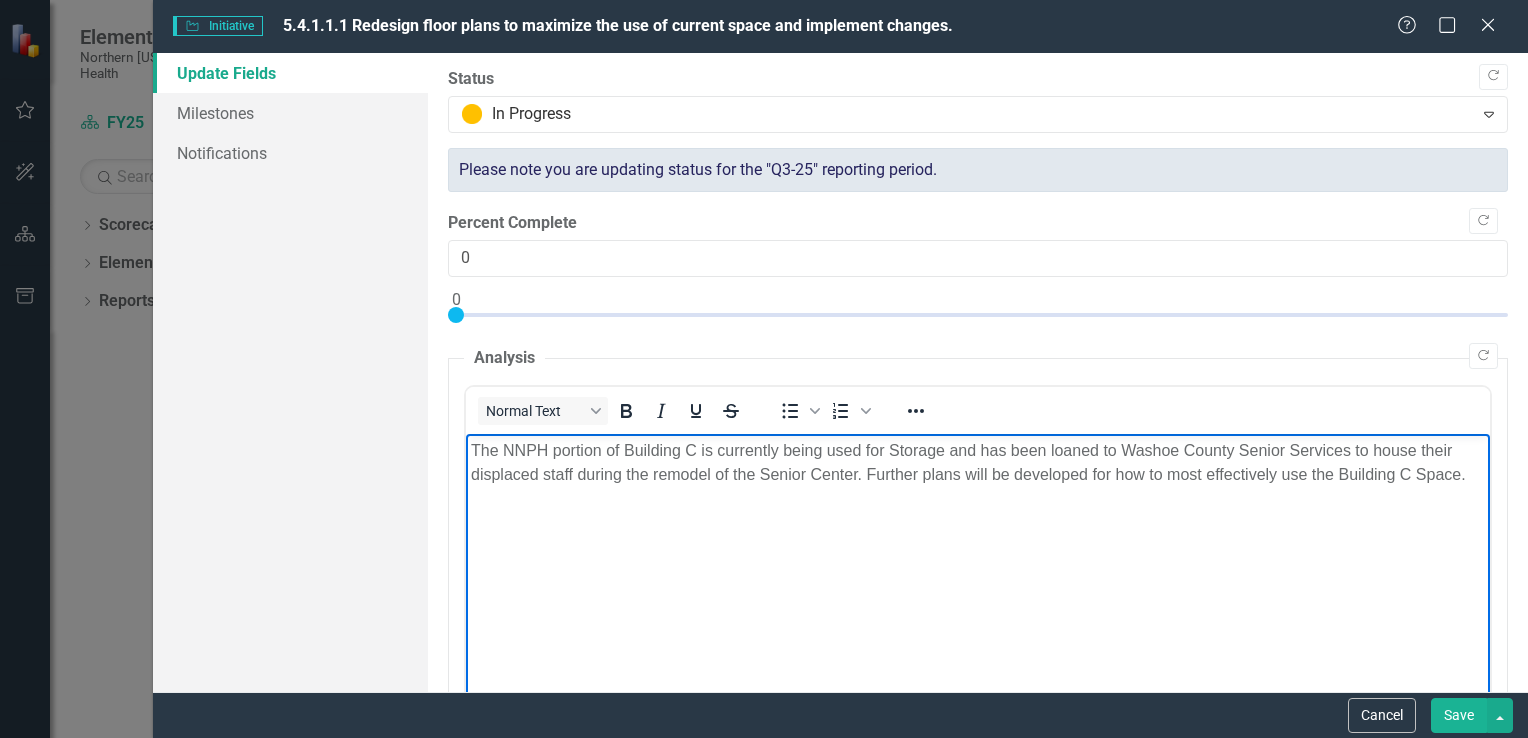 drag, startPoint x: 470, startPoint y: 449, endPoint x: 1471, endPoint y: 490, distance: 1001.8393 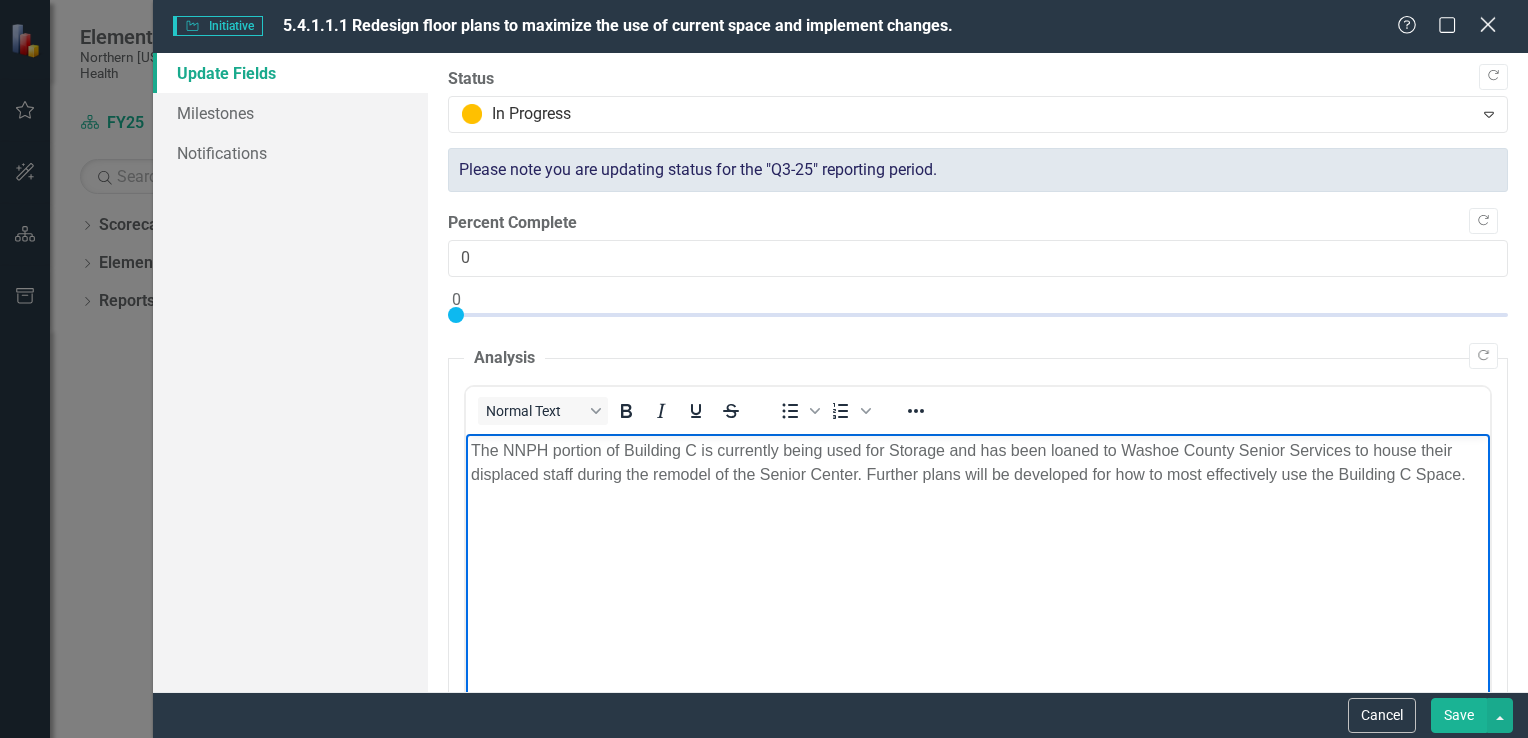 click on "Close" 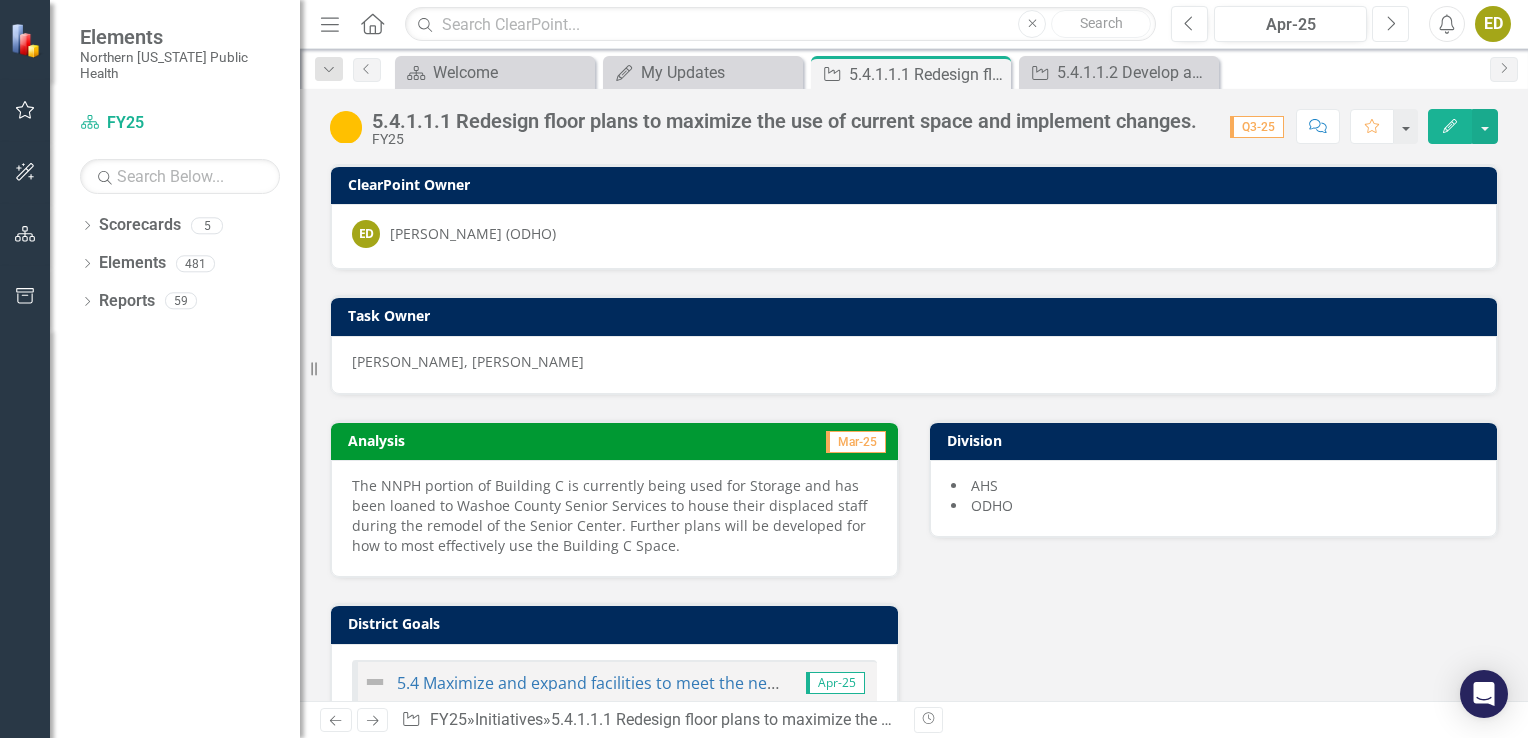 click on "Next" at bounding box center [1390, 24] 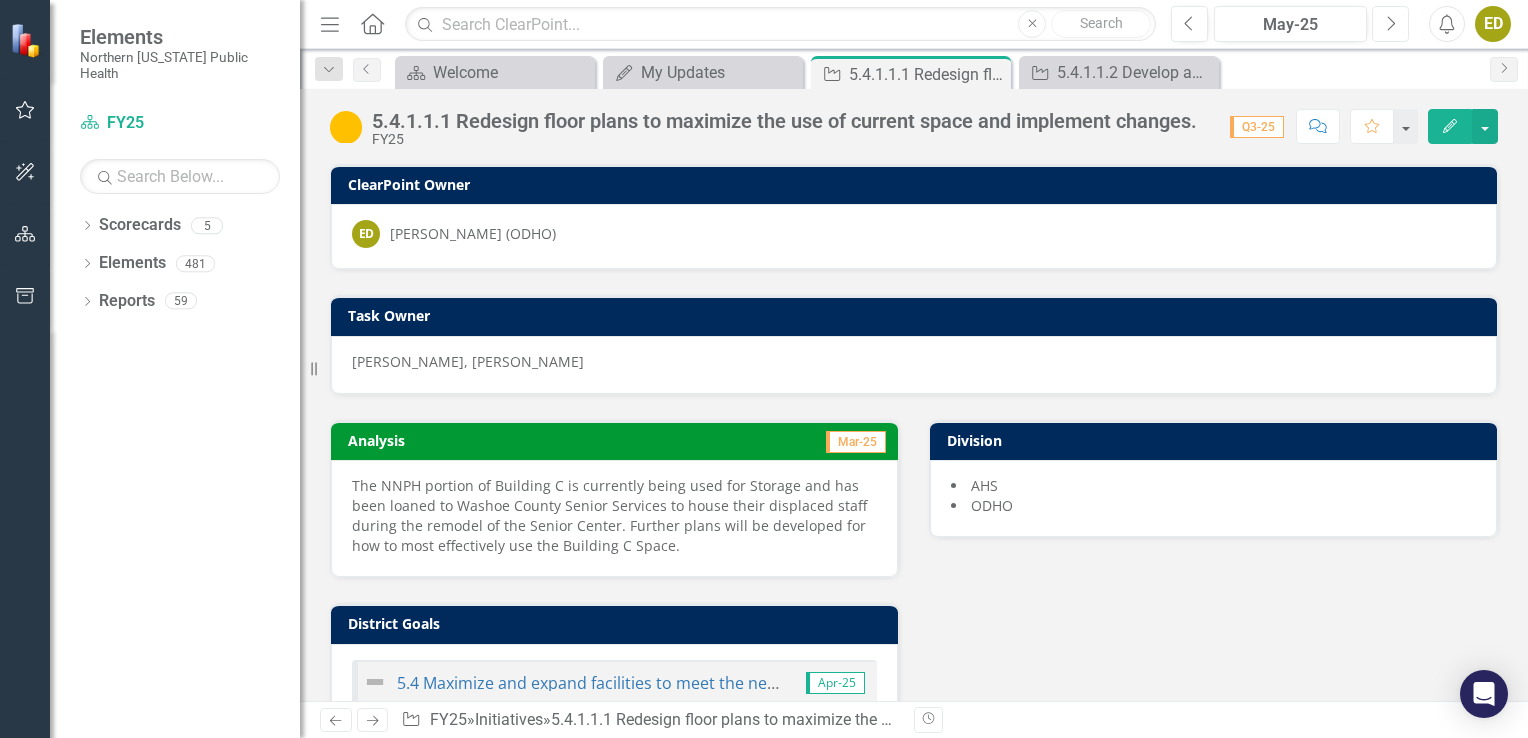 click on "Next" at bounding box center (1390, 24) 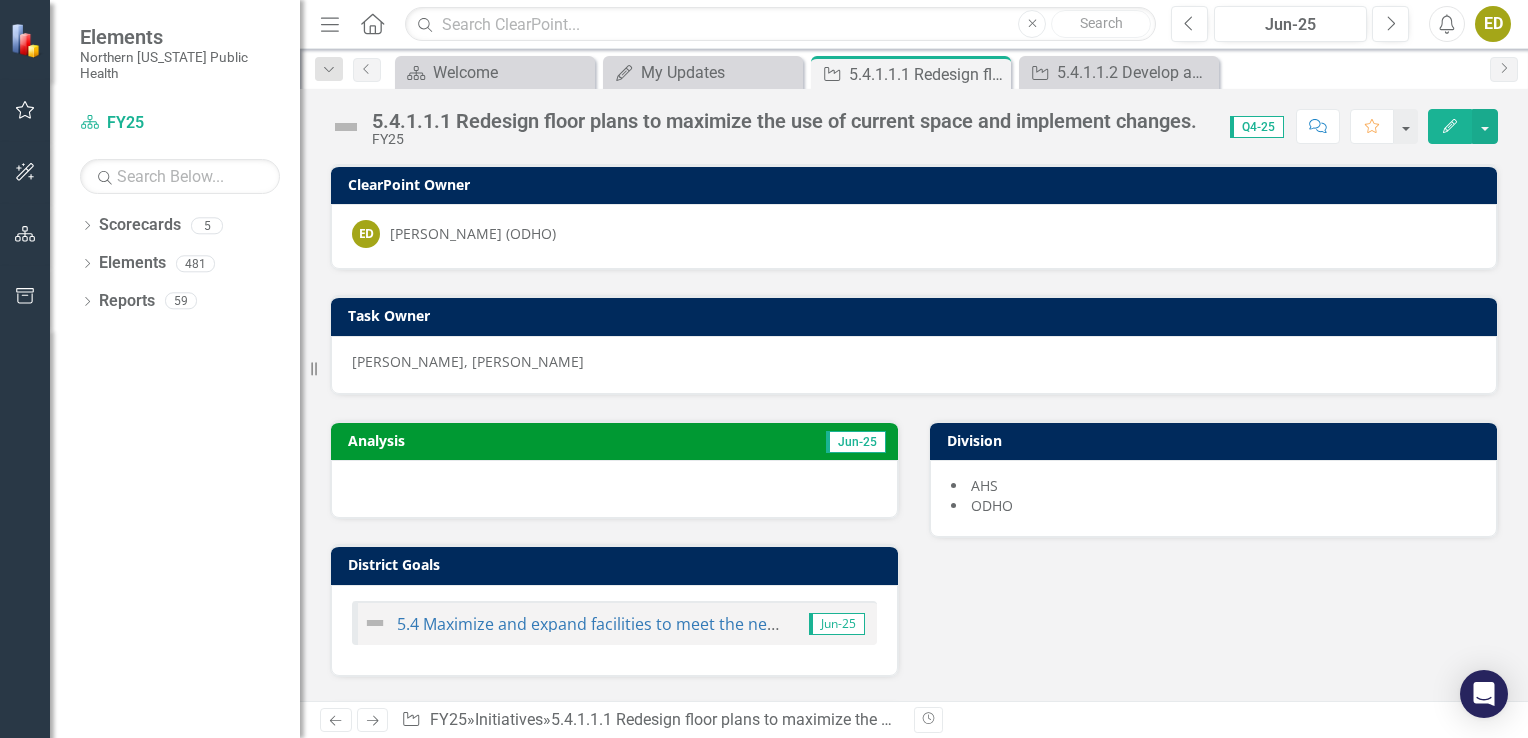 click on "Edit" 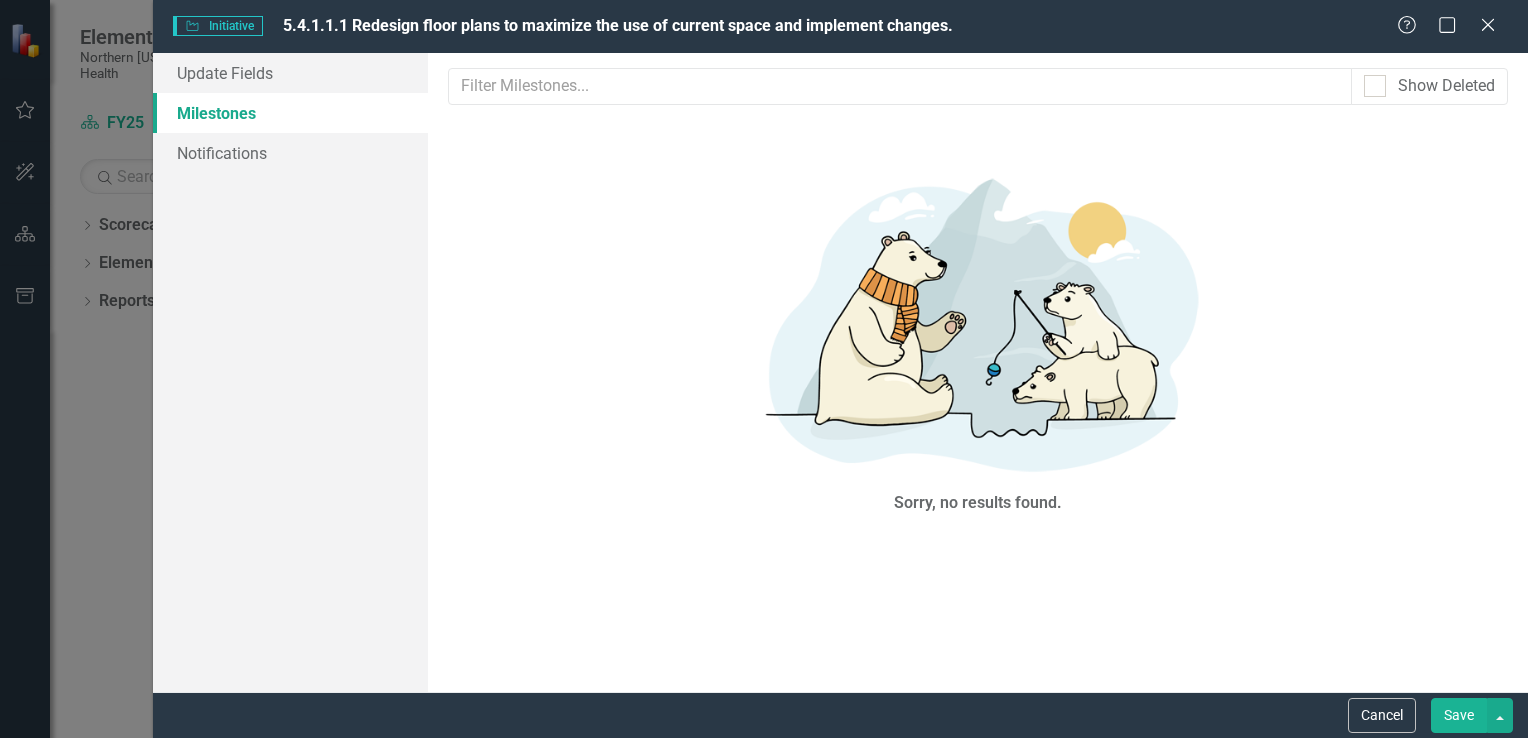 scroll, scrollTop: 0, scrollLeft: 0, axis: both 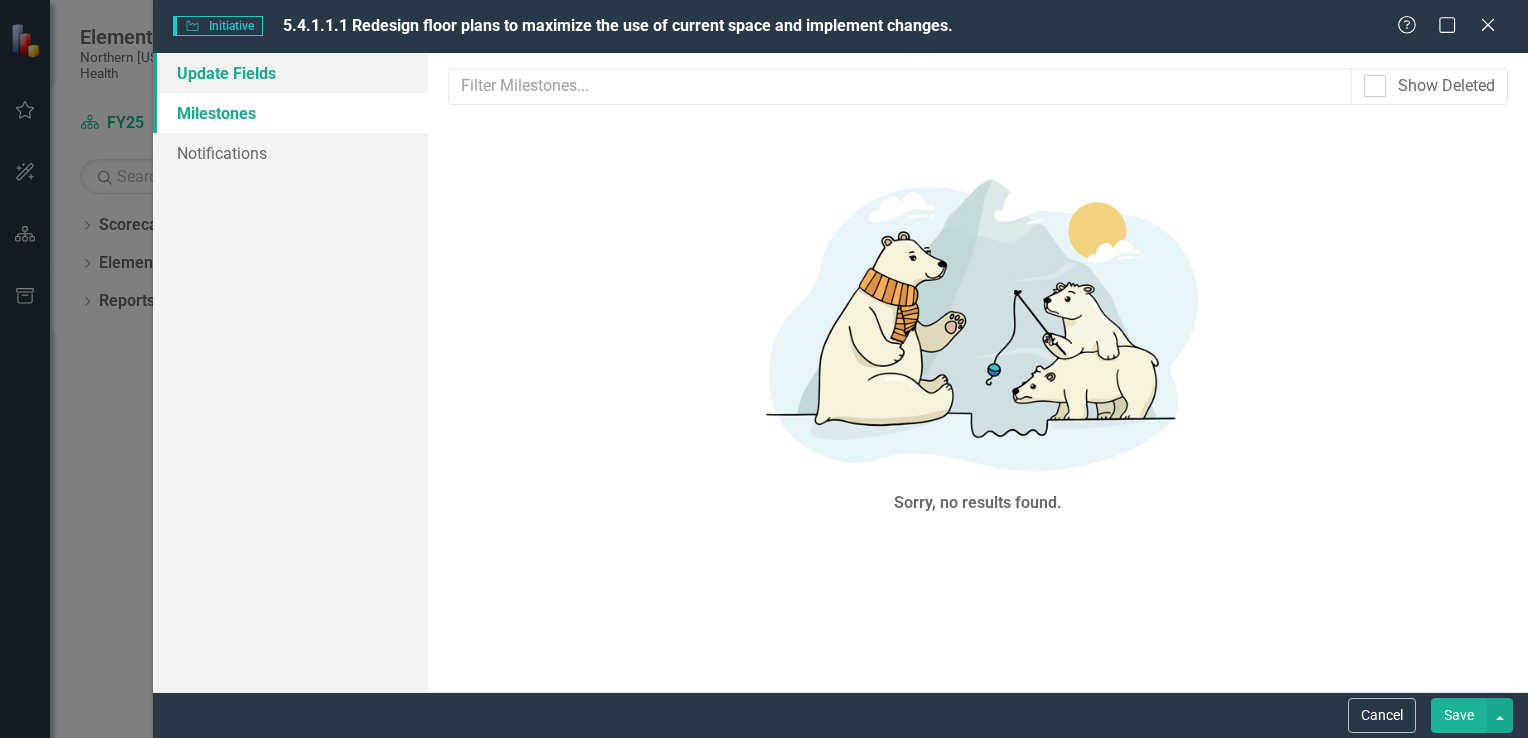 click on "Update Fields" at bounding box center [290, 73] 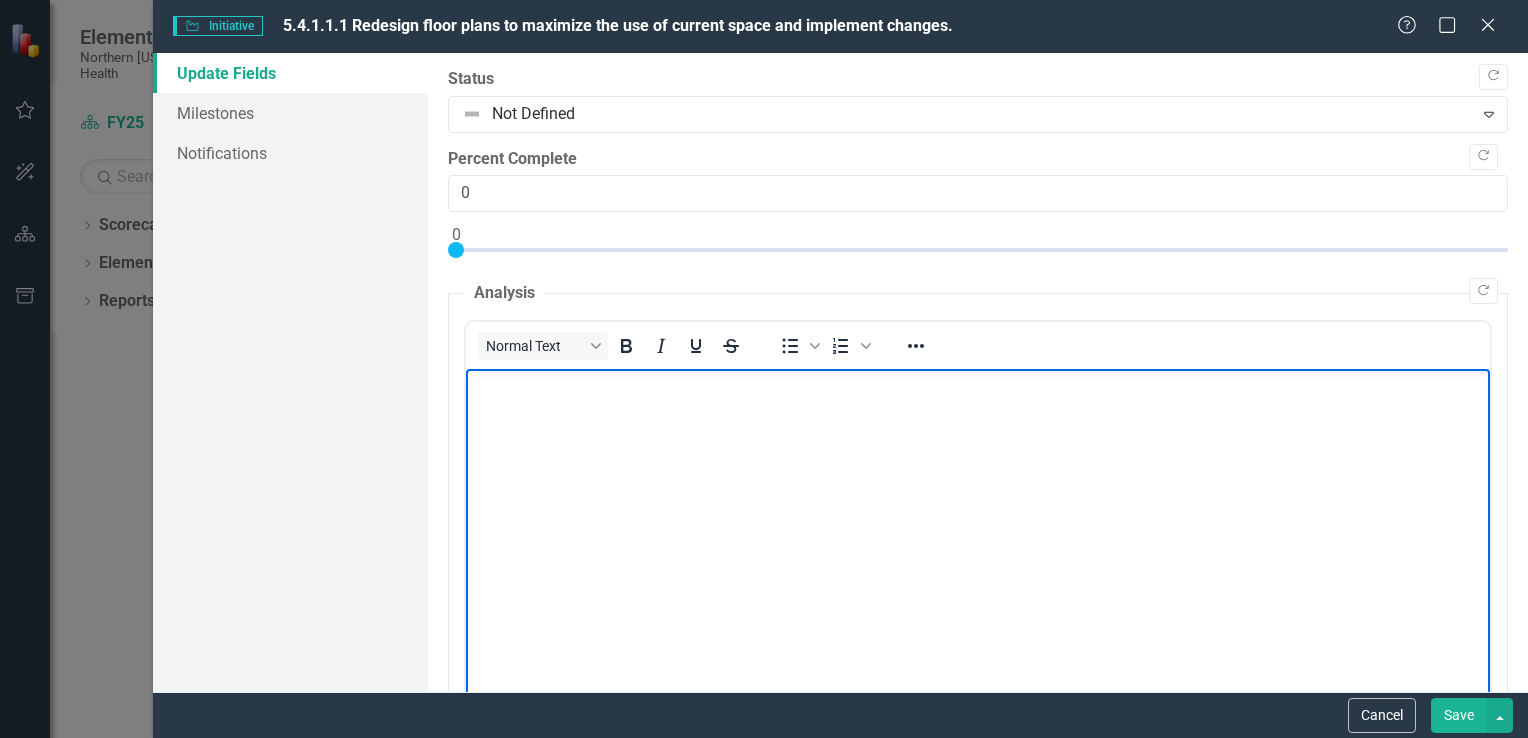 drag, startPoint x: 514, startPoint y: 419, endPoint x: 485, endPoint y: 419, distance: 29 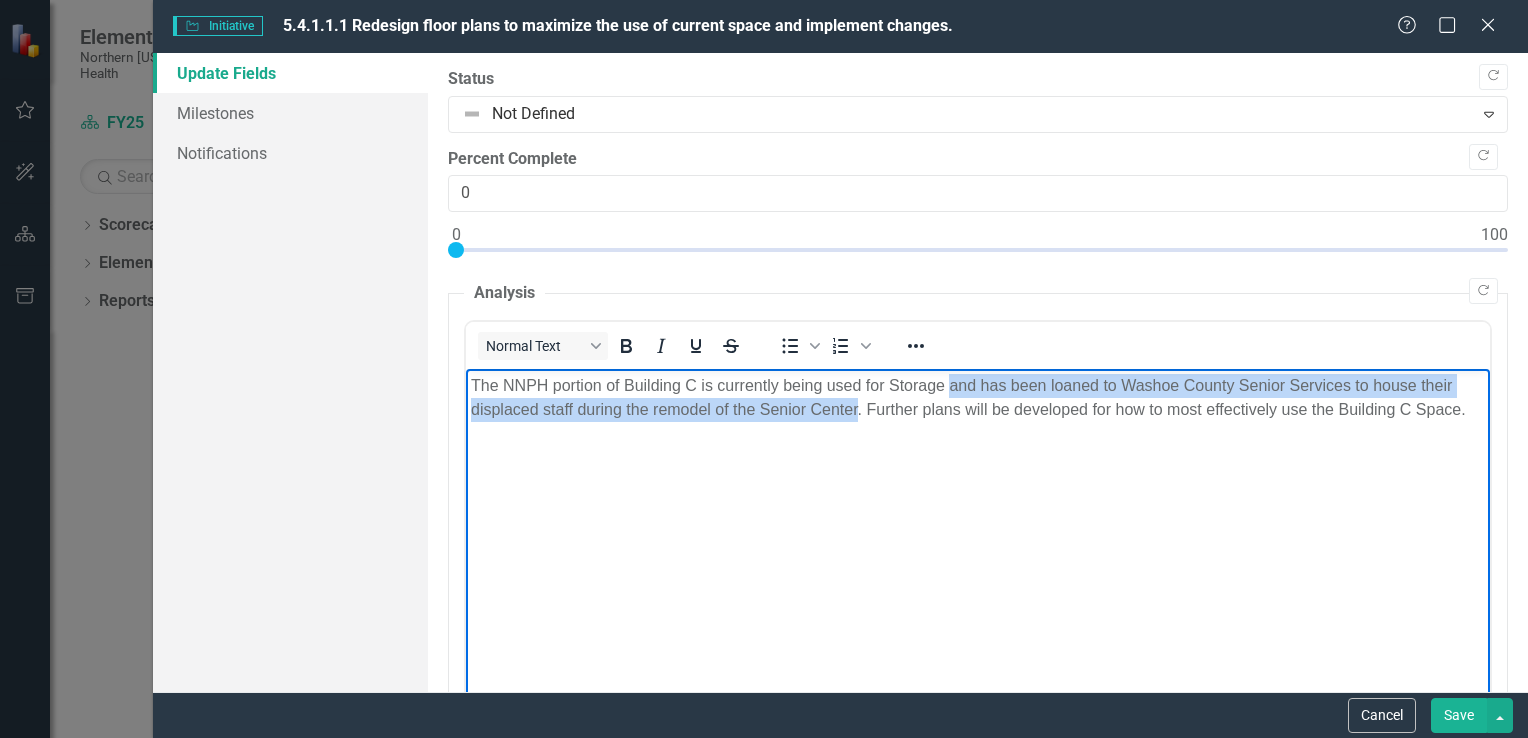 drag, startPoint x: 951, startPoint y: 389, endPoint x: 854, endPoint y: 441, distance: 110.059074 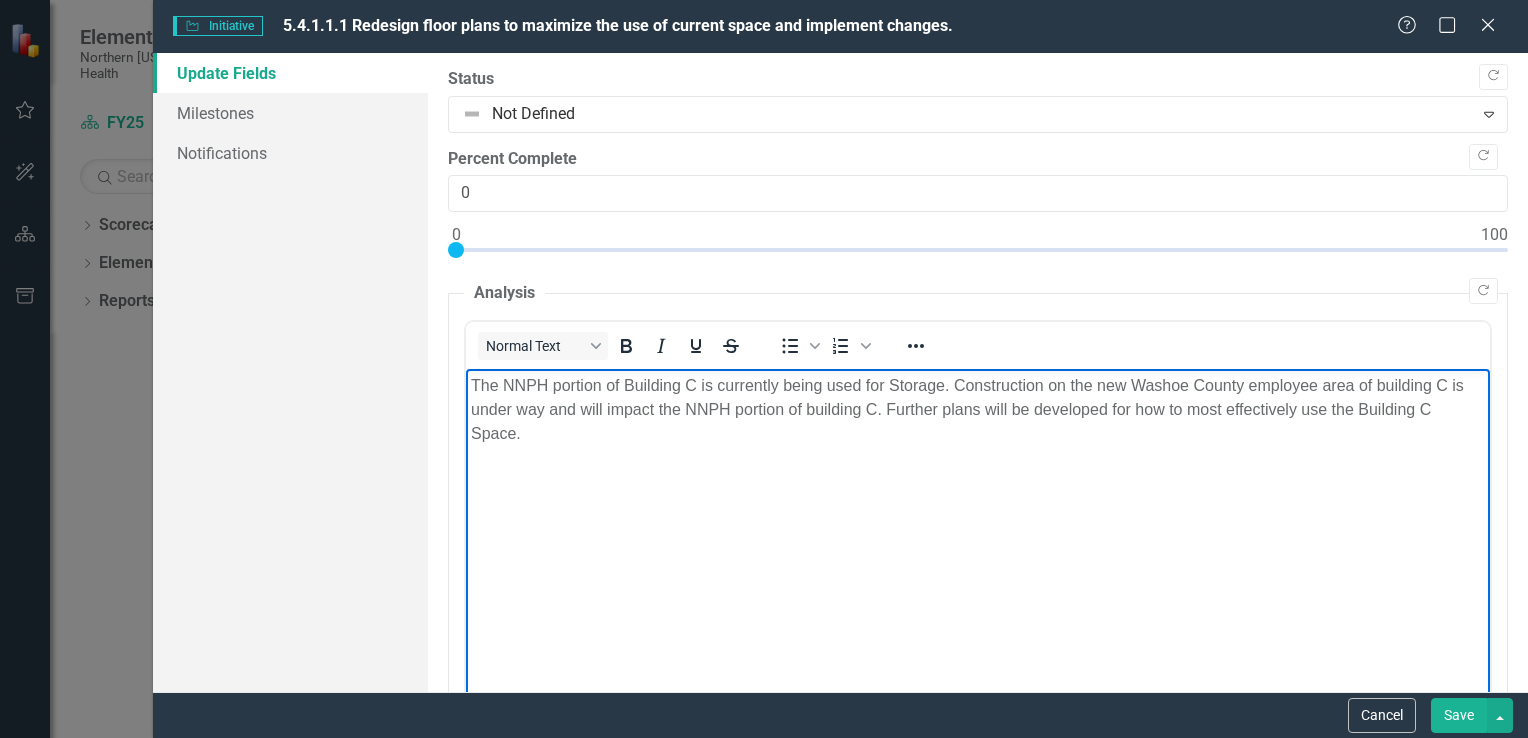 click on "The NNPH portion of Building C is currently being used for Storage. Construction on the new Washoe County employee area of building C is under way and will impact the NNPH portion of building C. Further plans will be developed for how to most effectively use the Building C Space." at bounding box center (977, 410) 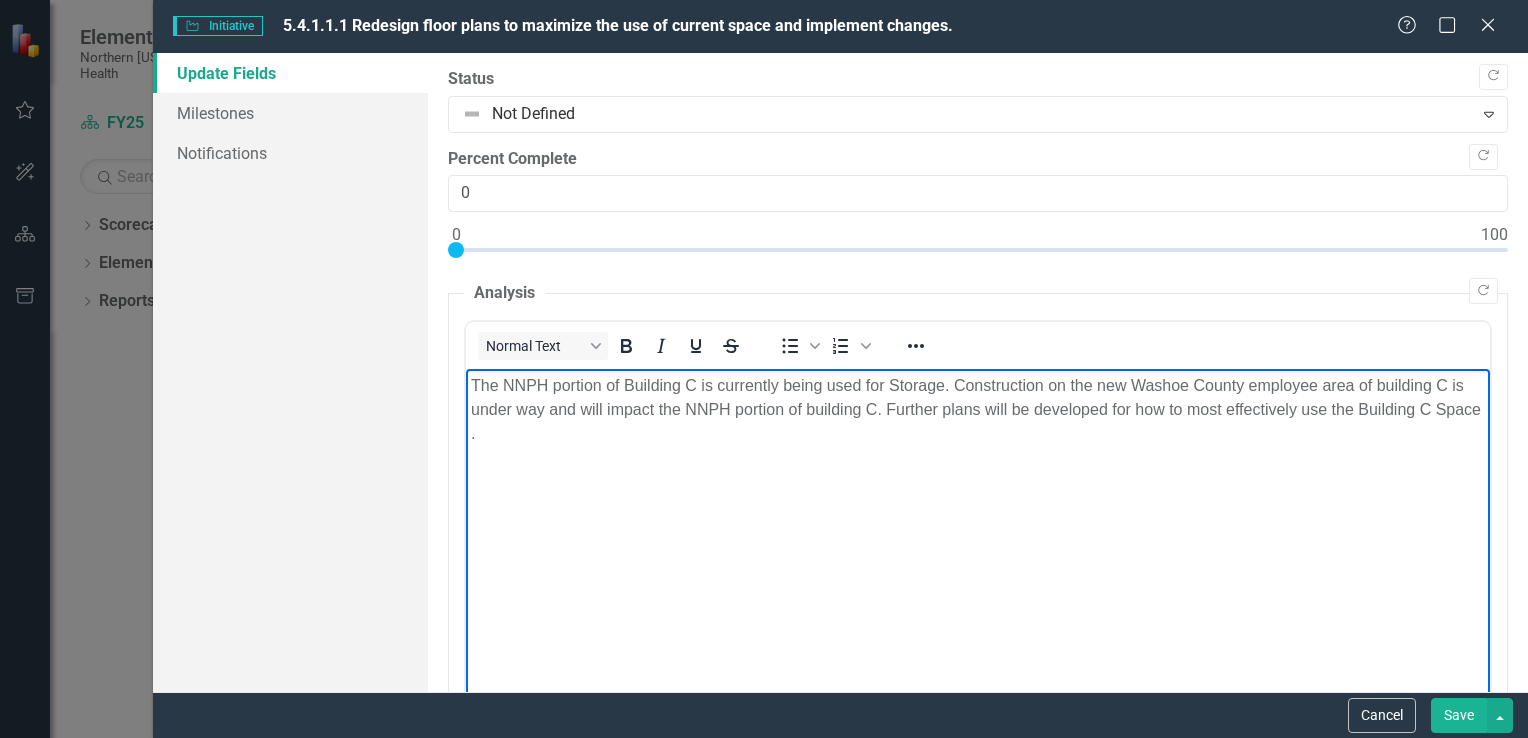 click on "The NNPH portion of Building C is currently being used for Storage. Construction on the new Washoe County employee area of building C is under way and will impact the NNPH portion of building C. Further plans will be developed for how to most effectively use the Building C Space ." at bounding box center [977, 410] 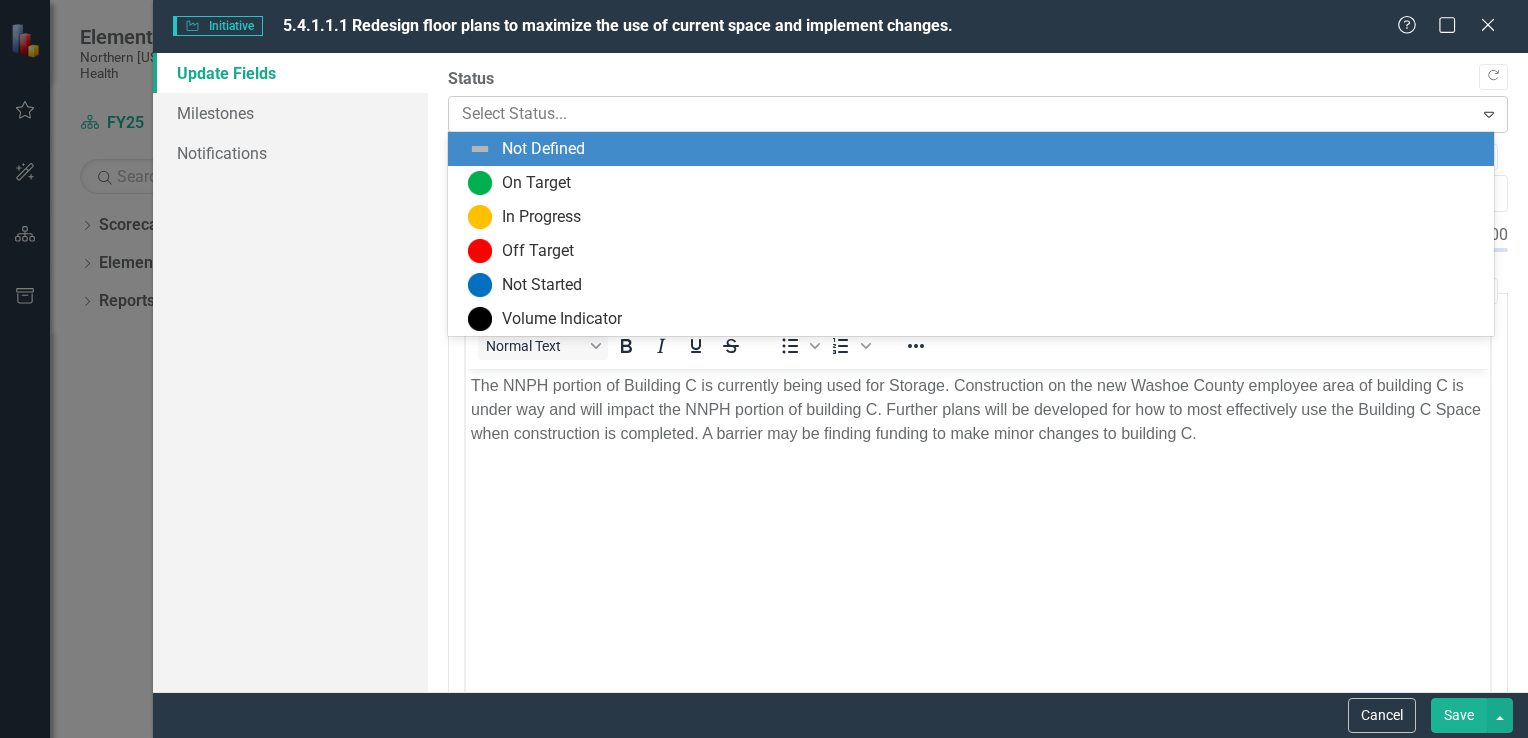 click at bounding box center (961, 114) 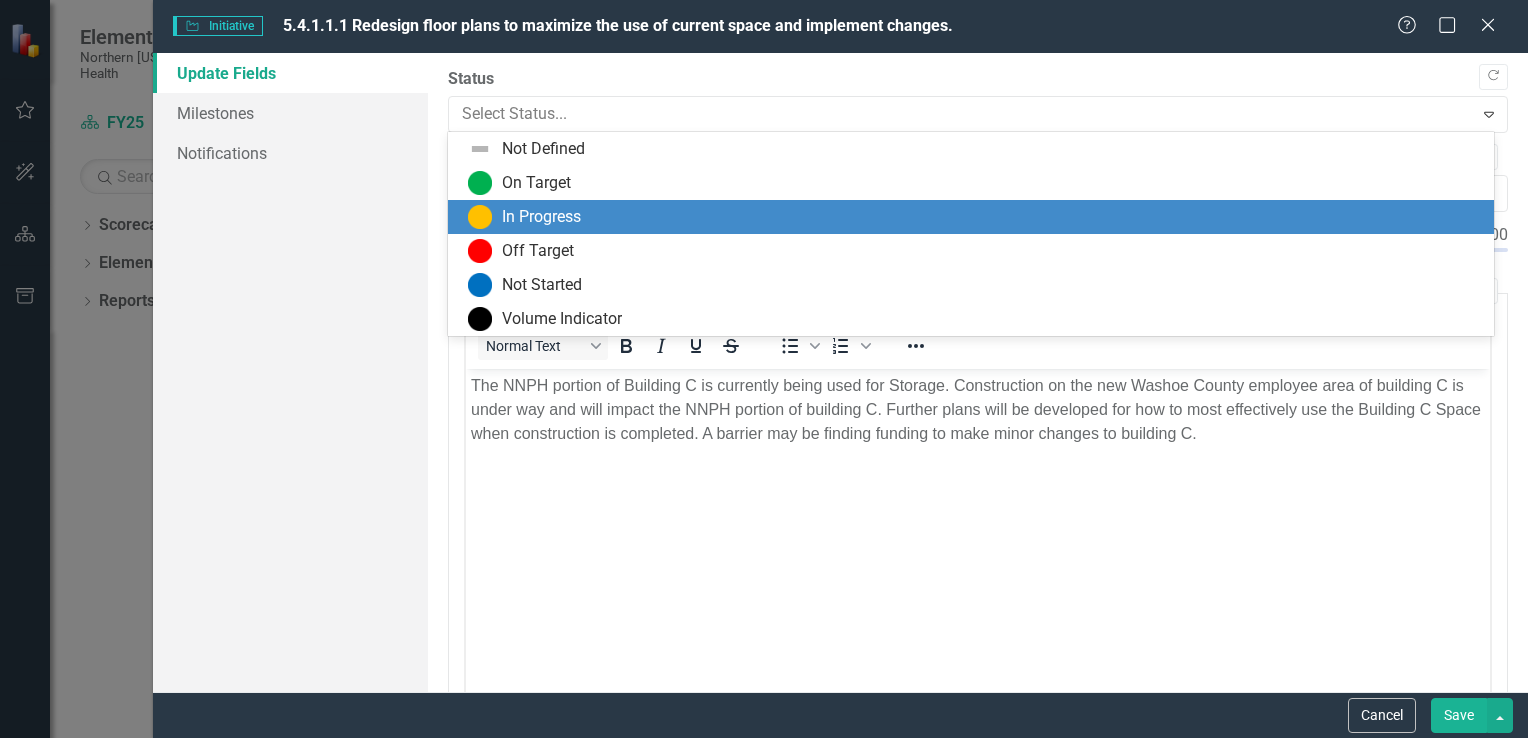 click on "In Progress" at bounding box center (541, 217) 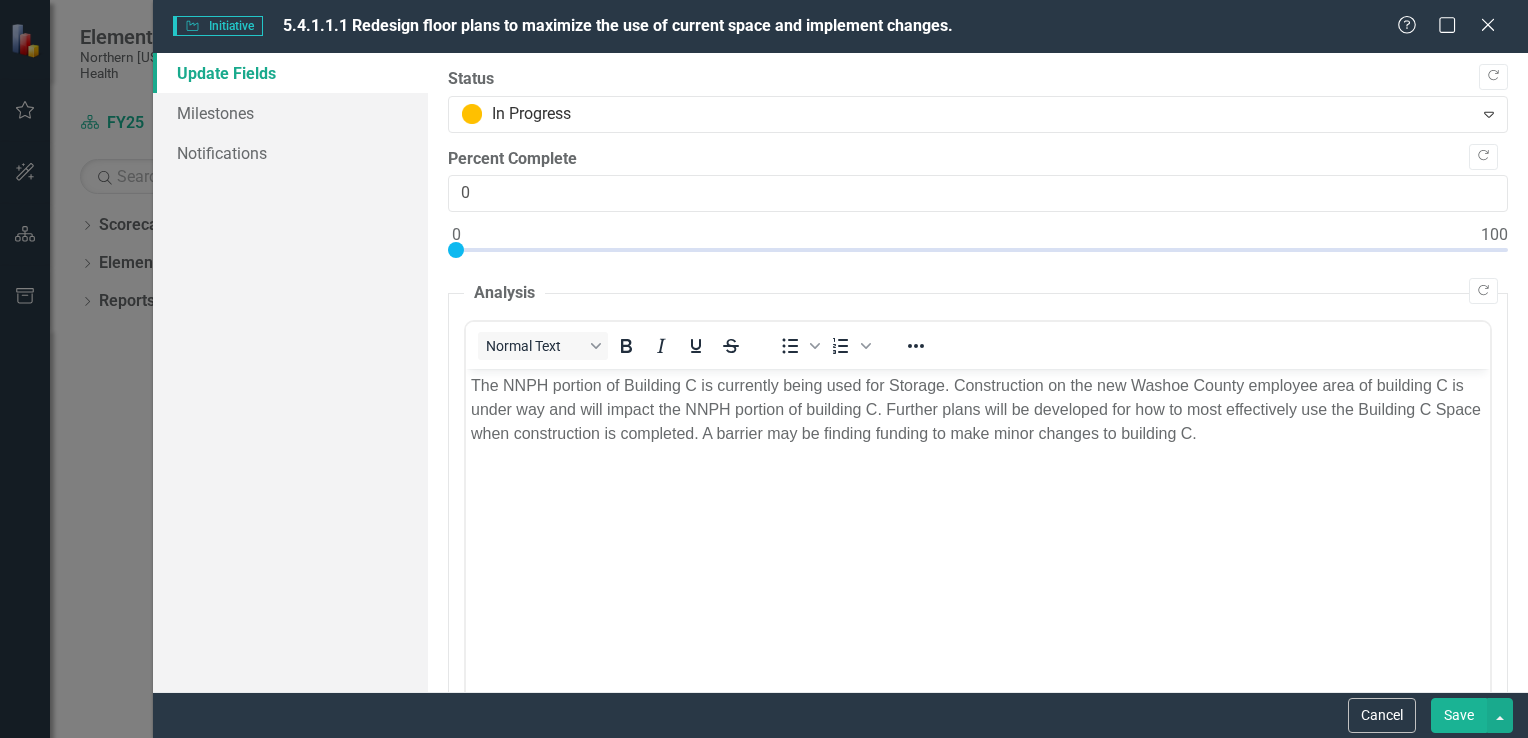 click on "Save" at bounding box center (1459, 715) 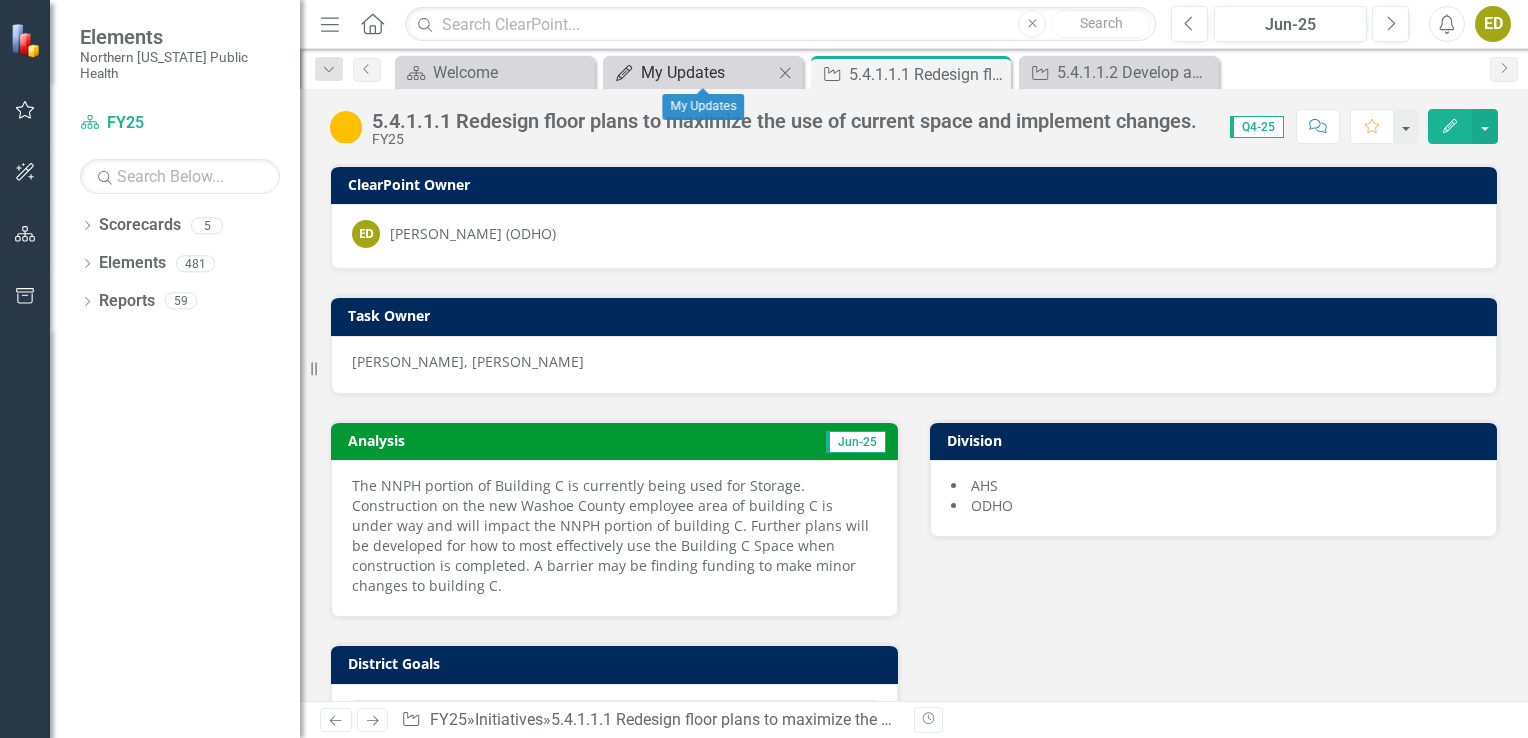 click on "My Updates" at bounding box center [707, 72] 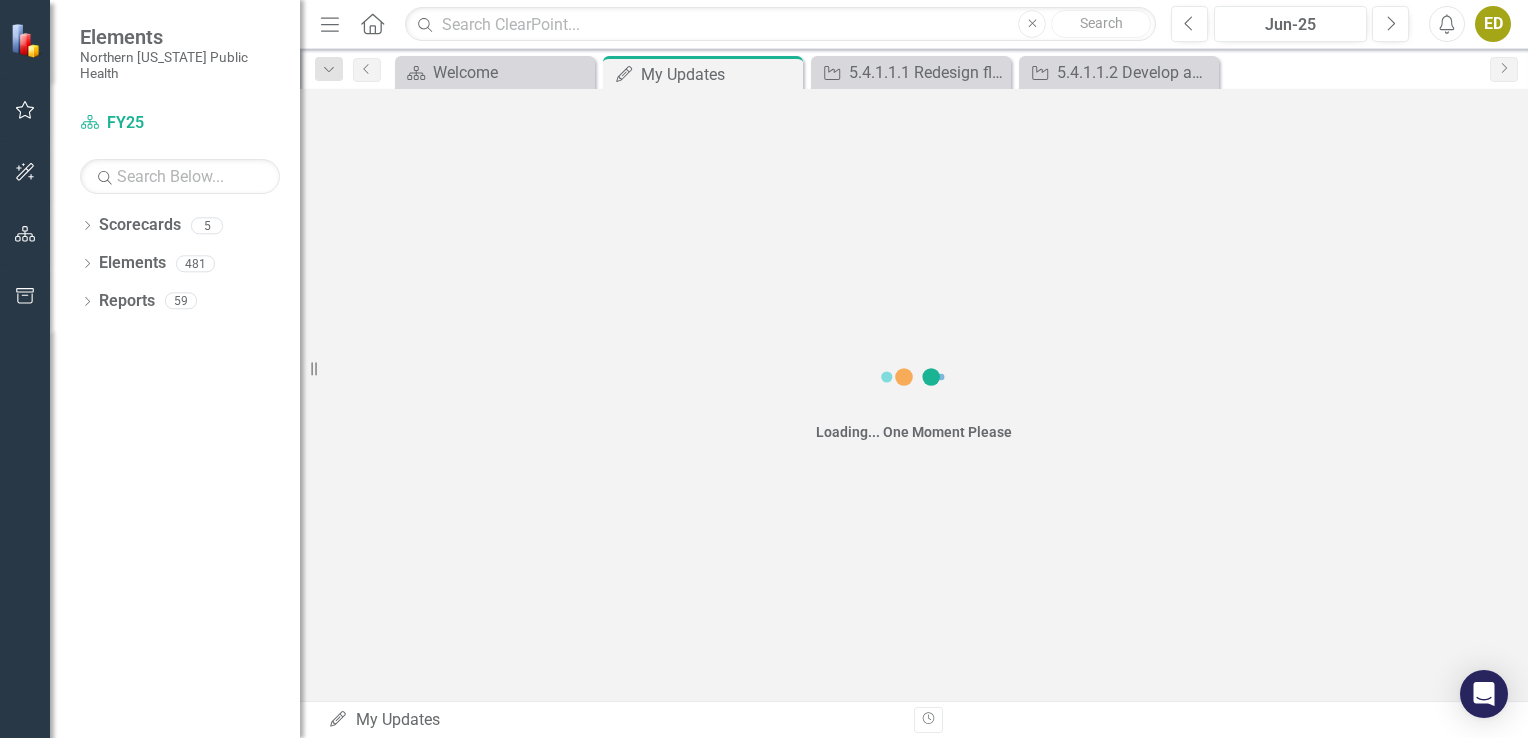 scroll, scrollTop: 0, scrollLeft: 0, axis: both 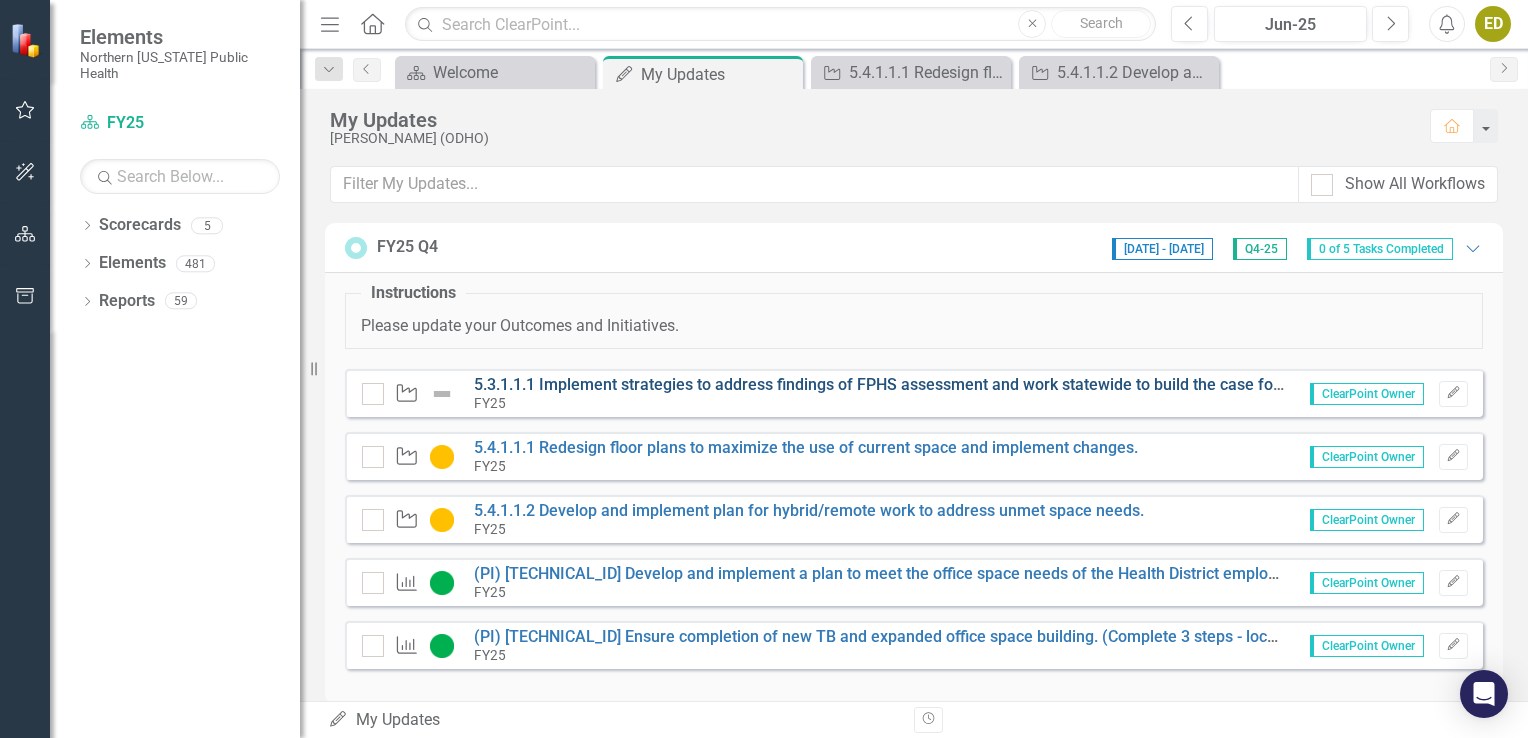 click on "5.3.1.1.1 Implement strategies to address findings of FPHS assessment and work statewide to build the case for support for ongoing public health funding." at bounding box center [1029, 384] 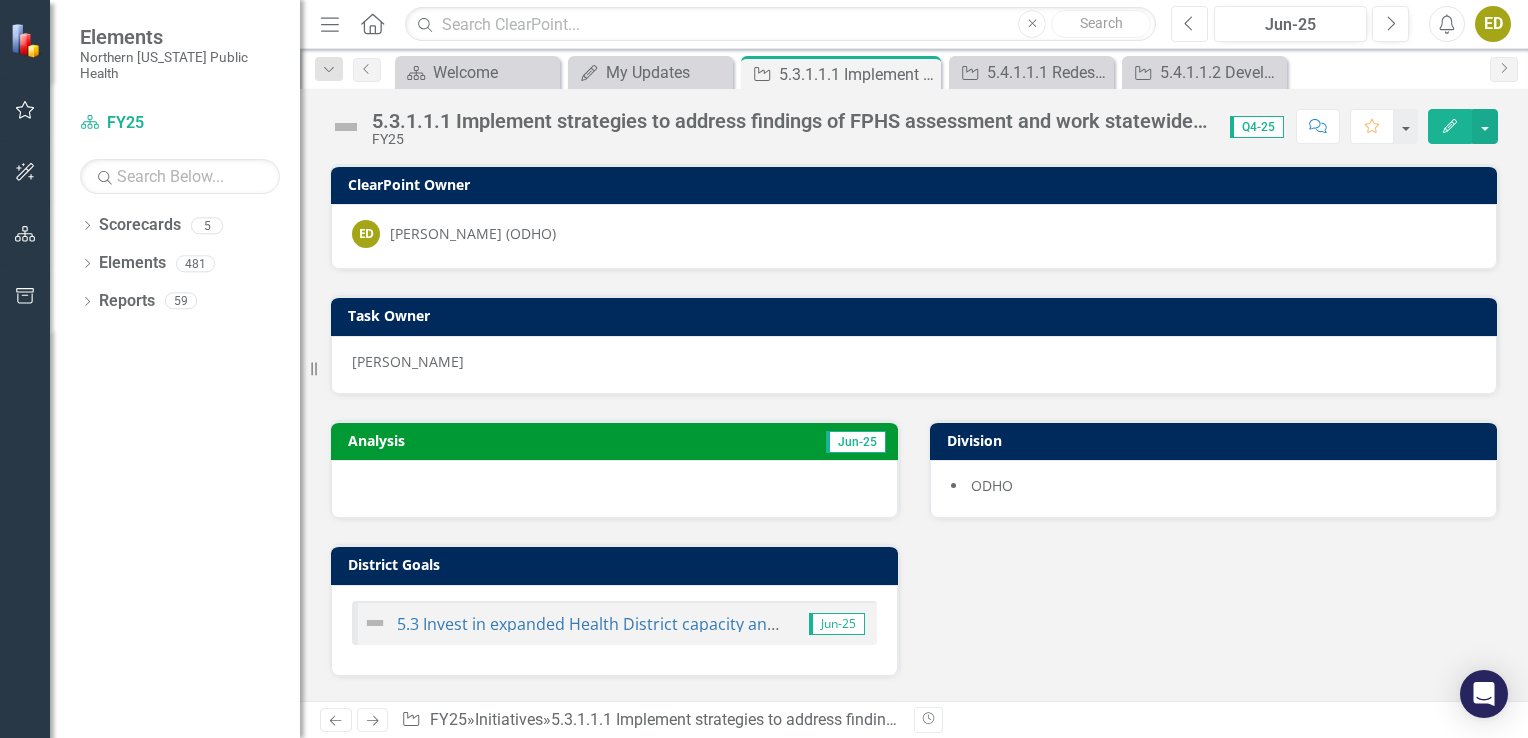 click 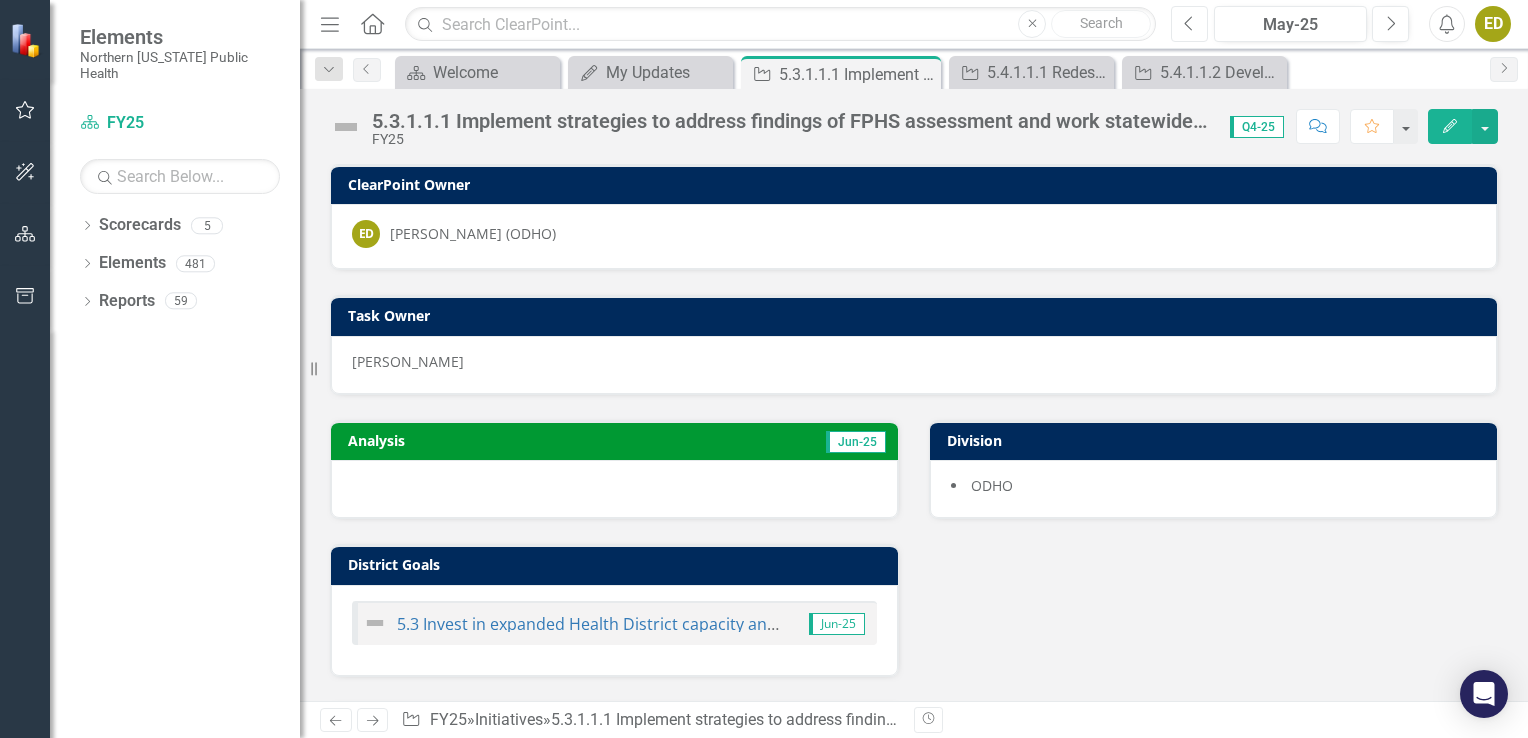 click 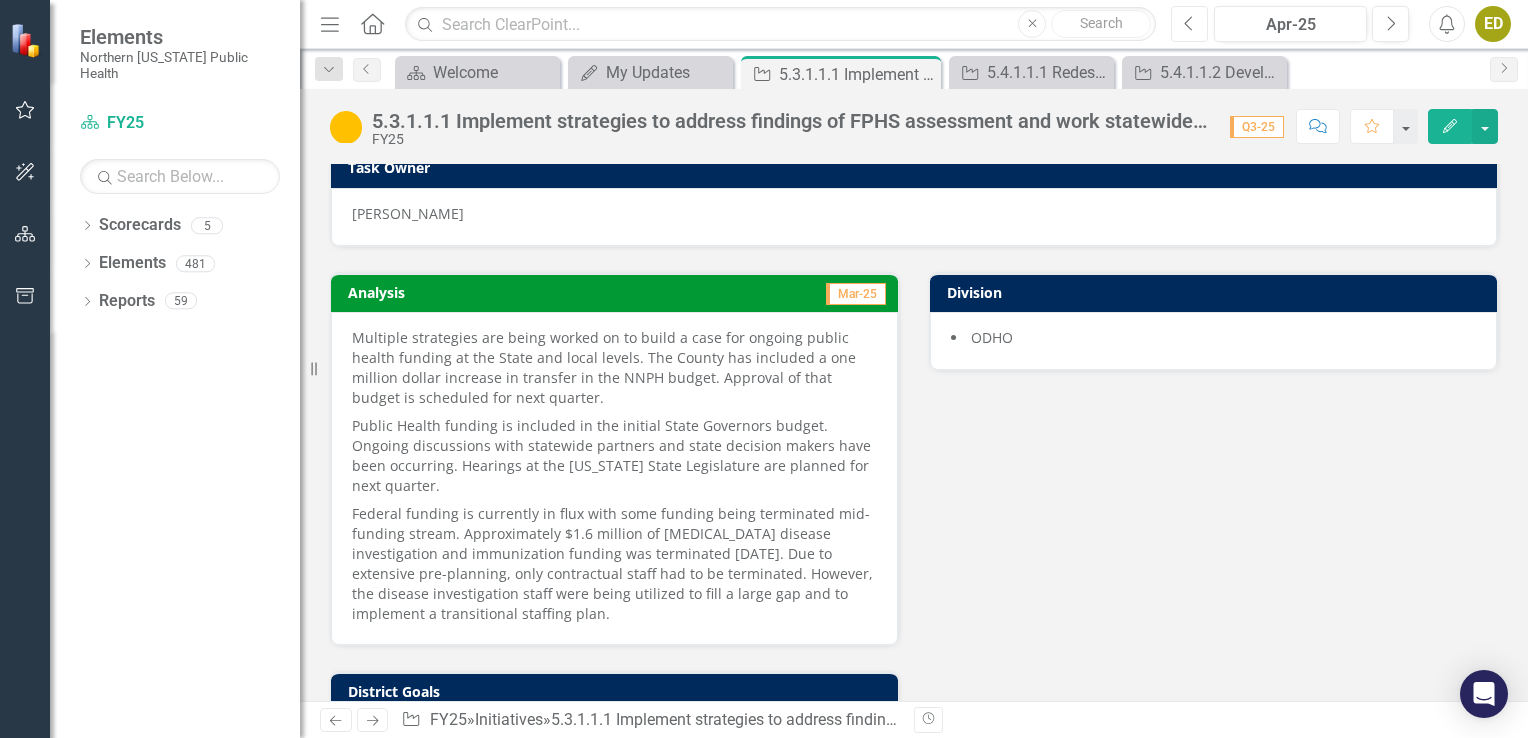 scroll, scrollTop: 156, scrollLeft: 0, axis: vertical 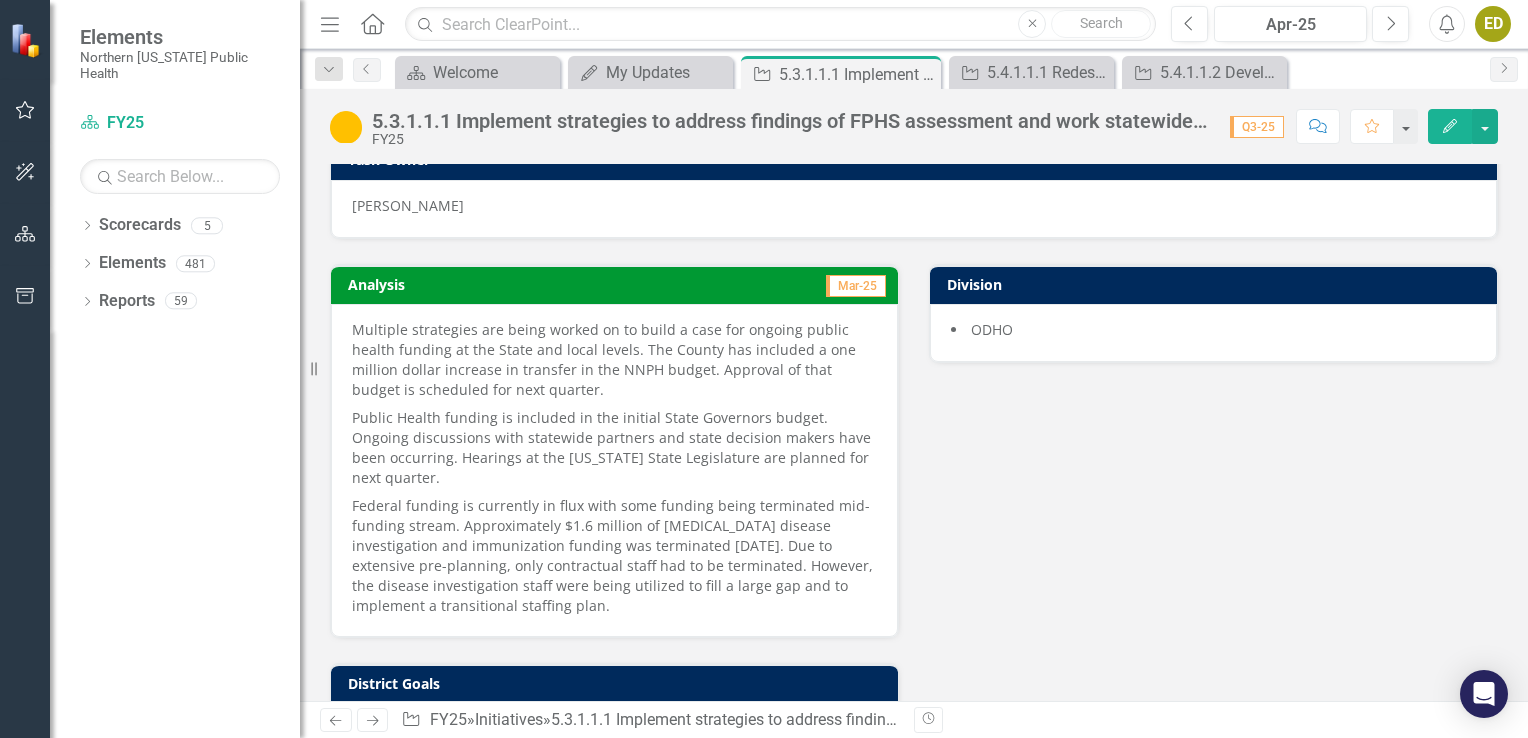 click on "Multiple strategies are being worked on to build a case for ongoing public health funding at the State and local levels. The County has included a one million dollar increase in transfer in the NNPH budget. Approval of that budget is scheduled for next quarter." at bounding box center (614, 362) 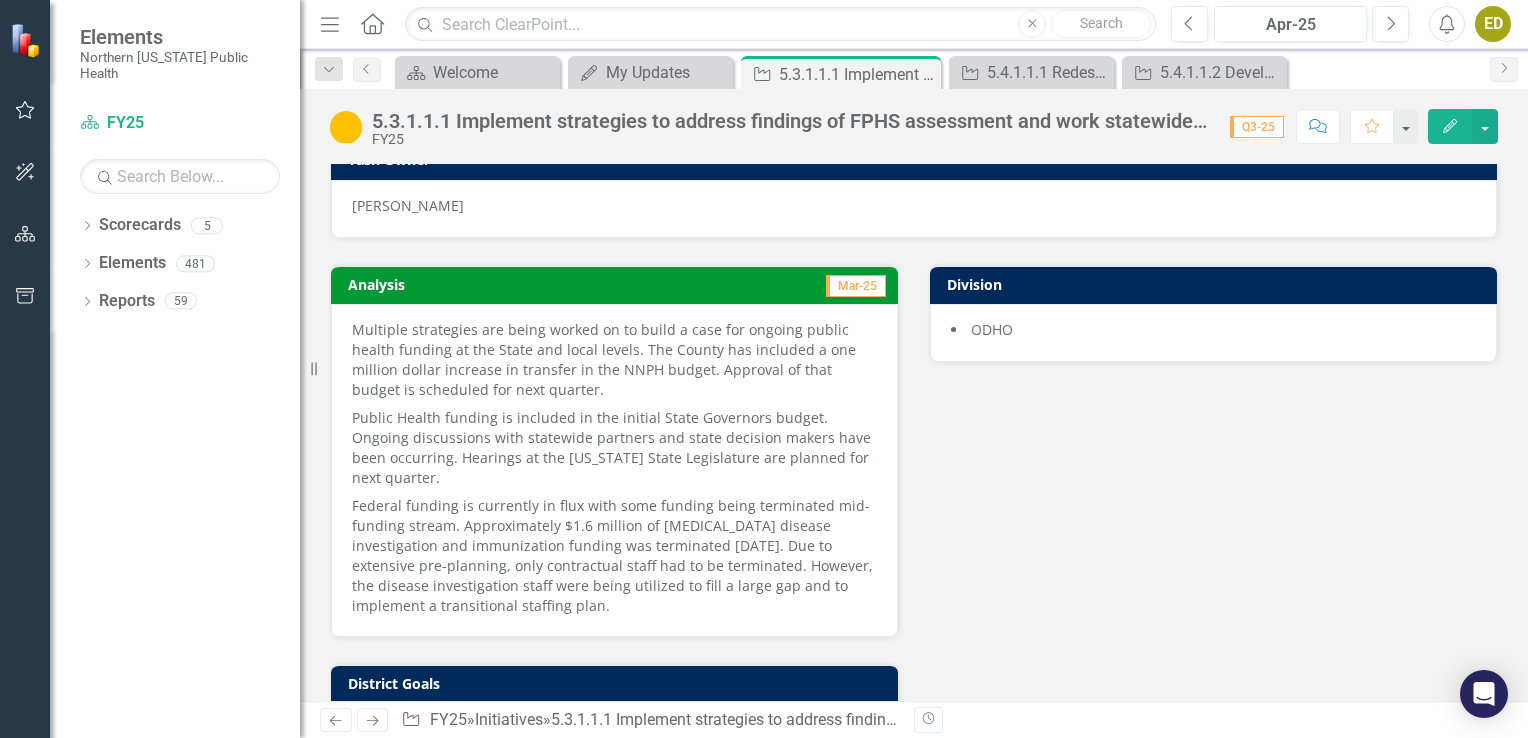 drag, startPoint x: 353, startPoint y: 326, endPoint x: 521, endPoint y: 446, distance: 206.45581 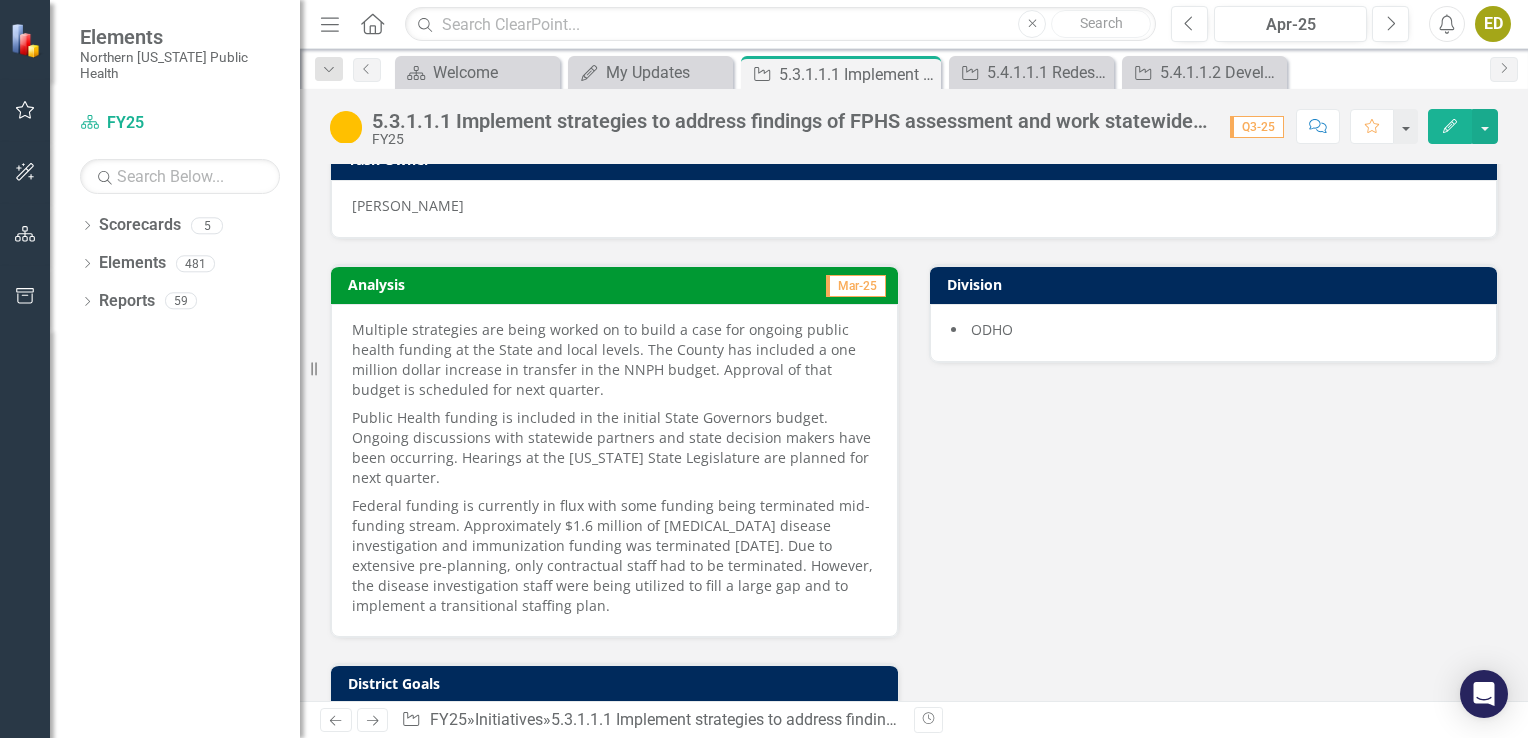 click on "Edit" 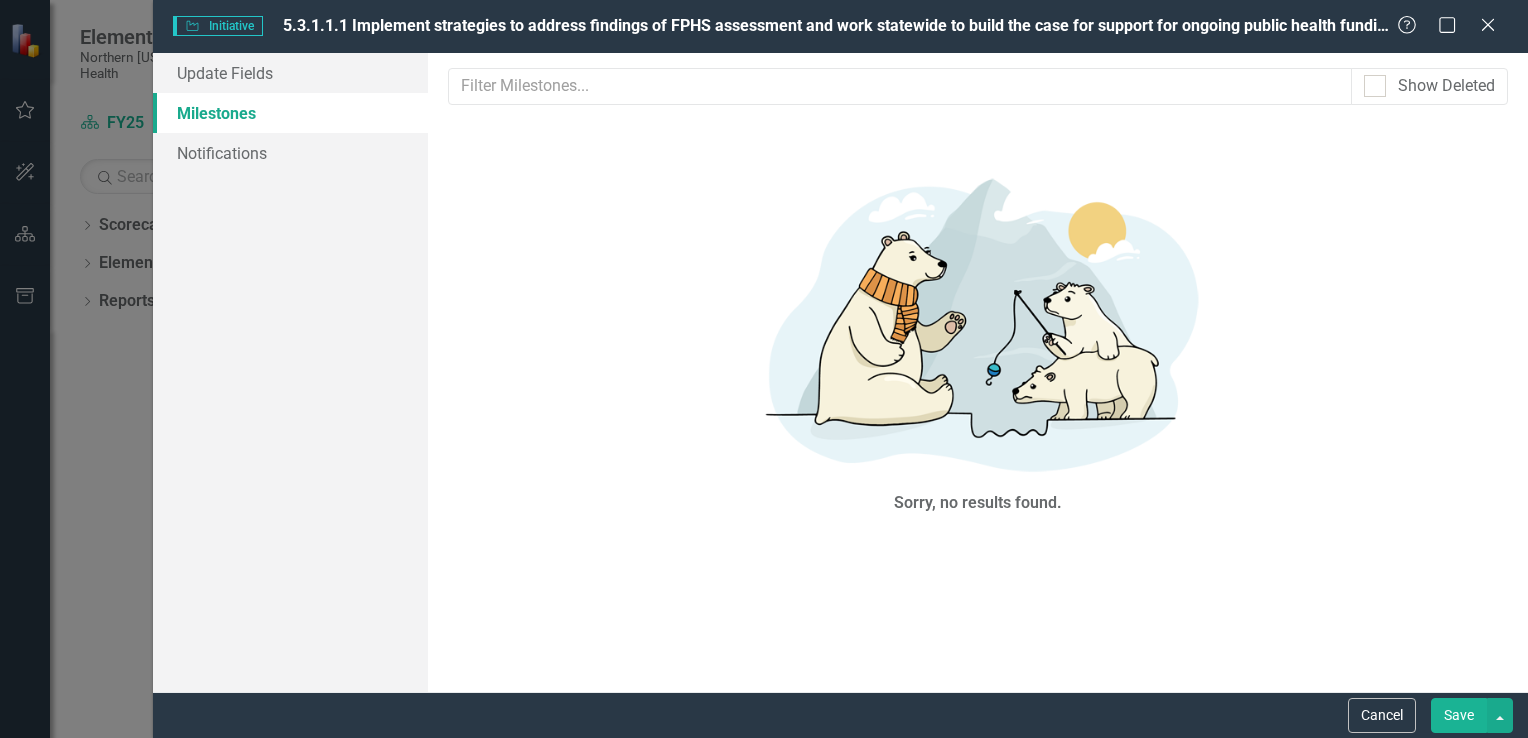 scroll, scrollTop: 0, scrollLeft: 0, axis: both 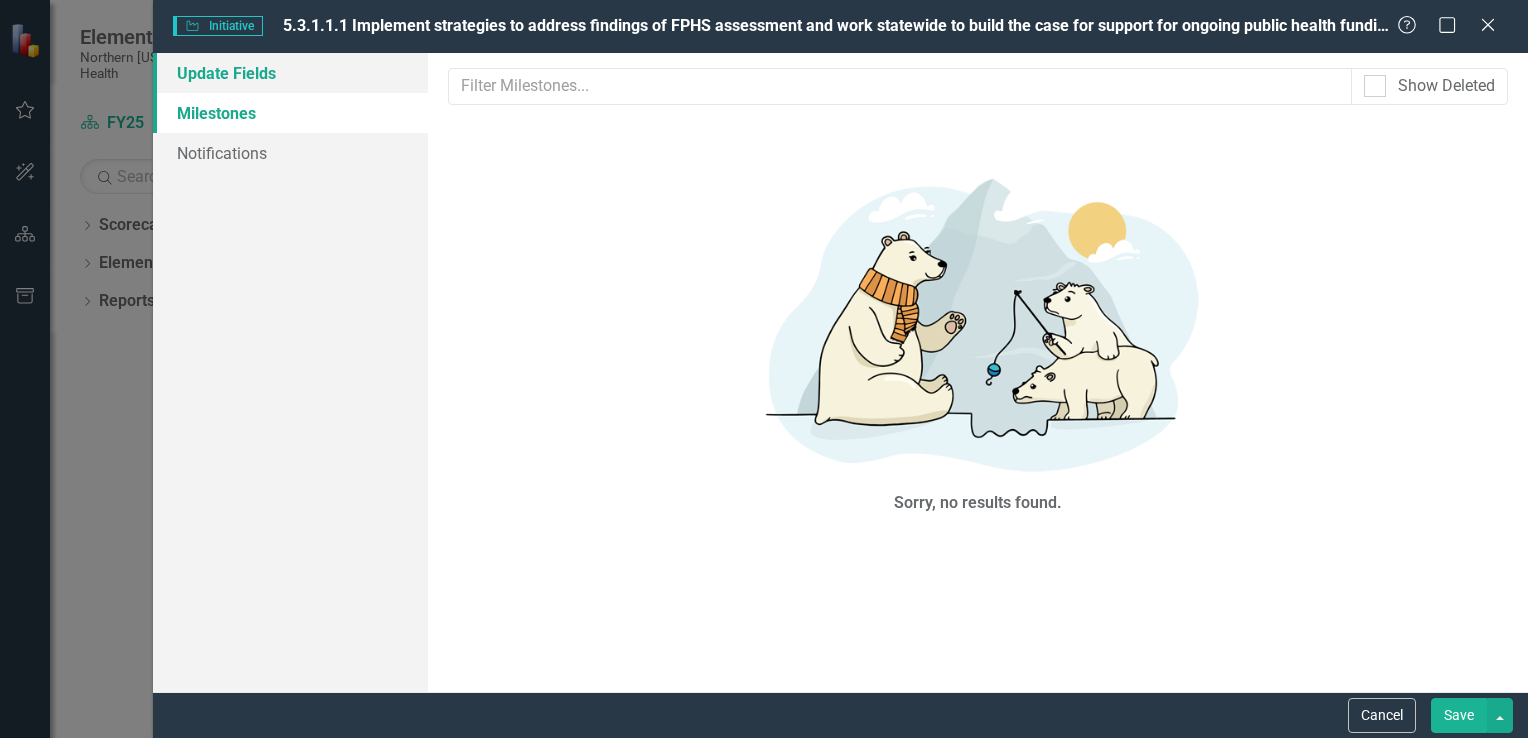 click on "Update Fields" at bounding box center (290, 73) 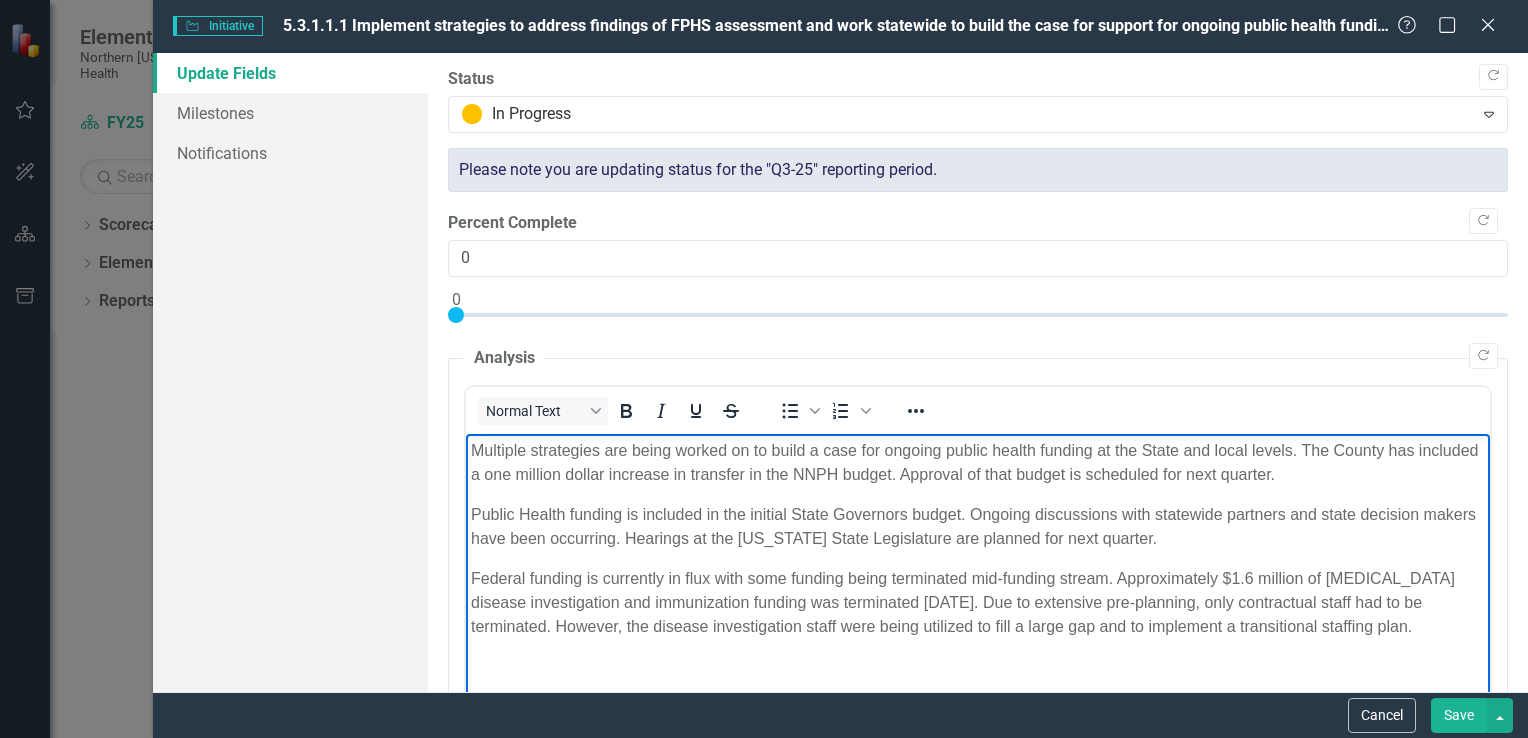 drag, startPoint x: 476, startPoint y: 452, endPoint x: 1452, endPoint y: 651, distance: 996.0808 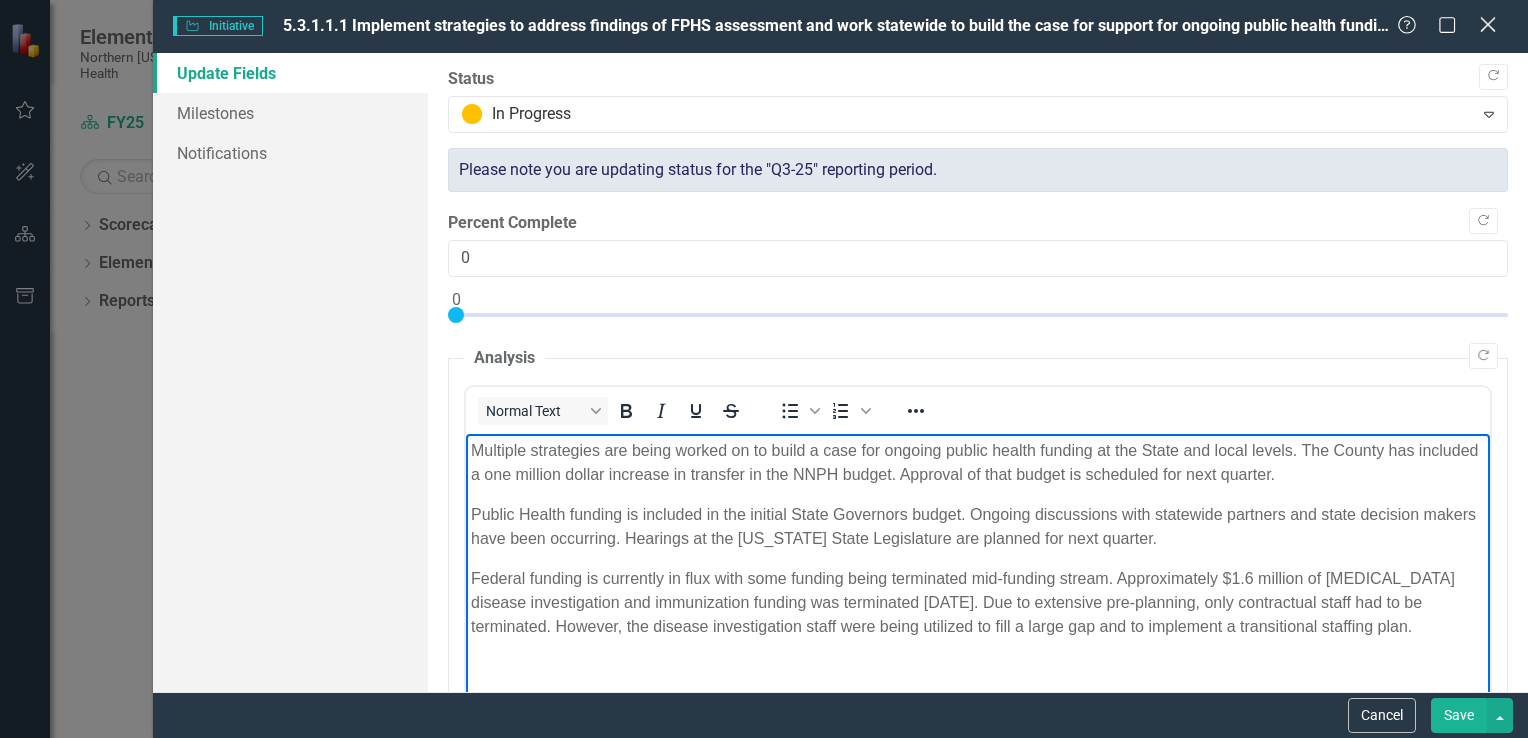 click on "Close" 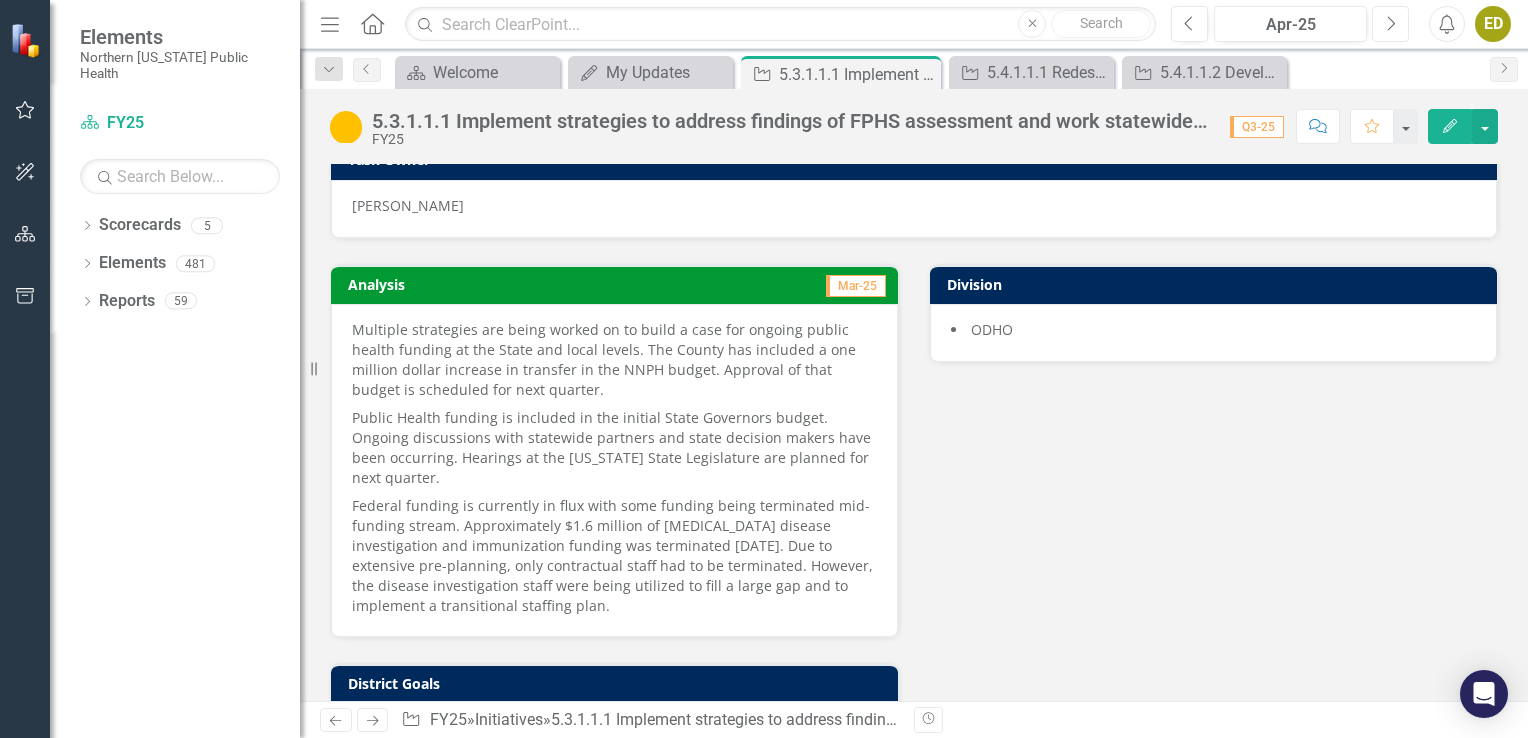 click on "Next" 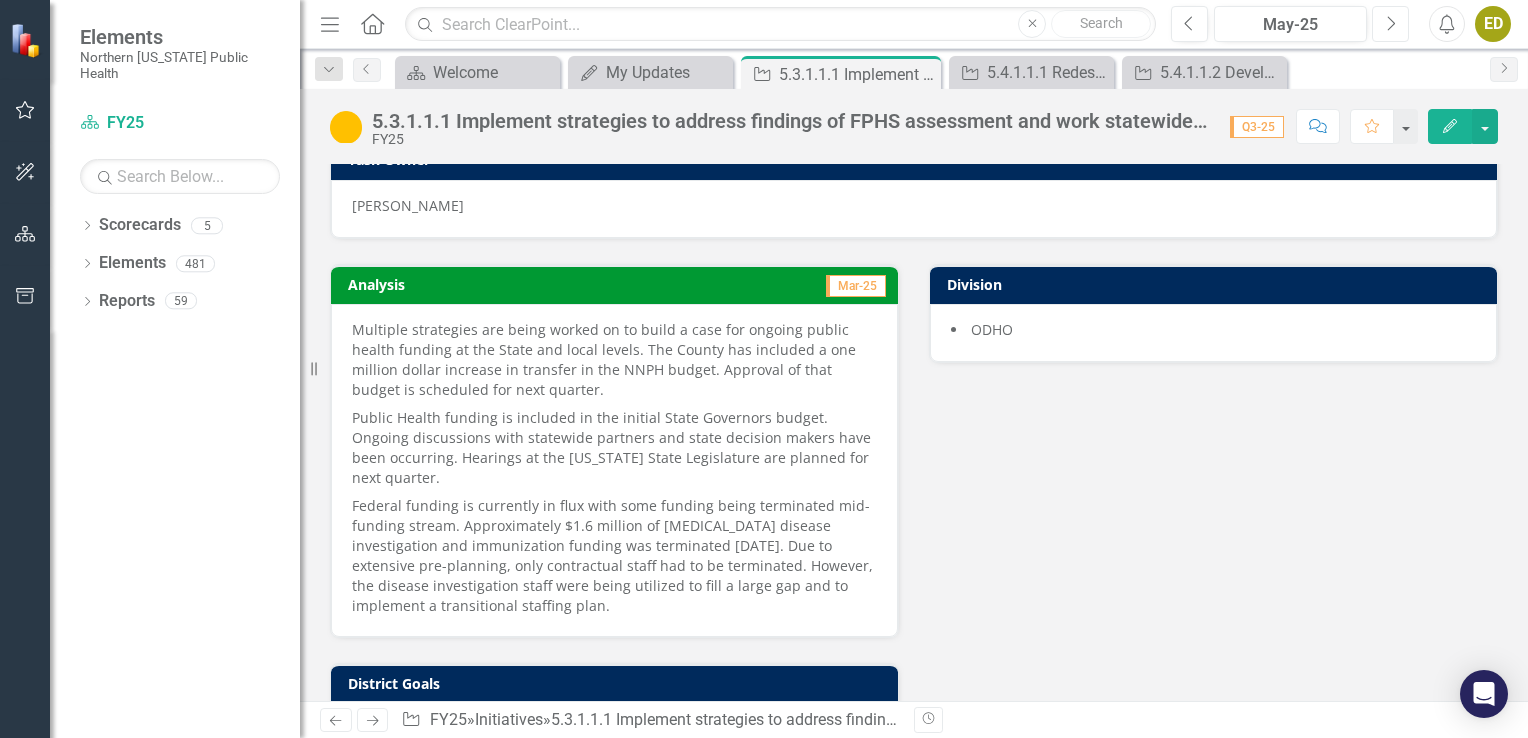 click on "Next" 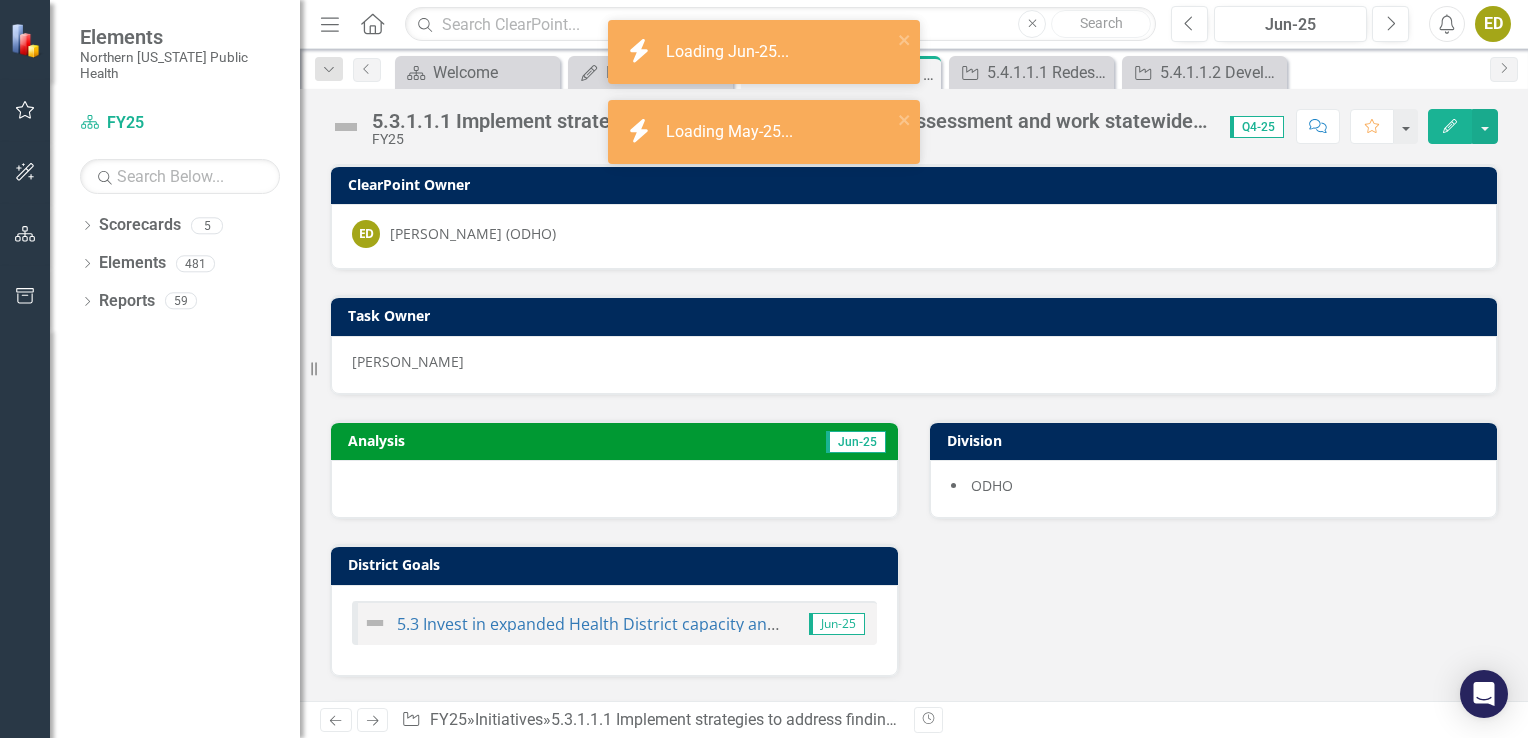 click on "Edit" 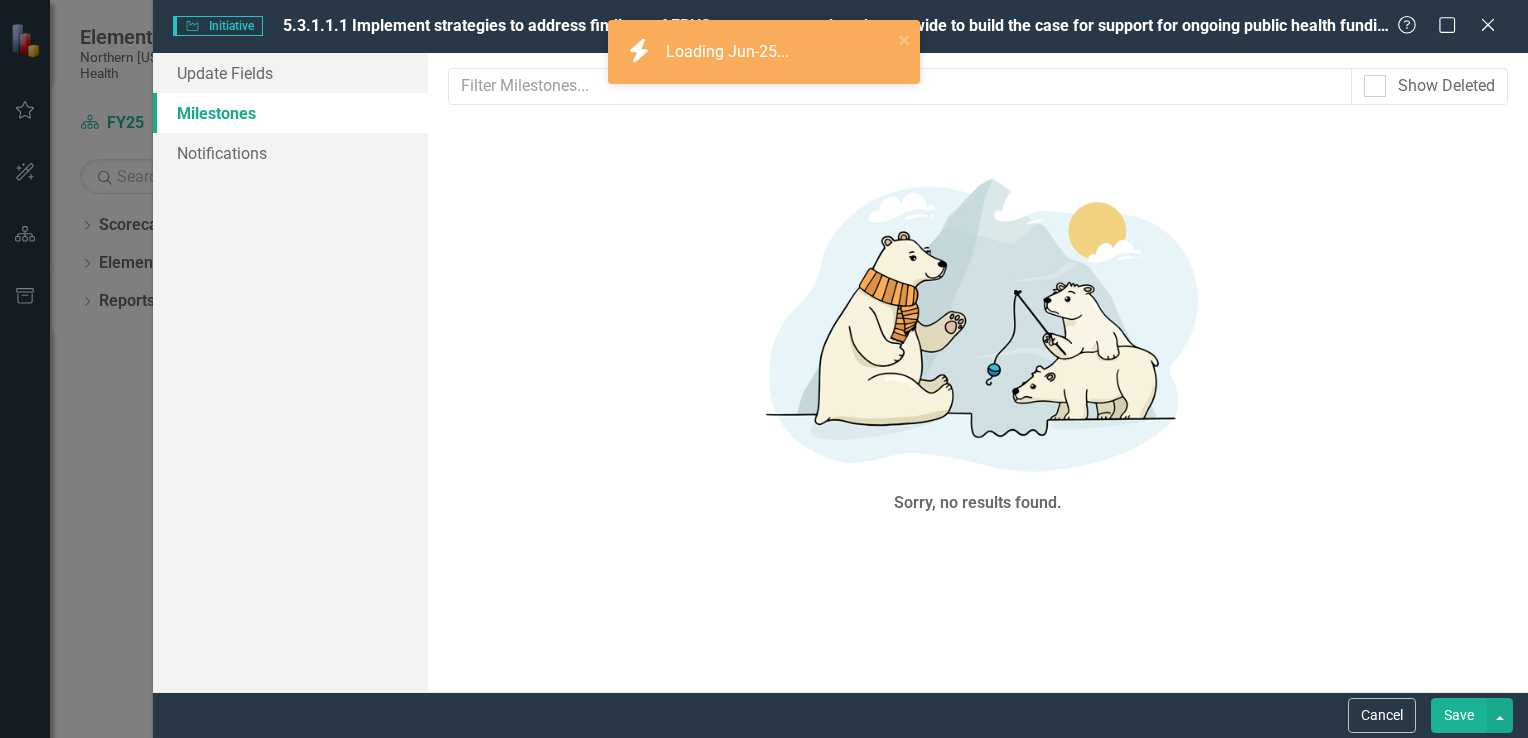 scroll, scrollTop: 0, scrollLeft: 0, axis: both 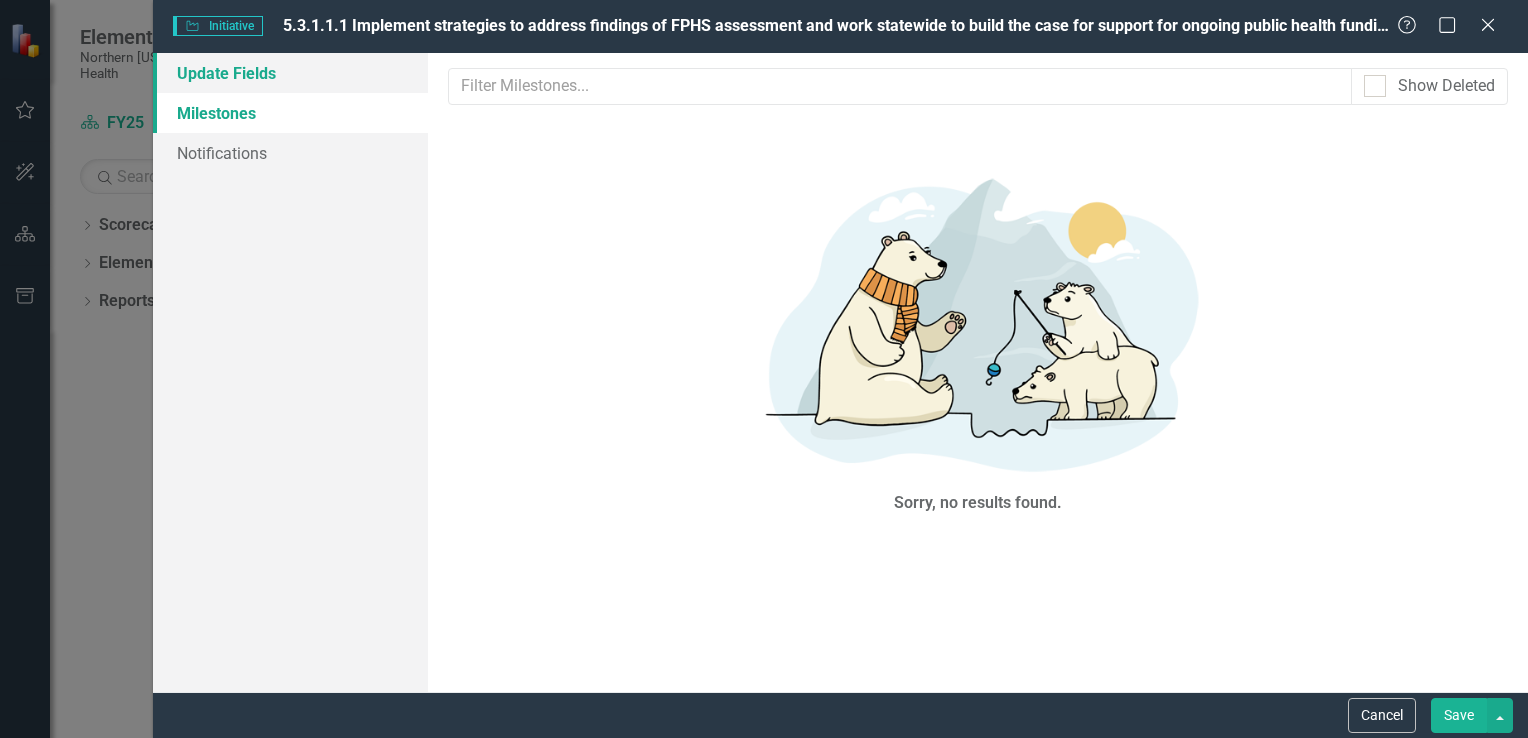 click on "Update Fields" at bounding box center [290, 73] 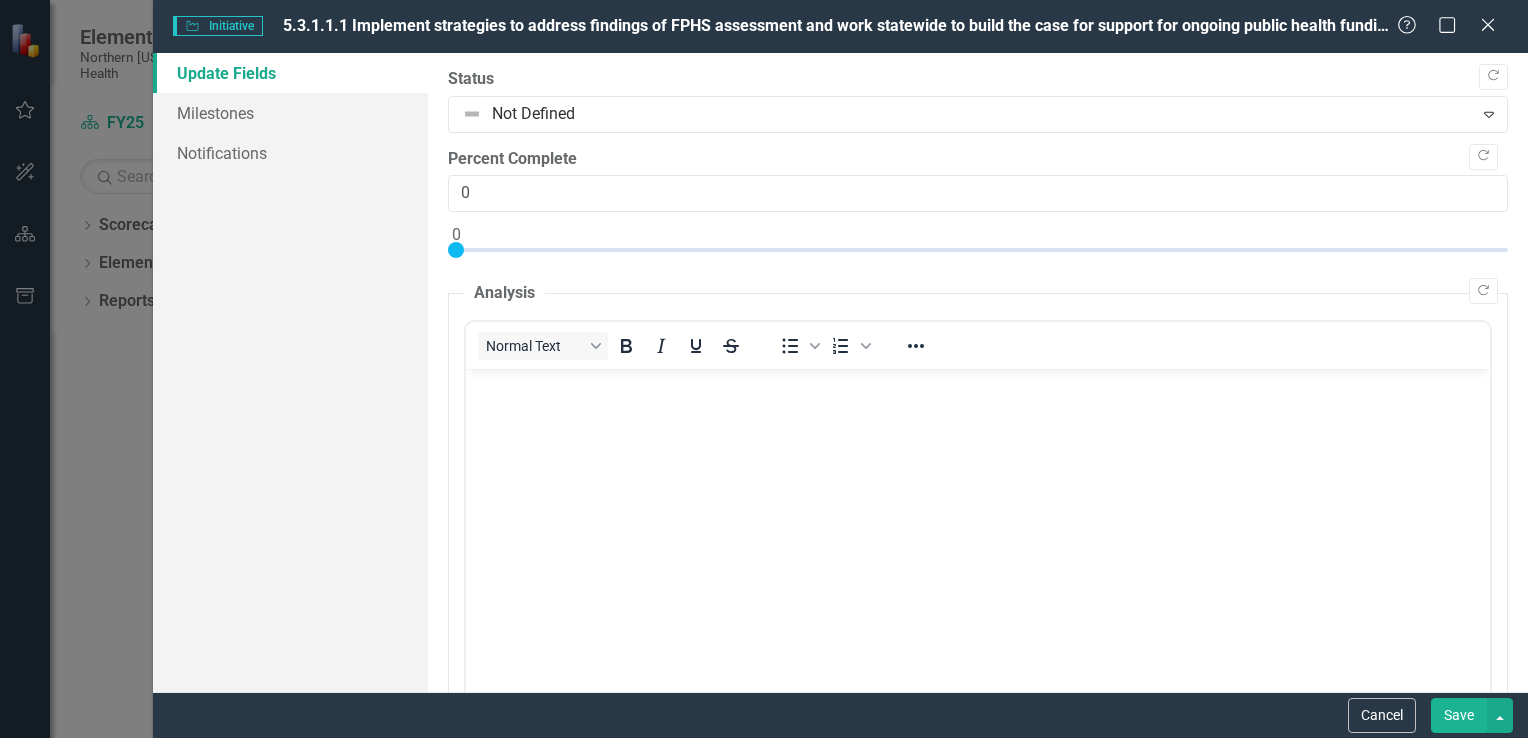 click at bounding box center (977, 519) 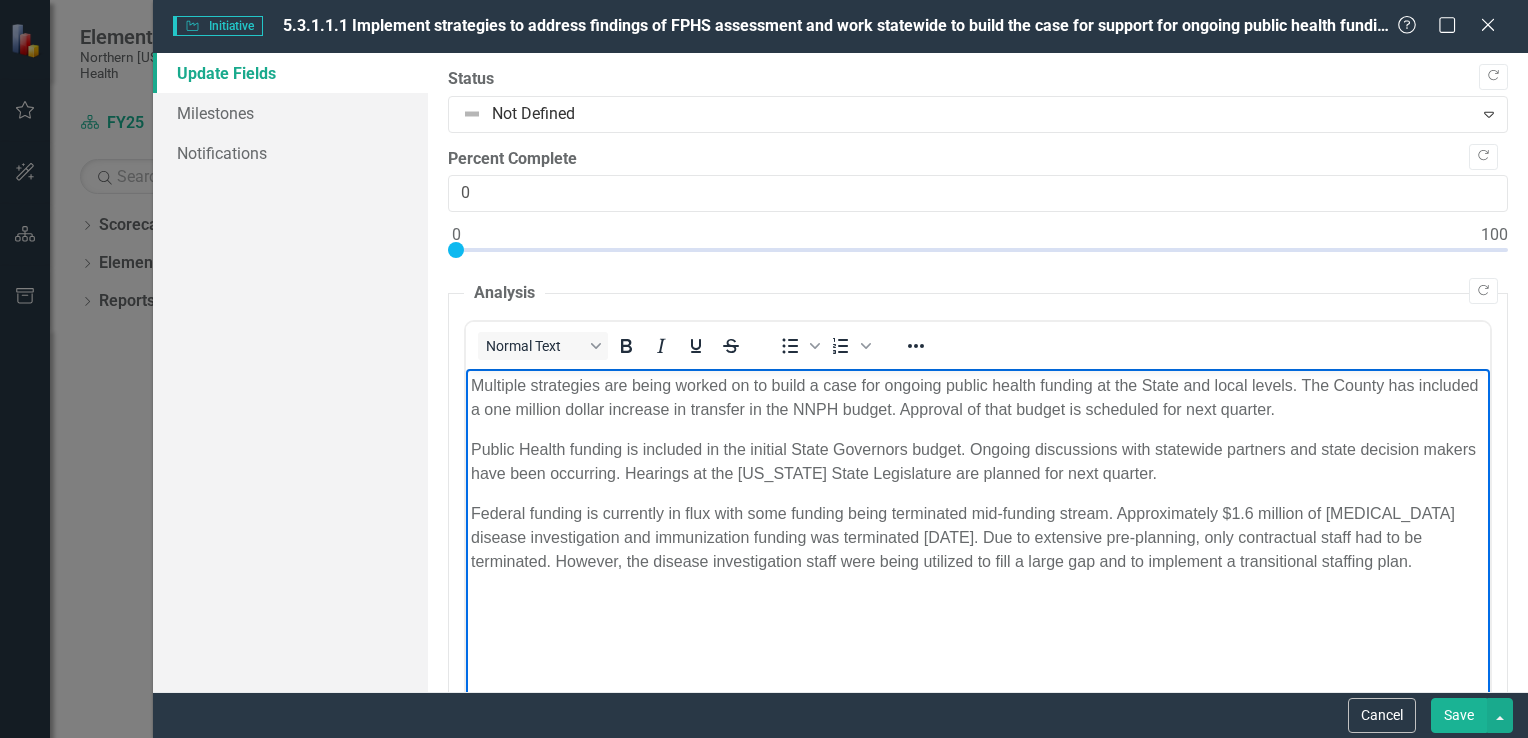 click on "Multiple strategies are being worked on to build a case for ongoing public health funding at the State and local levels. The County has included a one million dollar increase in transfer in the NNPH budget. Approval of that budget is scheduled for next quarter." at bounding box center [977, 398] 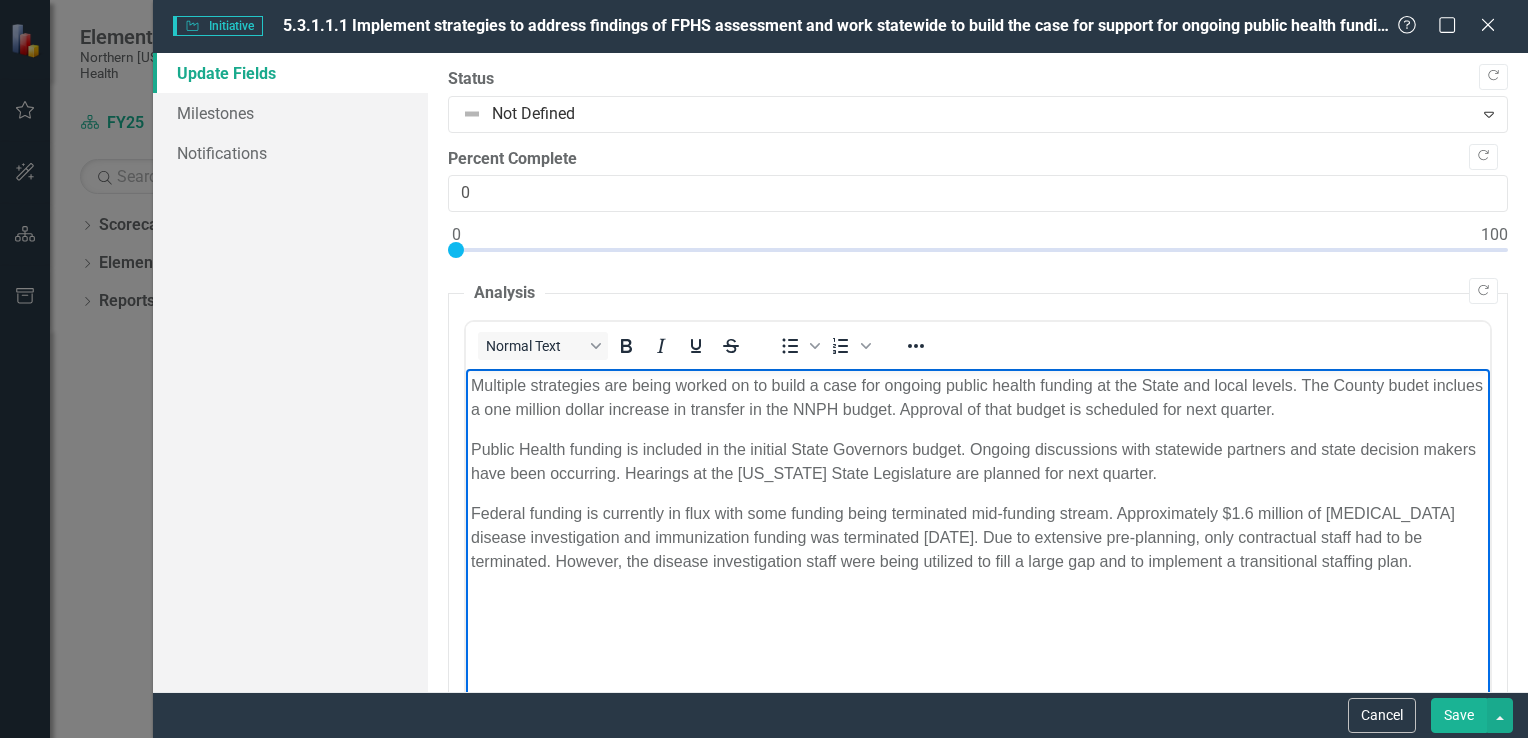 drag, startPoint x: 1344, startPoint y: 413, endPoint x: 952, endPoint y: 407, distance: 392.04593 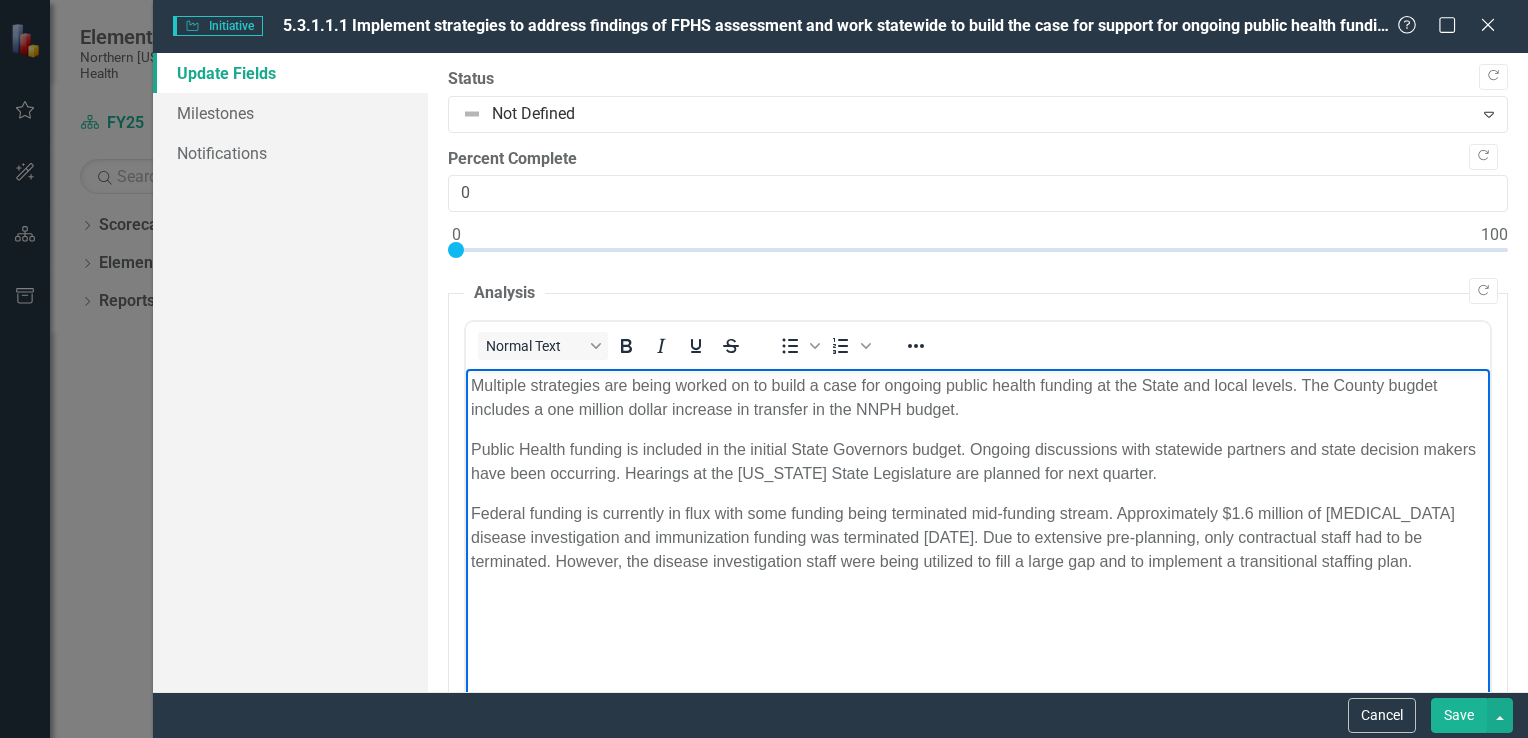 click on "Multiple strategies are being worked on to build a case for ongoing public health funding at the State and local levels. The County bugdet includes a one million dollar increase in transfer in the NNPH budget." at bounding box center [977, 398] 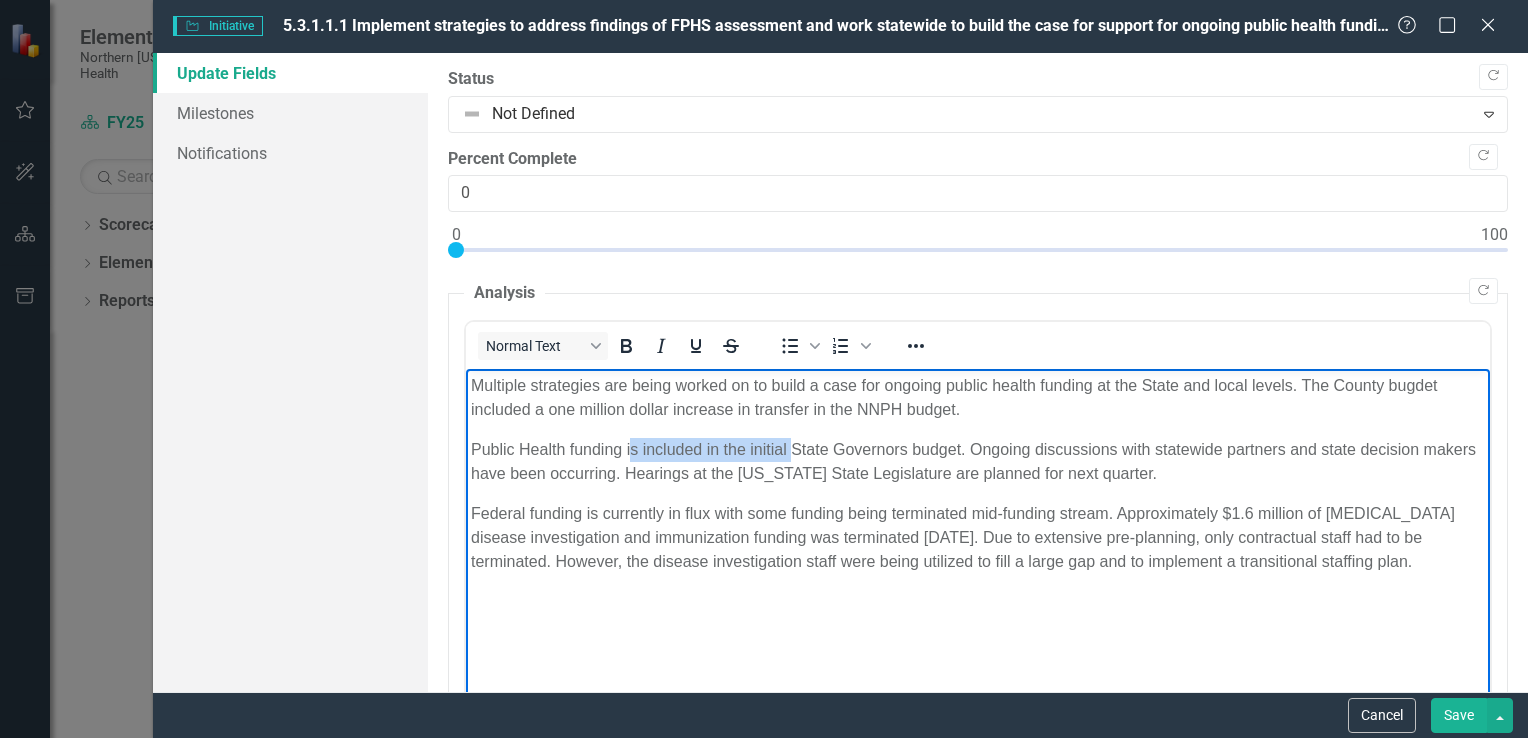drag, startPoint x: 627, startPoint y: 448, endPoint x: 788, endPoint y: 443, distance: 161.07762 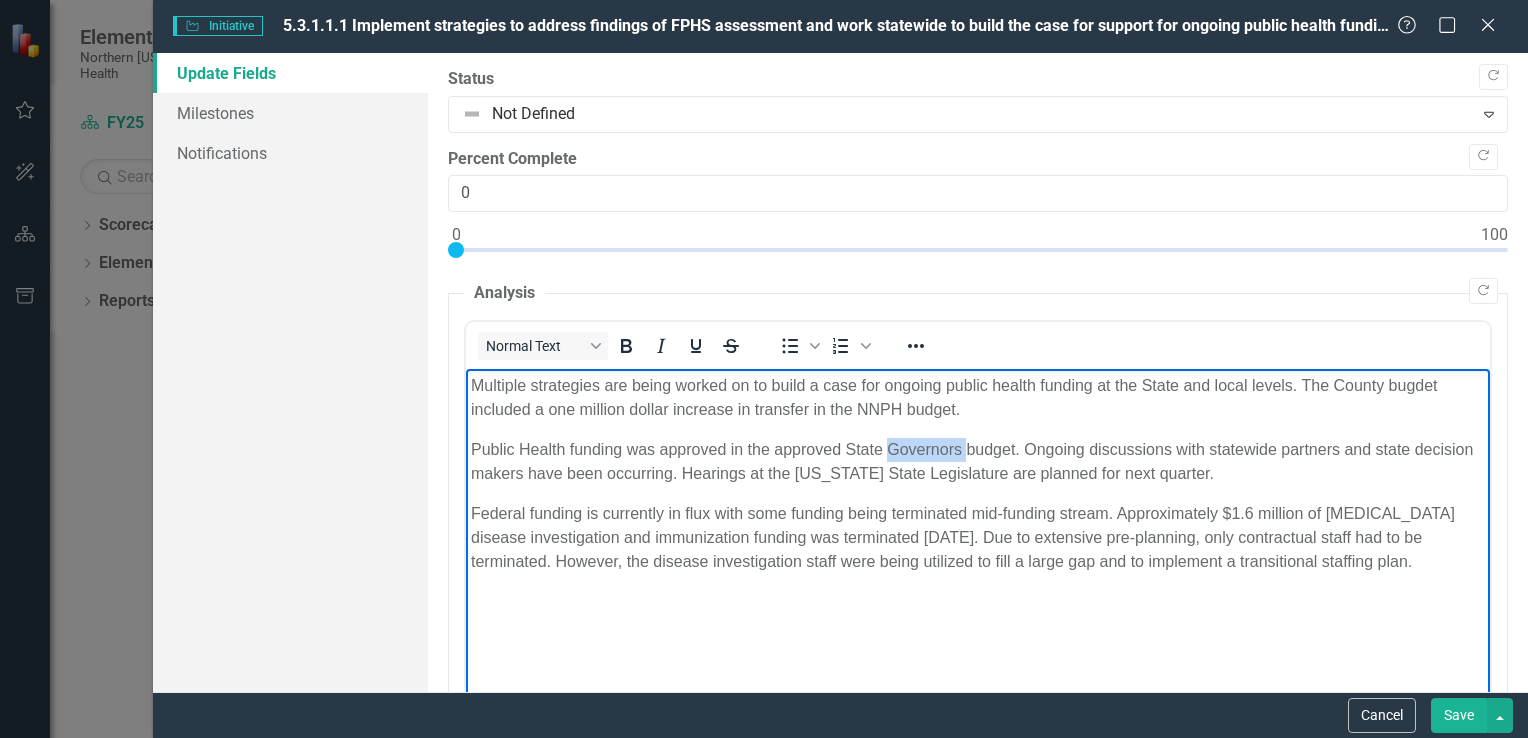 drag, startPoint x: 969, startPoint y: 449, endPoint x: 889, endPoint y: 452, distance: 80.05623 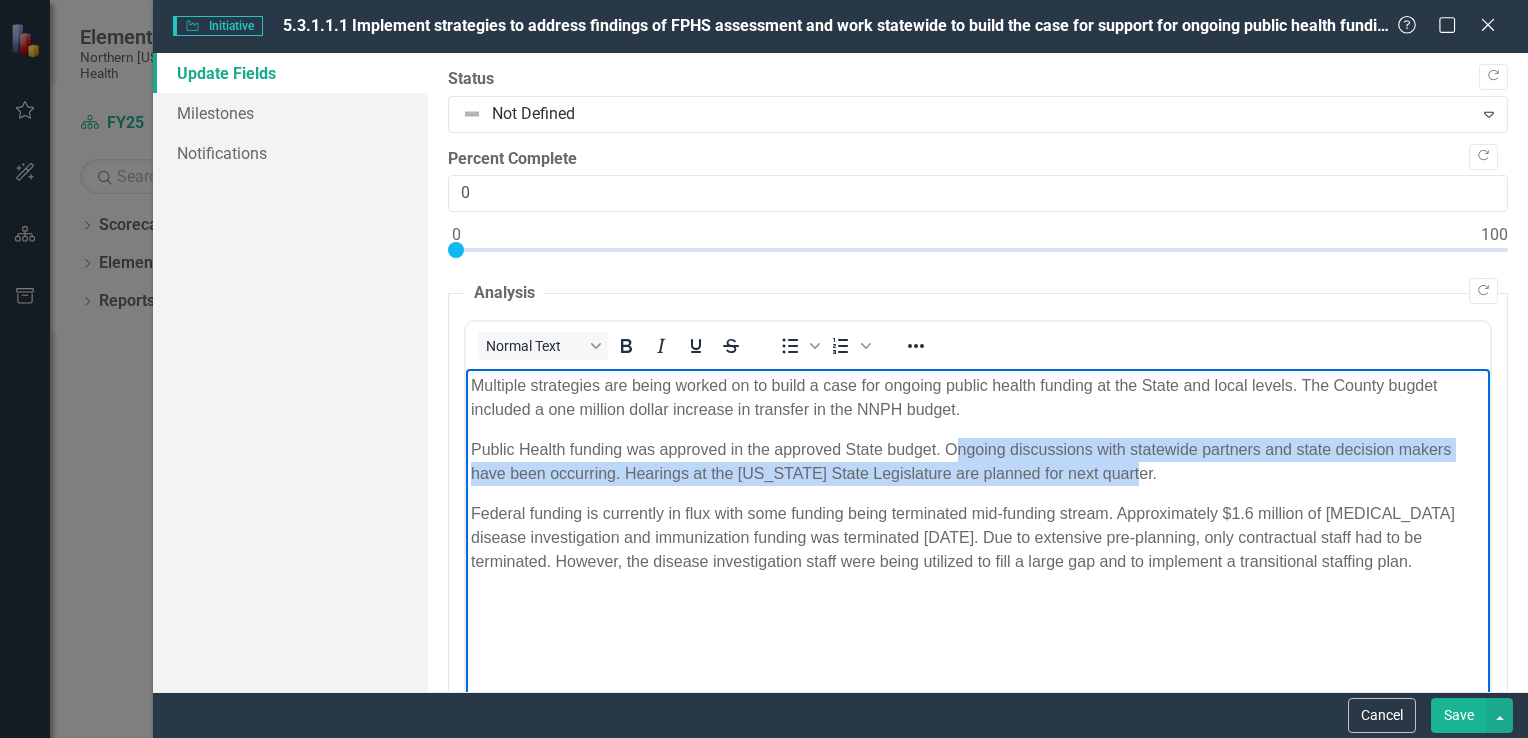 drag, startPoint x: 1129, startPoint y: 472, endPoint x: 954, endPoint y: 448, distance: 176.63805 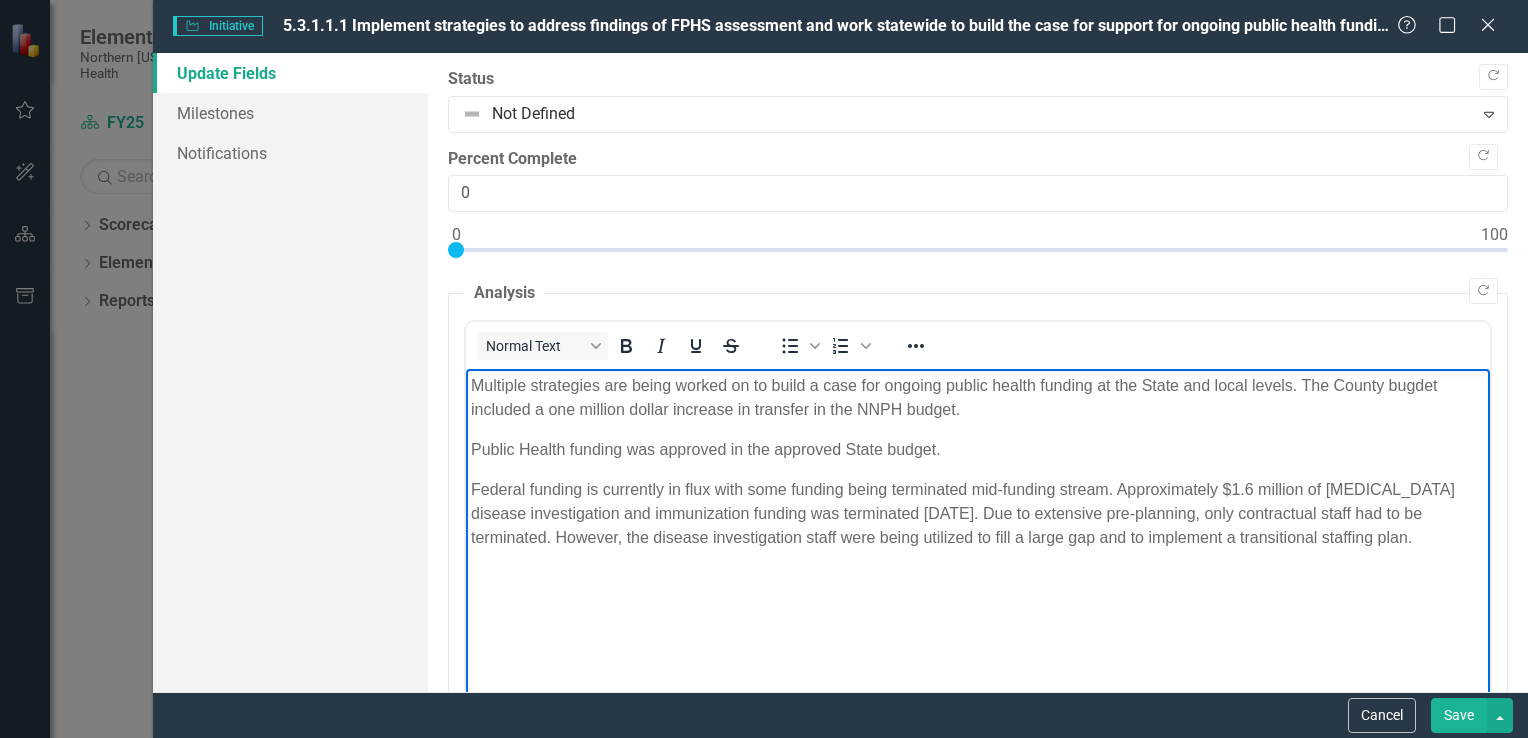 click on "Federal funding is currently in flux with some funding being terminated mid-funding stream. Approximately $1.6 million of [MEDICAL_DATA] disease investigation and immunization funding was terminated [DATE]. Due to extensive pre-planning, only contractual staff had to be terminated. However, the disease investigation staff were being utilized to fill a large gap and to implement a transitional staffing plan." at bounding box center [977, 514] 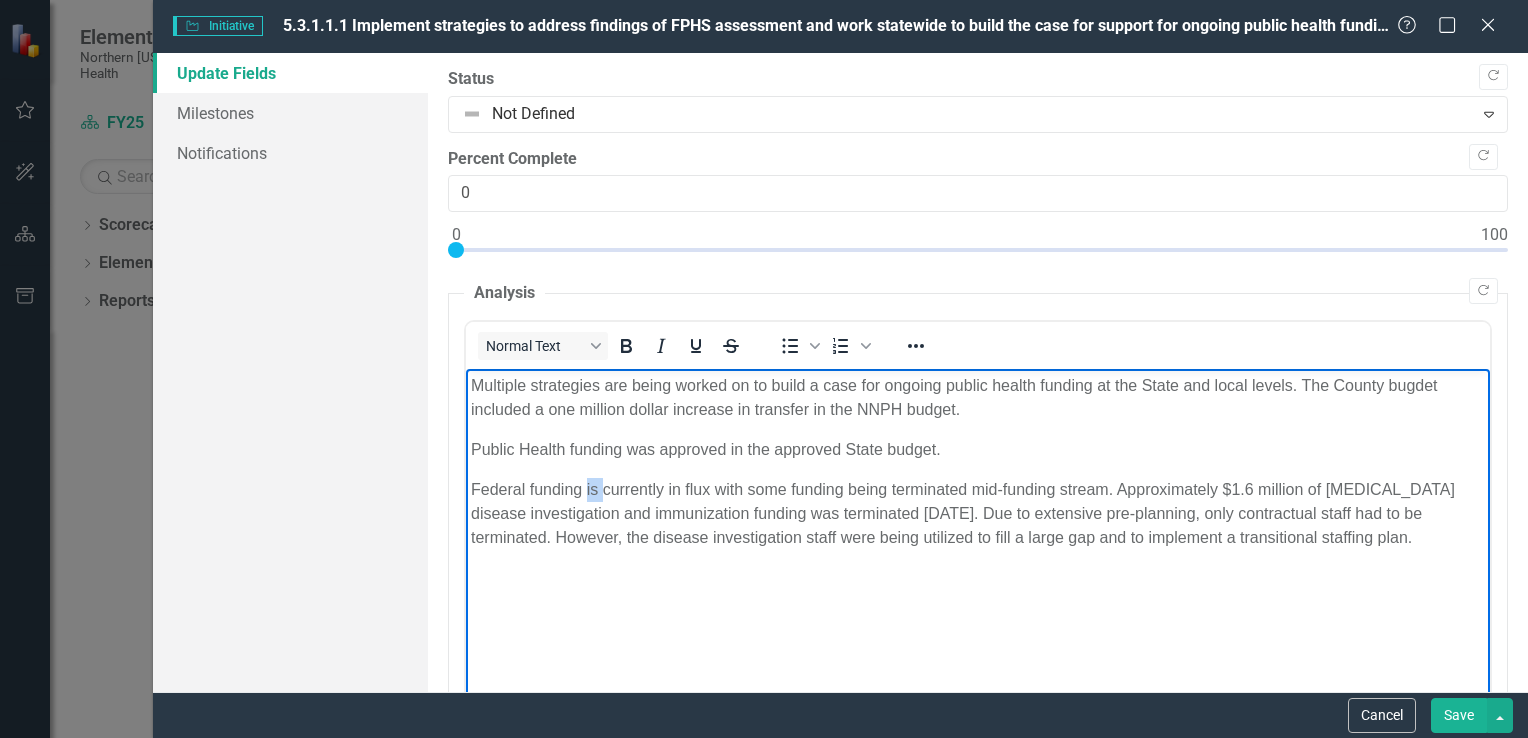 click on "Federal funding is currently in flux with some funding being terminated mid-funding stream. Approximately $1.6 million of [MEDICAL_DATA] disease investigation and immunization funding was terminated [DATE]. Due to extensive pre-planning, only contractual staff had to be terminated. However, the disease investigation staff were being utilized to fill a large gap and to implement a transitional staffing plan." at bounding box center [977, 514] 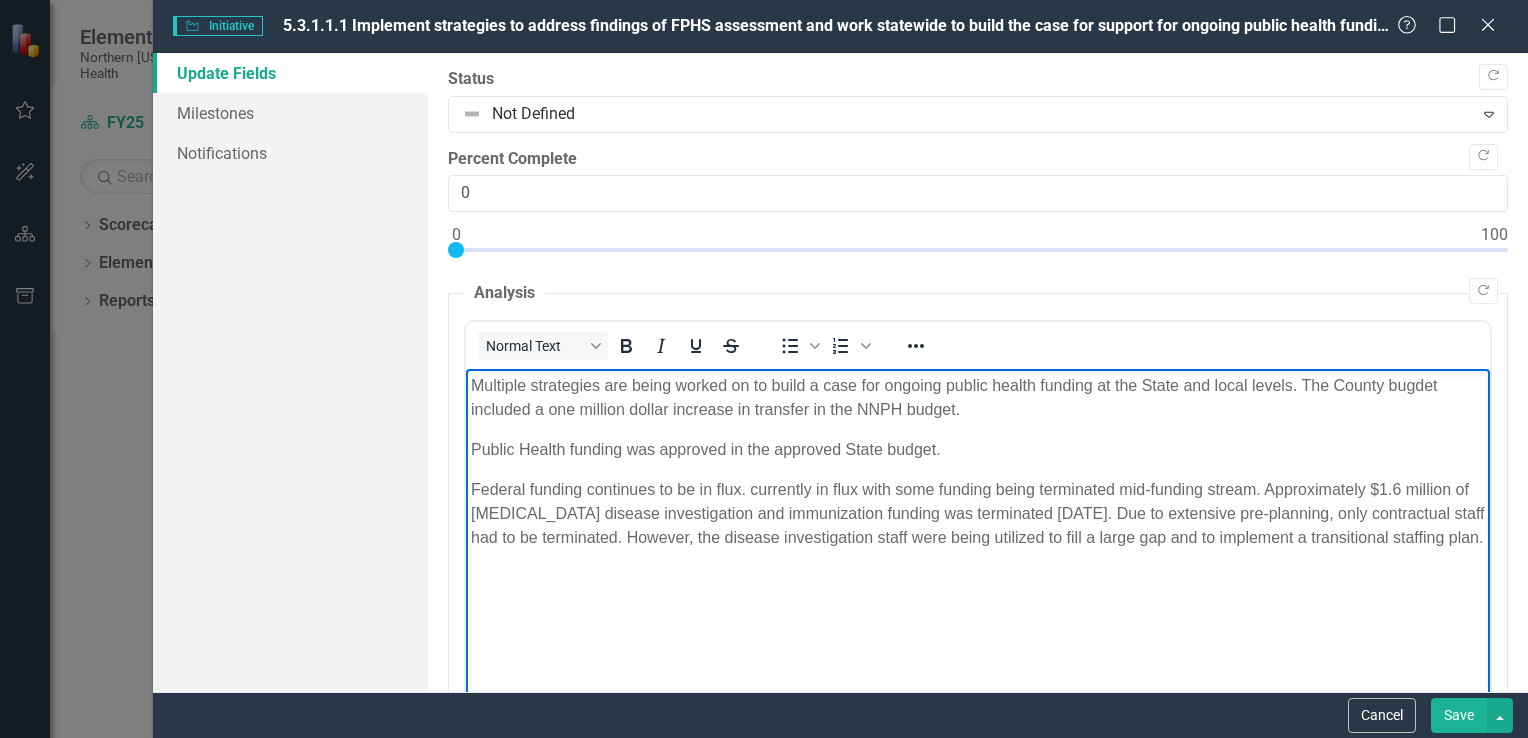 drag, startPoint x: 750, startPoint y: 490, endPoint x: 755, endPoint y: 557, distance: 67.18631 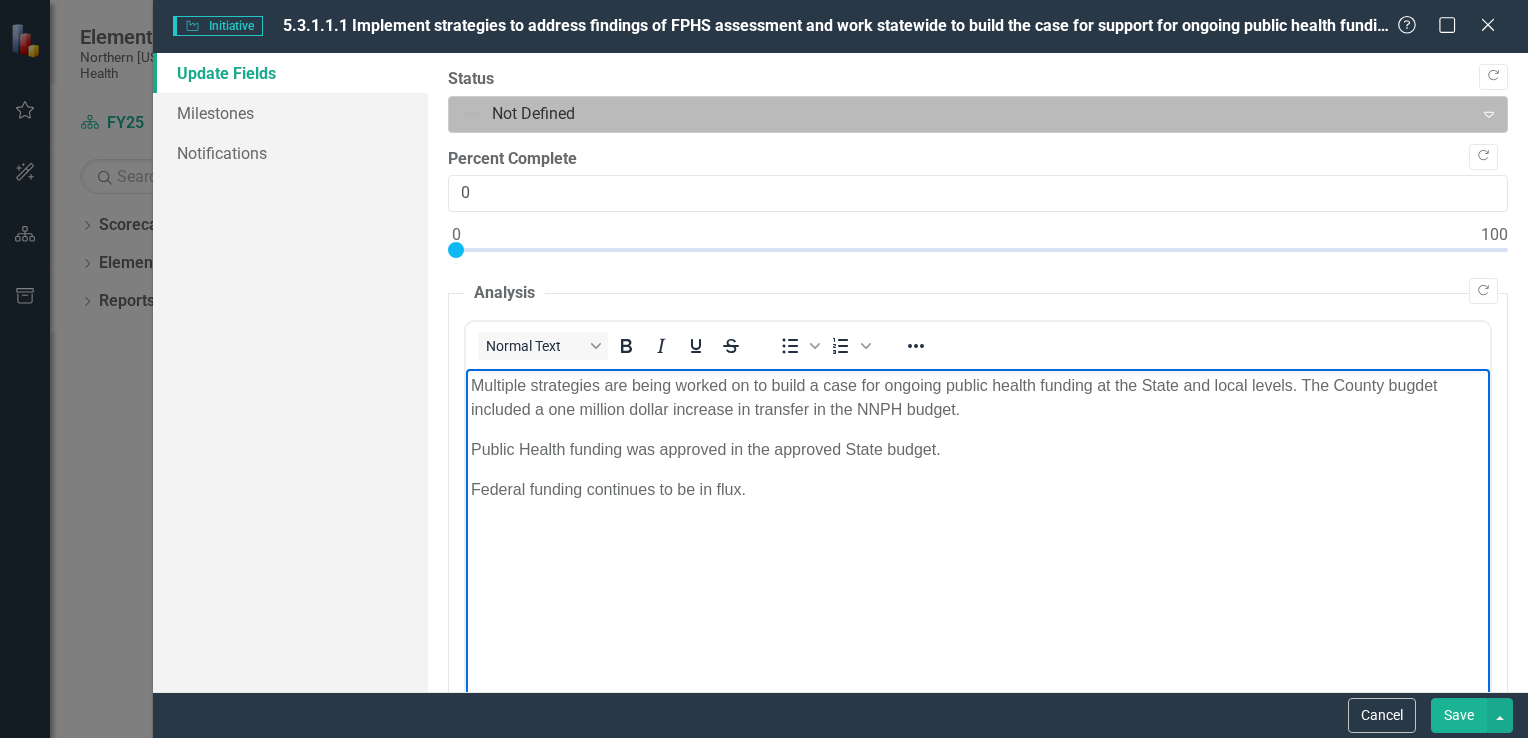 click at bounding box center [961, 114] 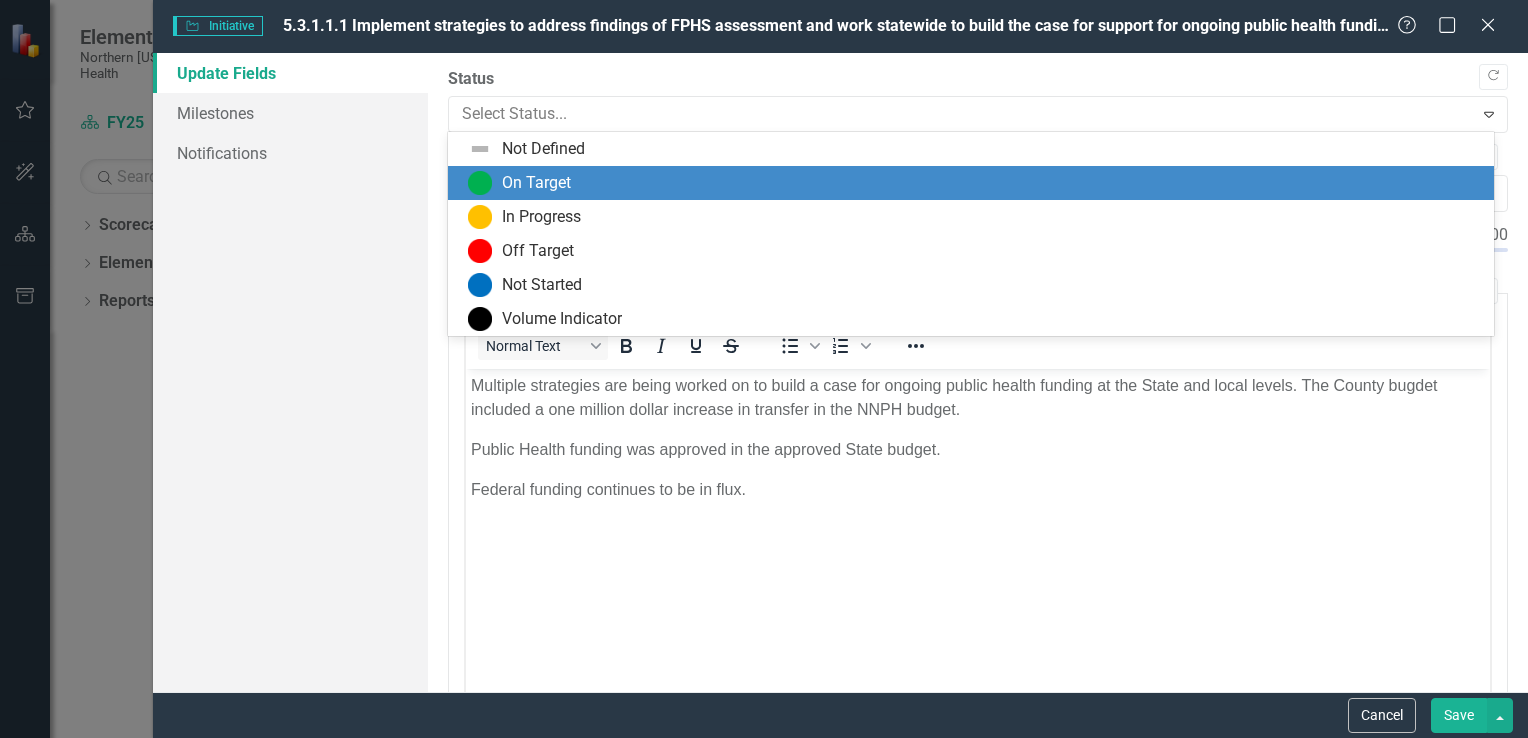 click on "On Target" at bounding box center [975, 183] 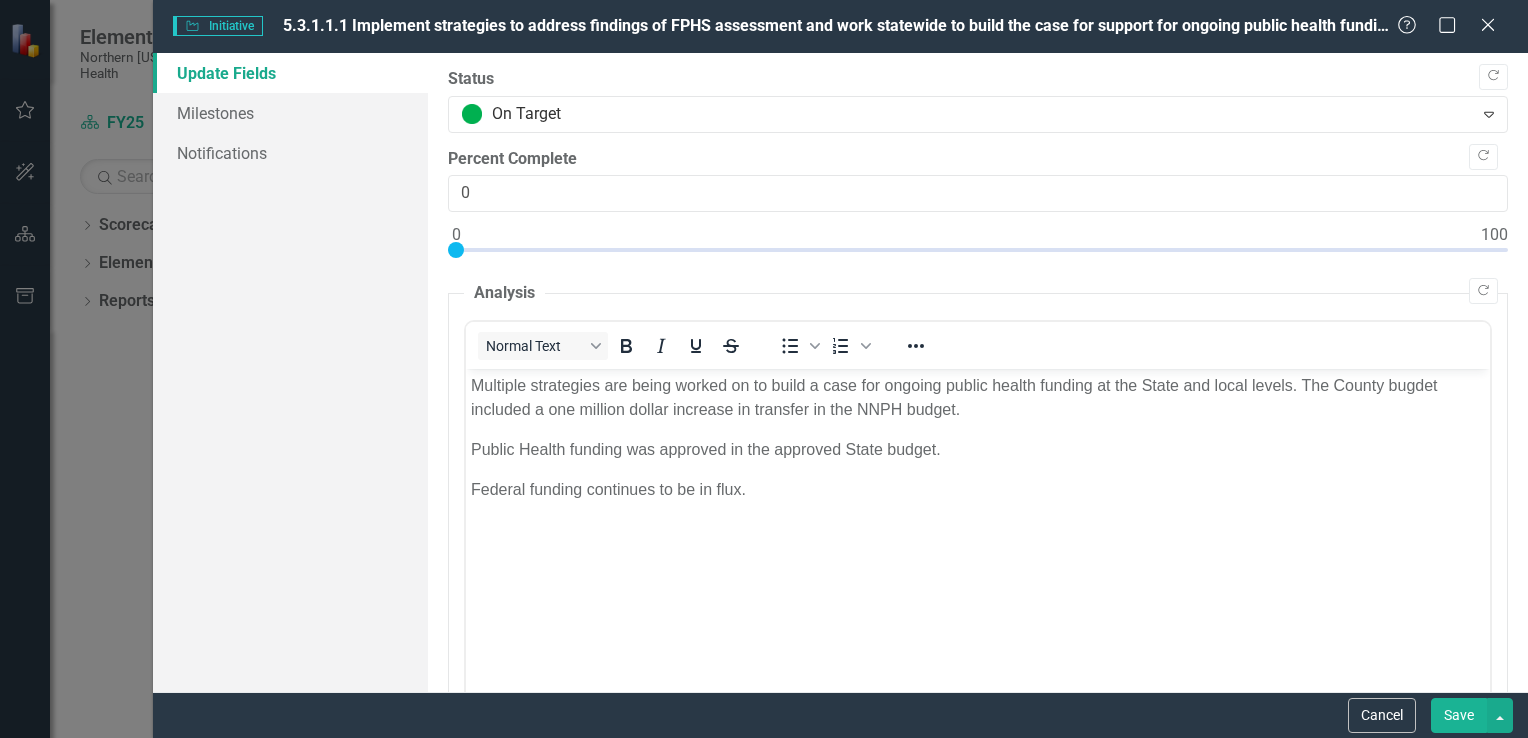 click on "Federal funding continues to be in flux." at bounding box center (977, 490) 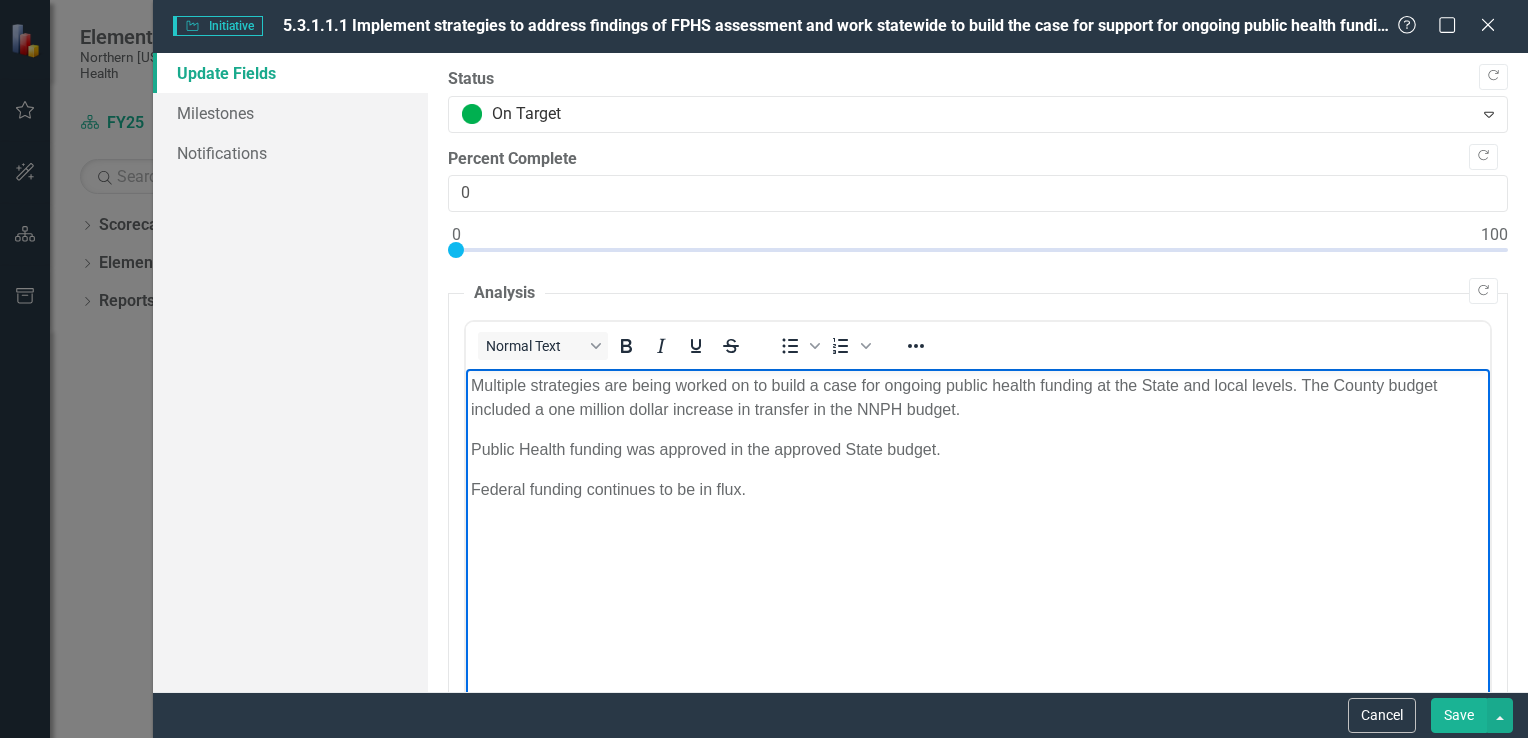 click on "Public Health funding was approved in the approved State budget." at bounding box center (977, 450) 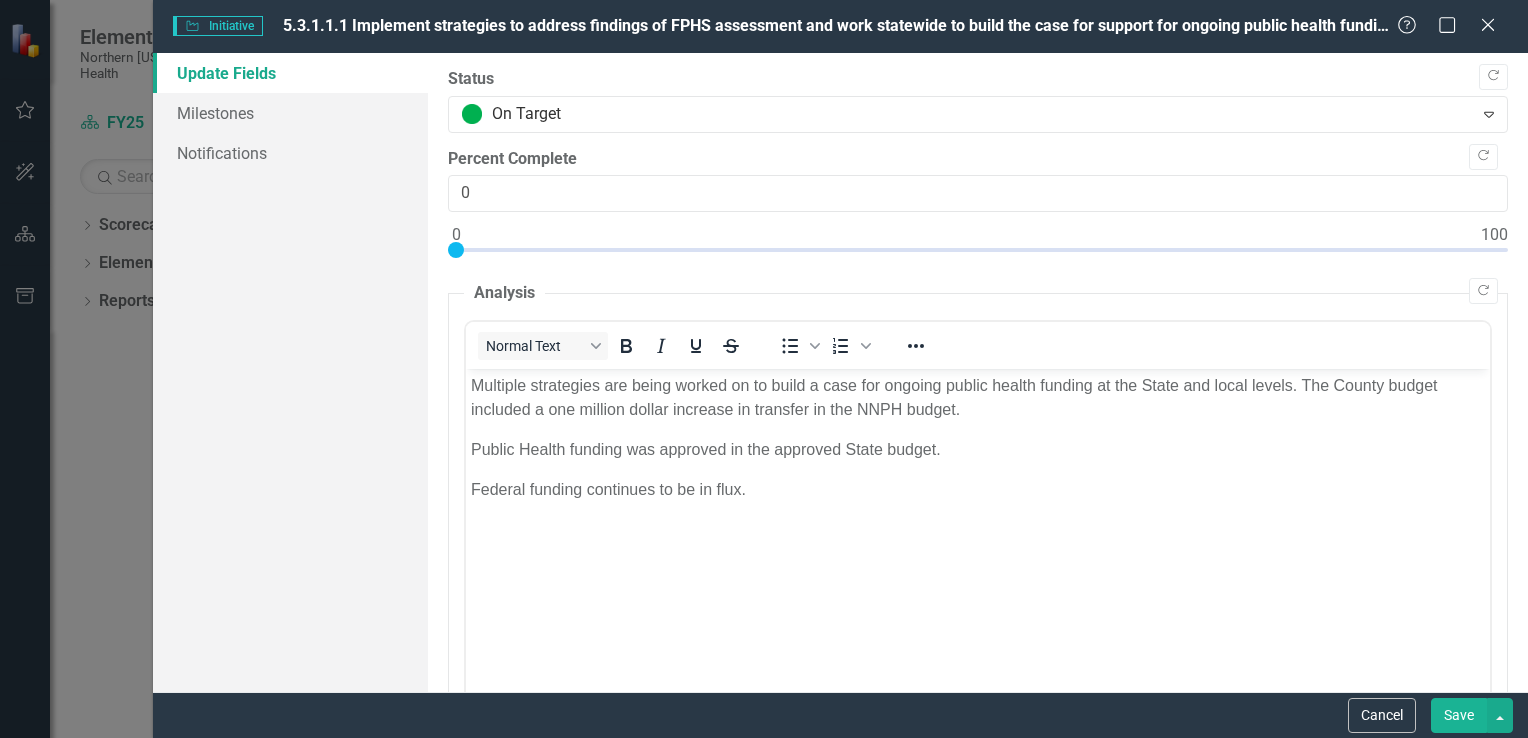 click on "Save" at bounding box center [1459, 715] 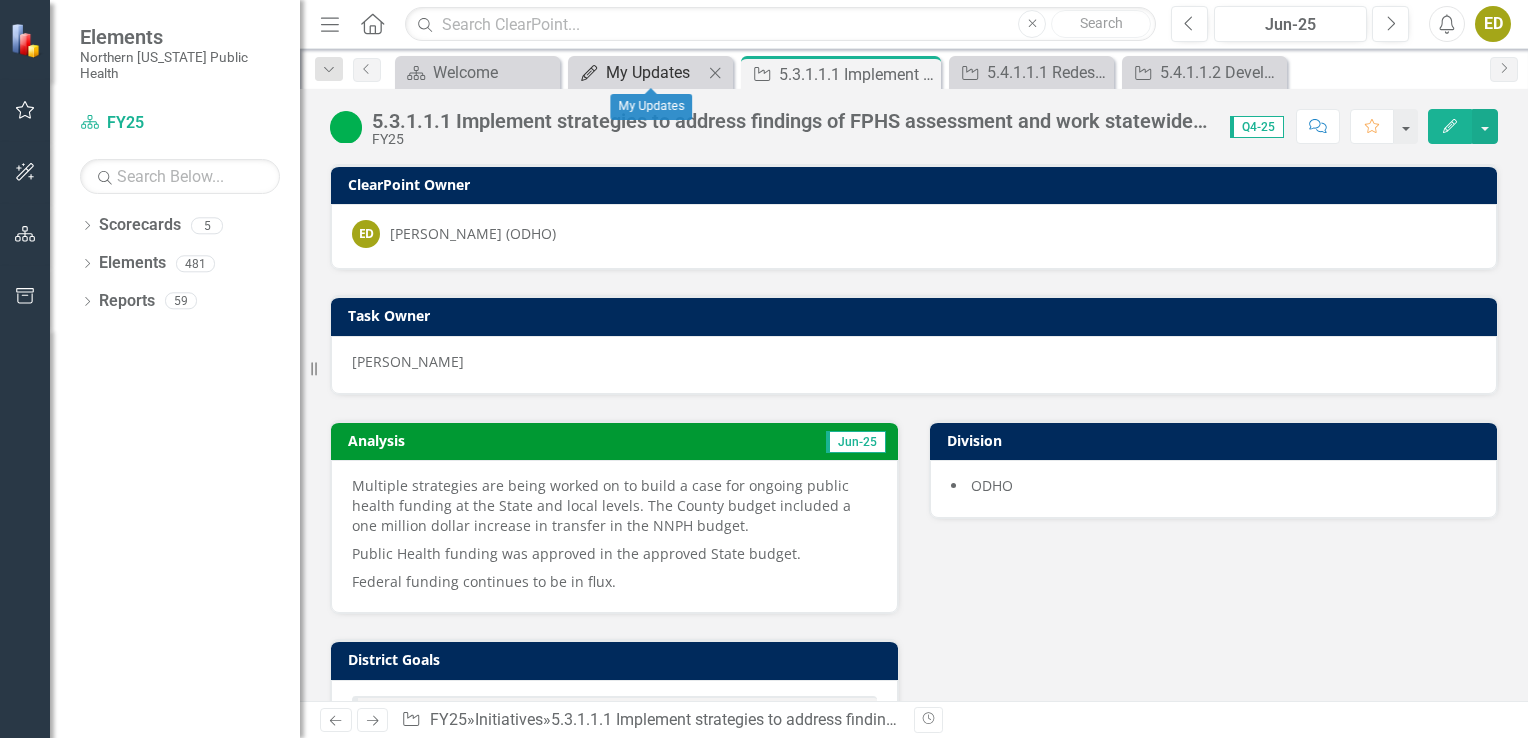 click on "My Updates" at bounding box center [654, 72] 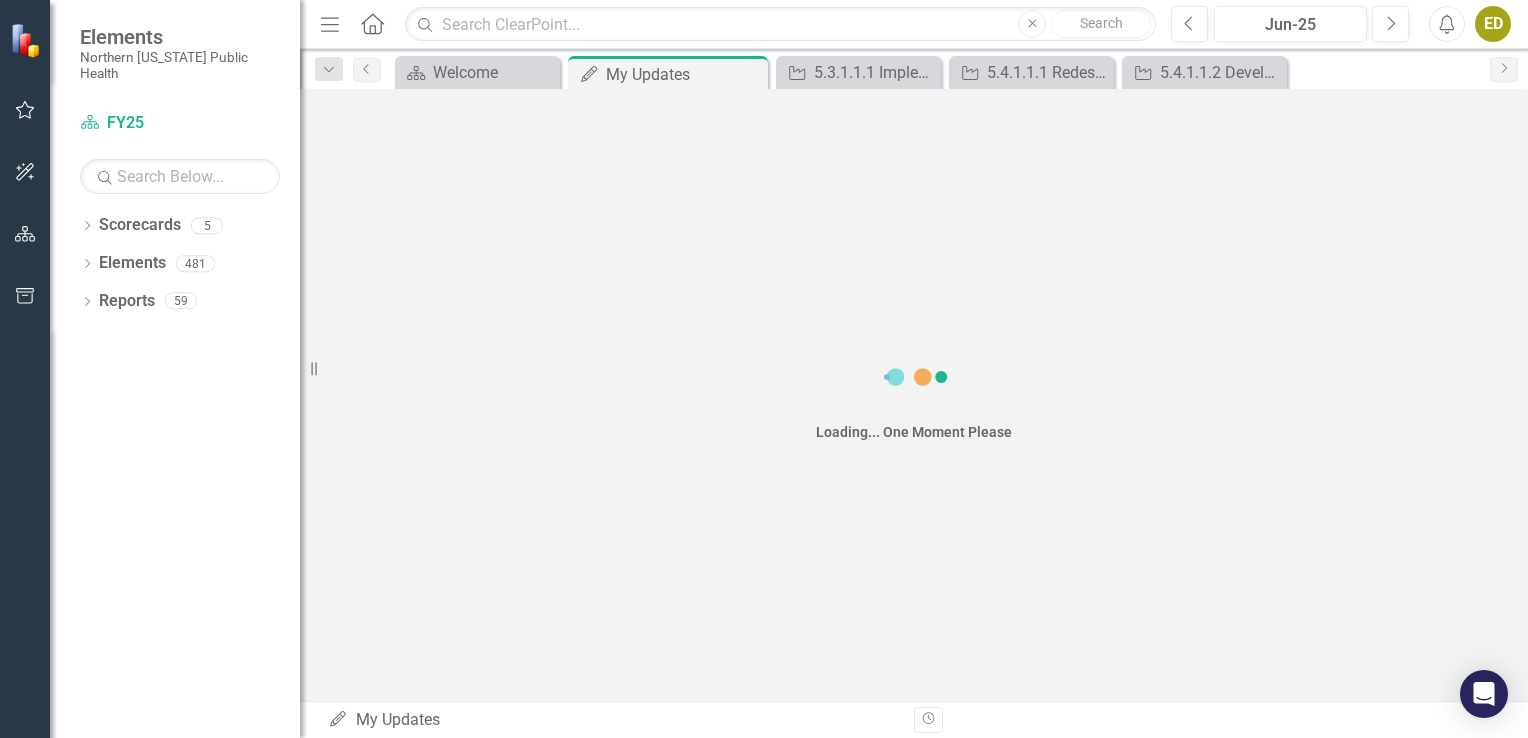 scroll, scrollTop: 0, scrollLeft: 0, axis: both 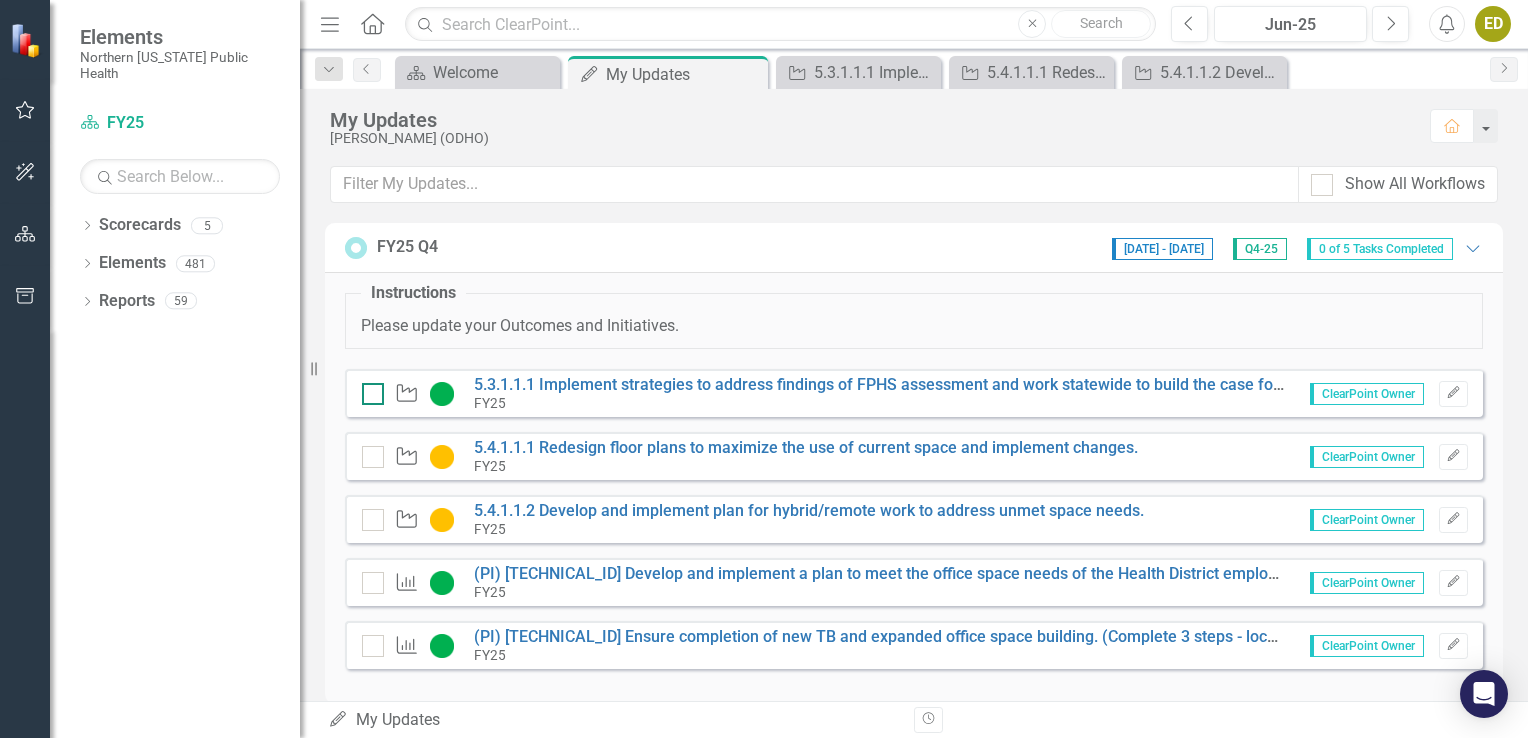 click at bounding box center [373, 394] 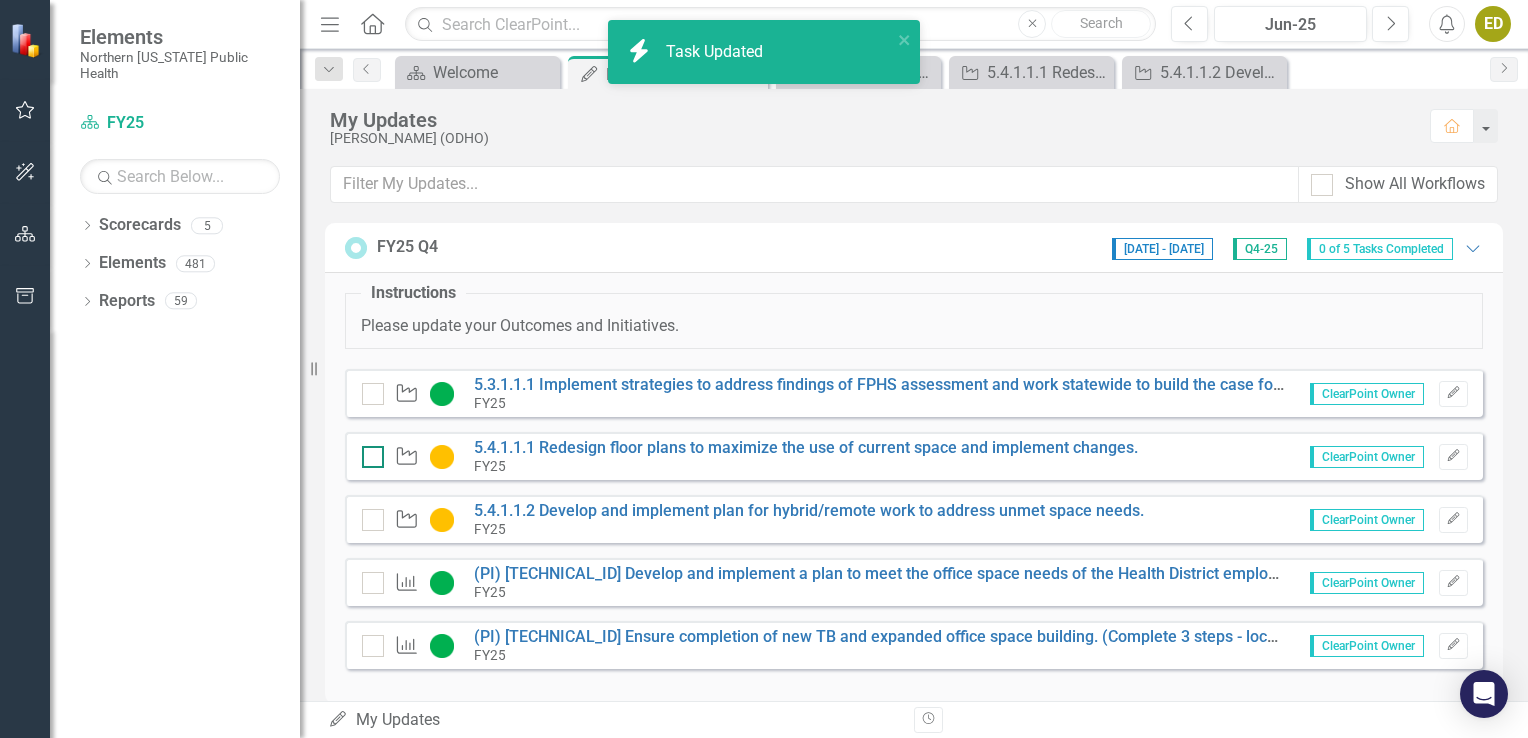 checkbox on "true" 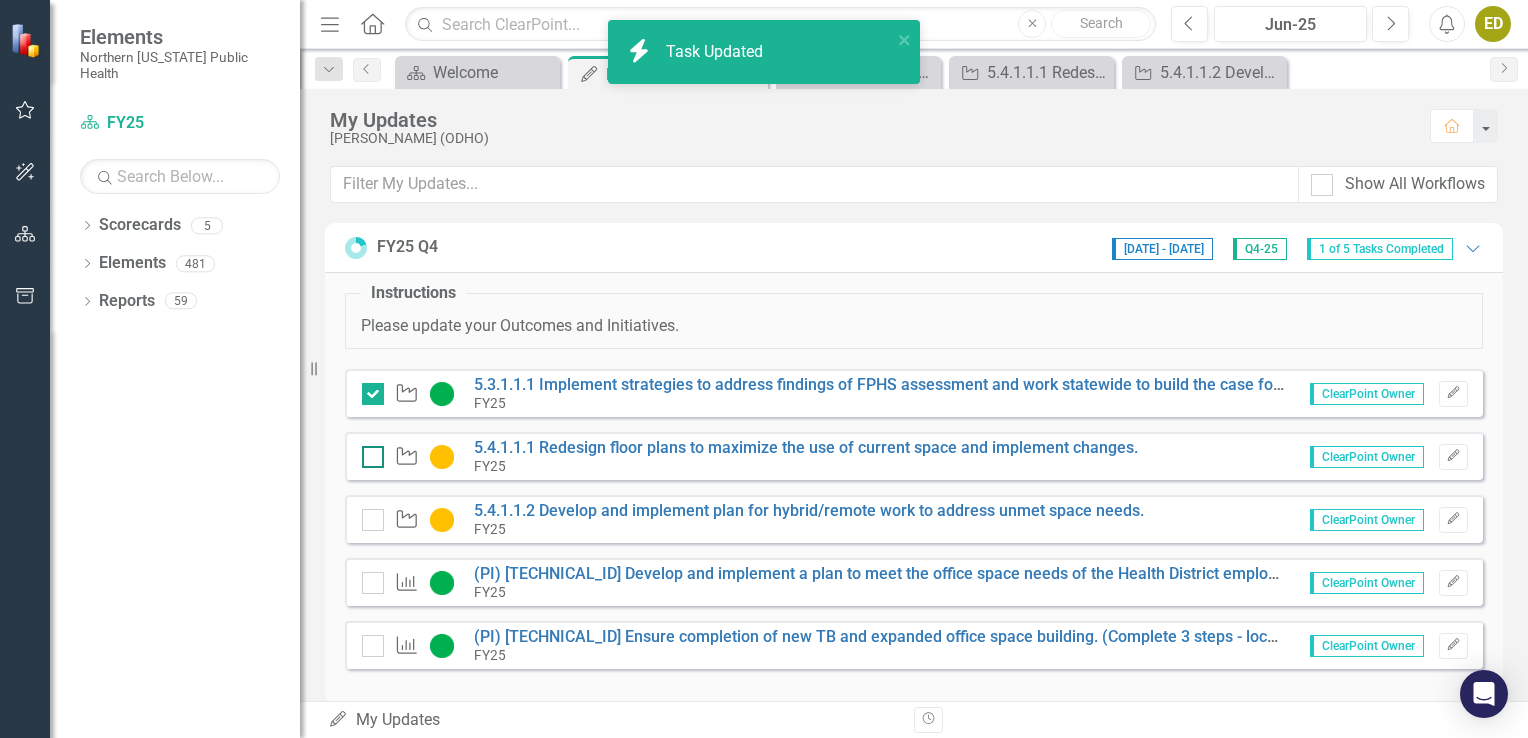 click at bounding box center [368, 452] 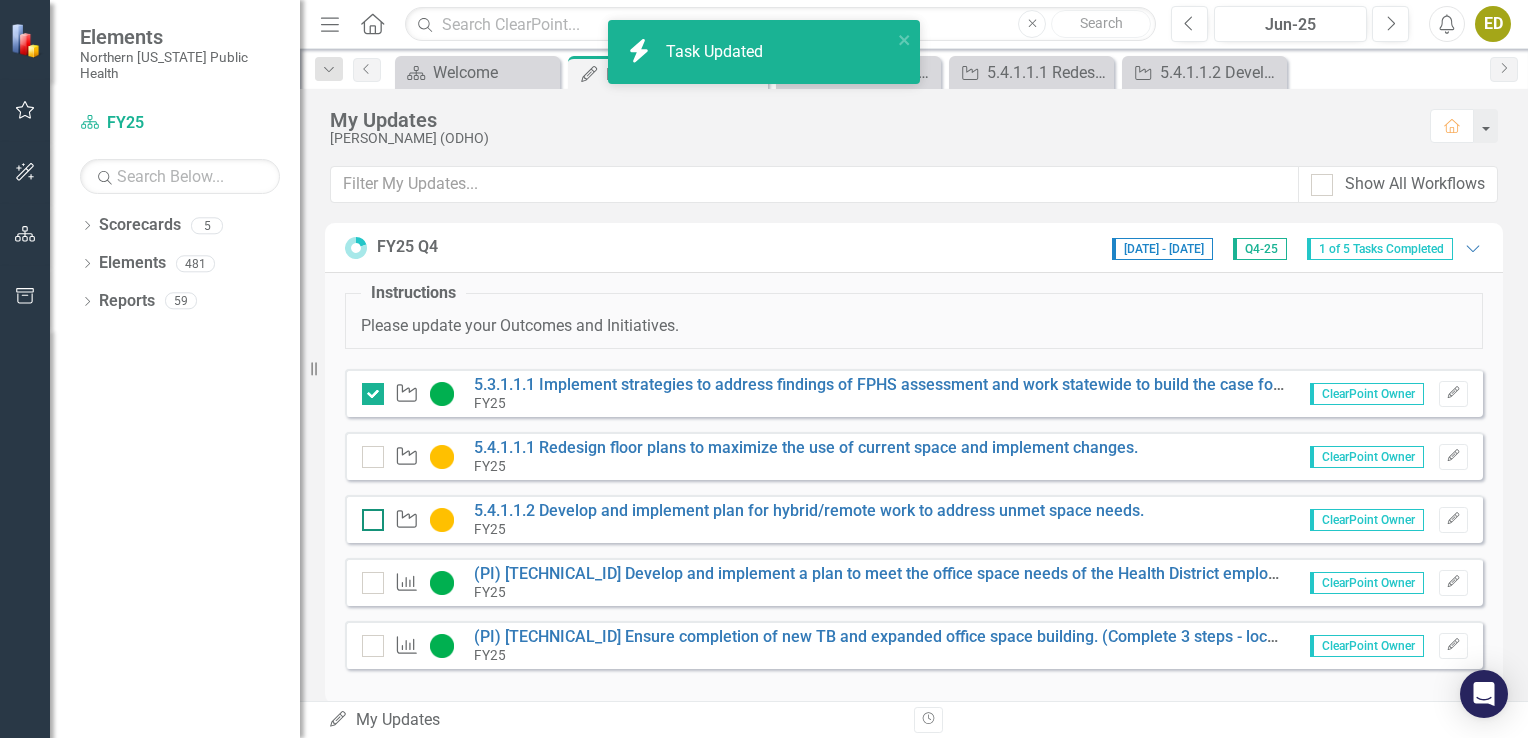checkbox on "true" 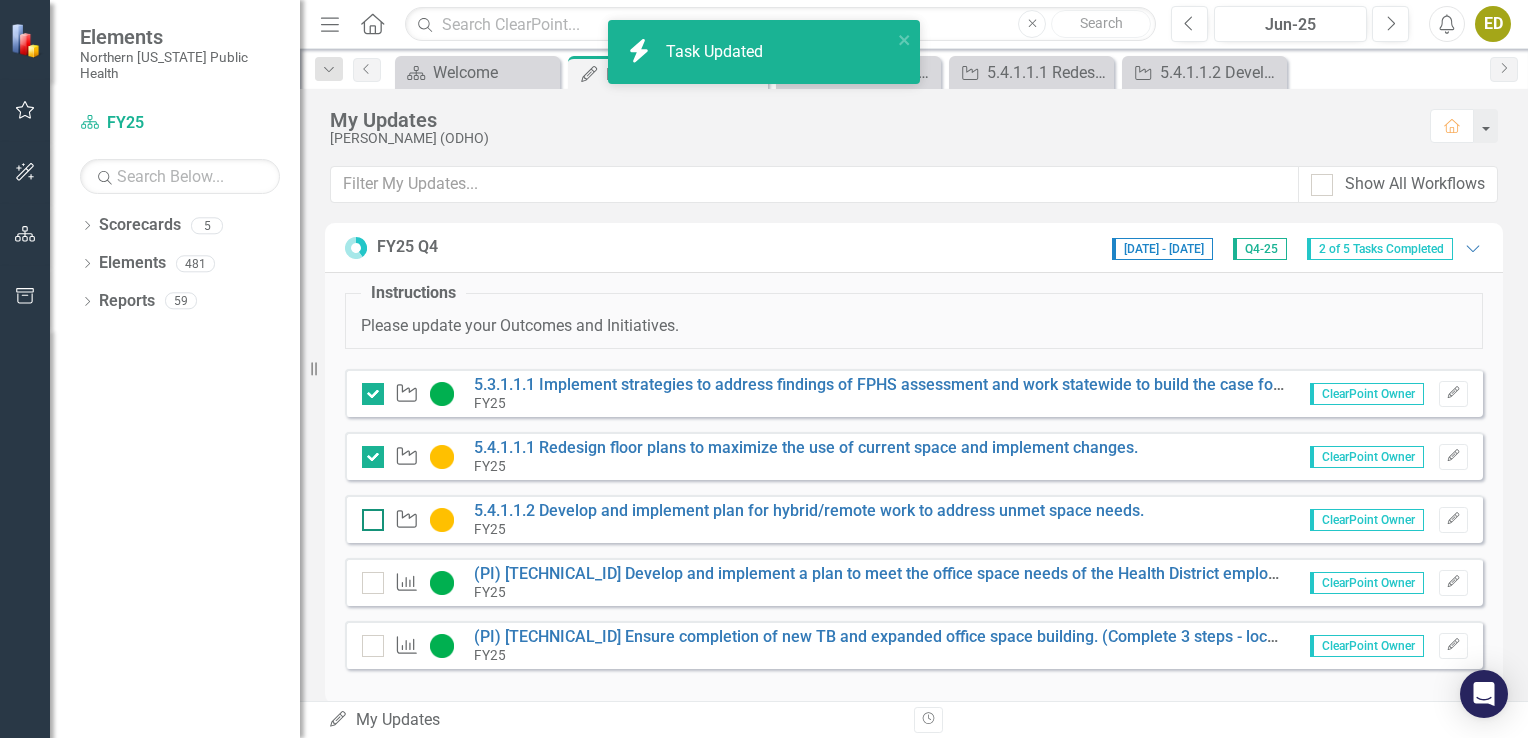 click at bounding box center [373, 520] 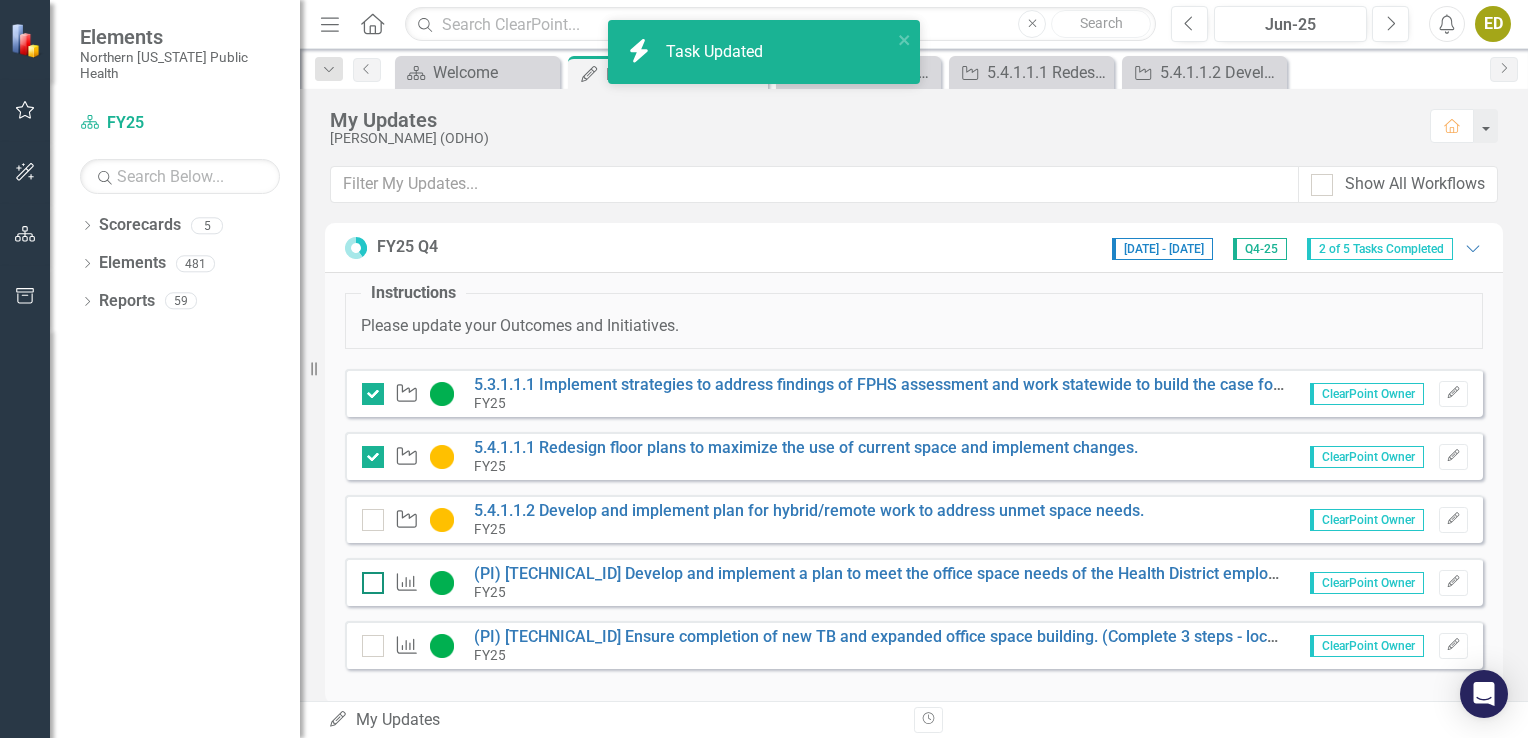 checkbox on "true" 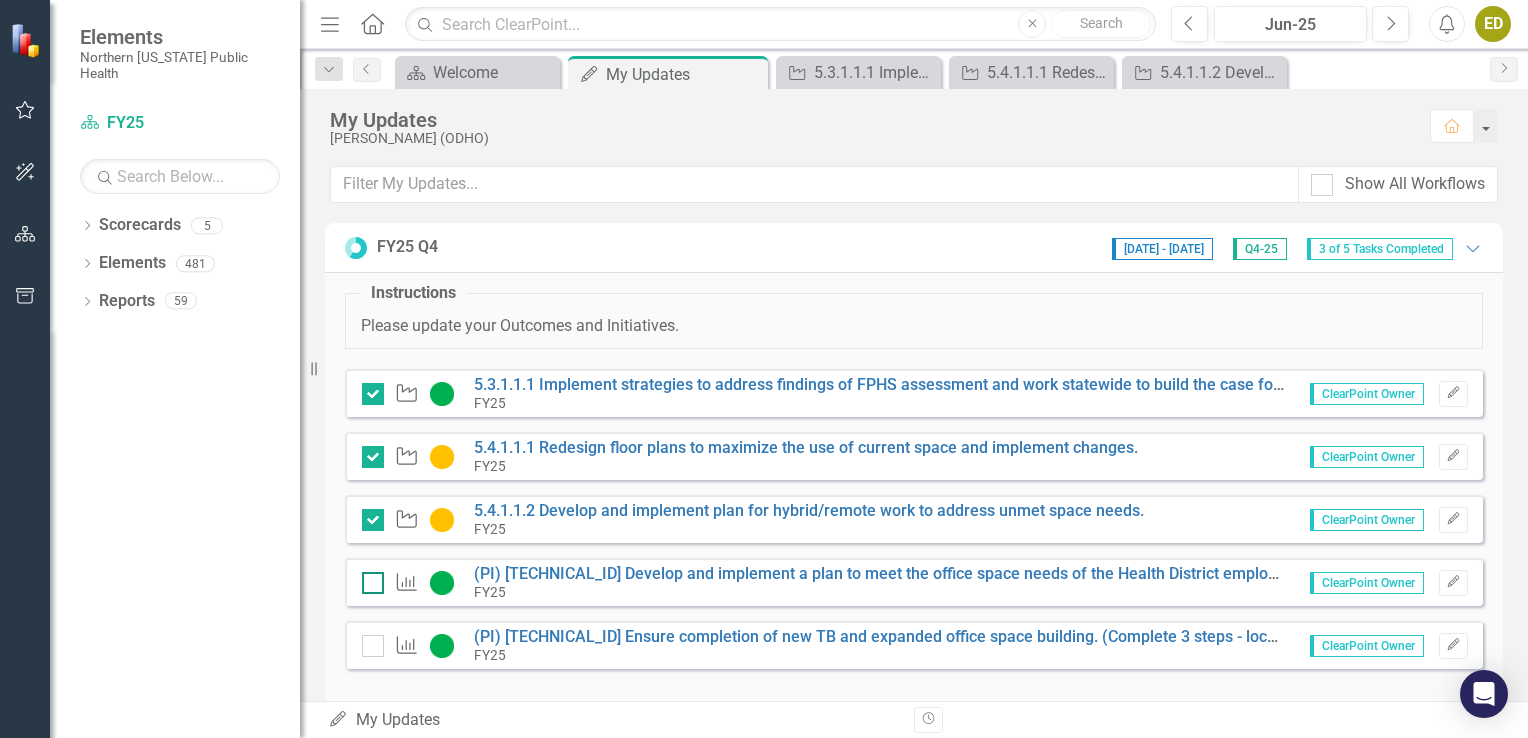 click at bounding box center (368, 578) 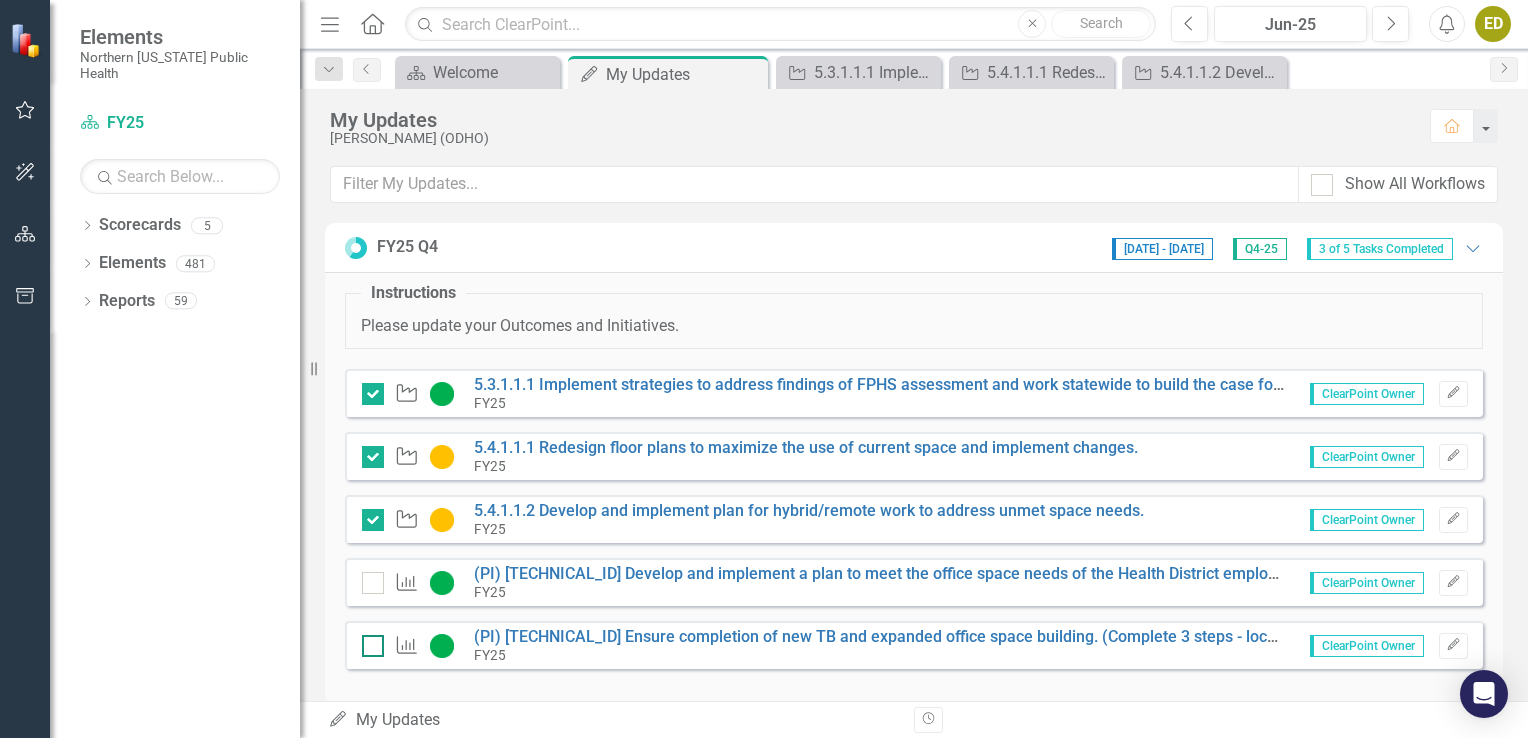 checkbox on "true" 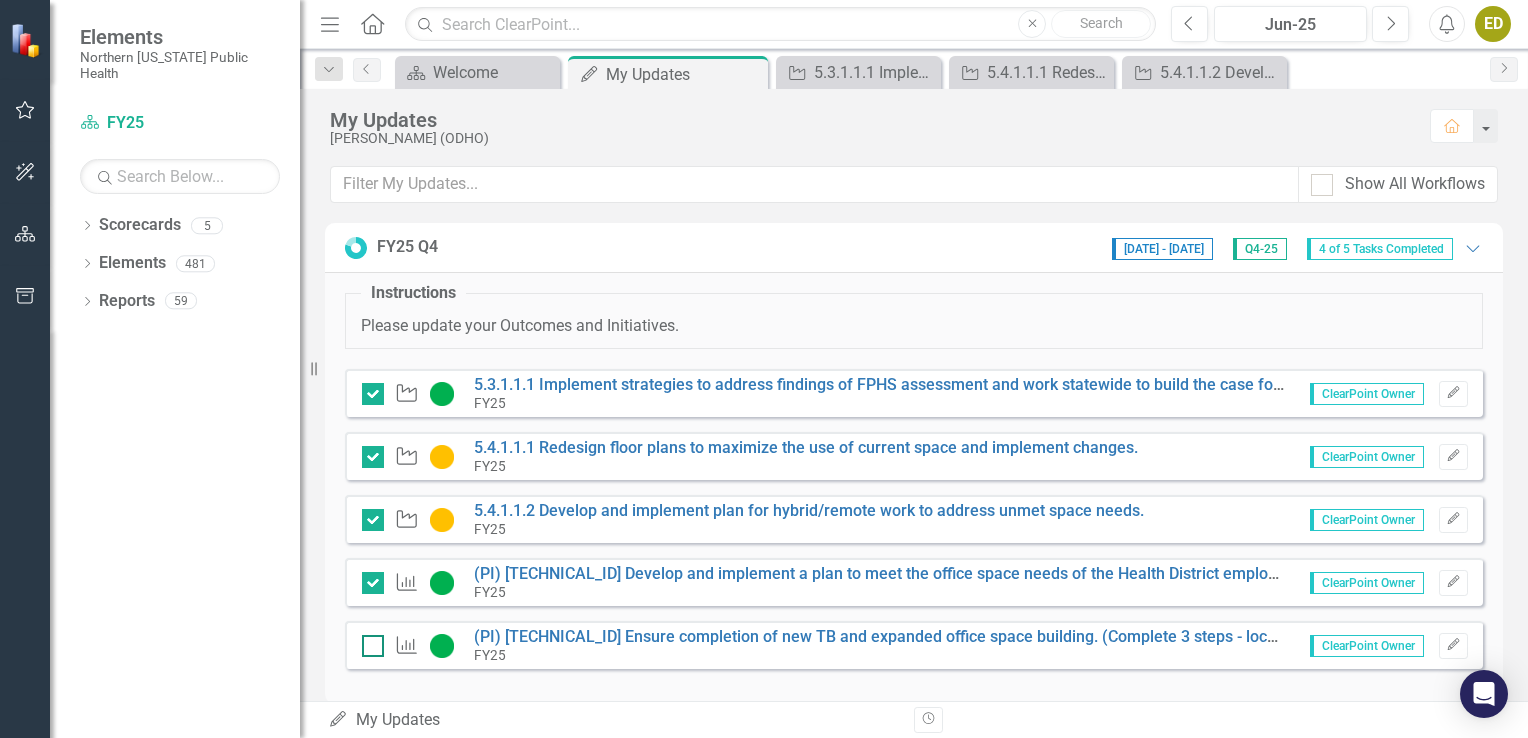 click at bounding box center (368, 641) 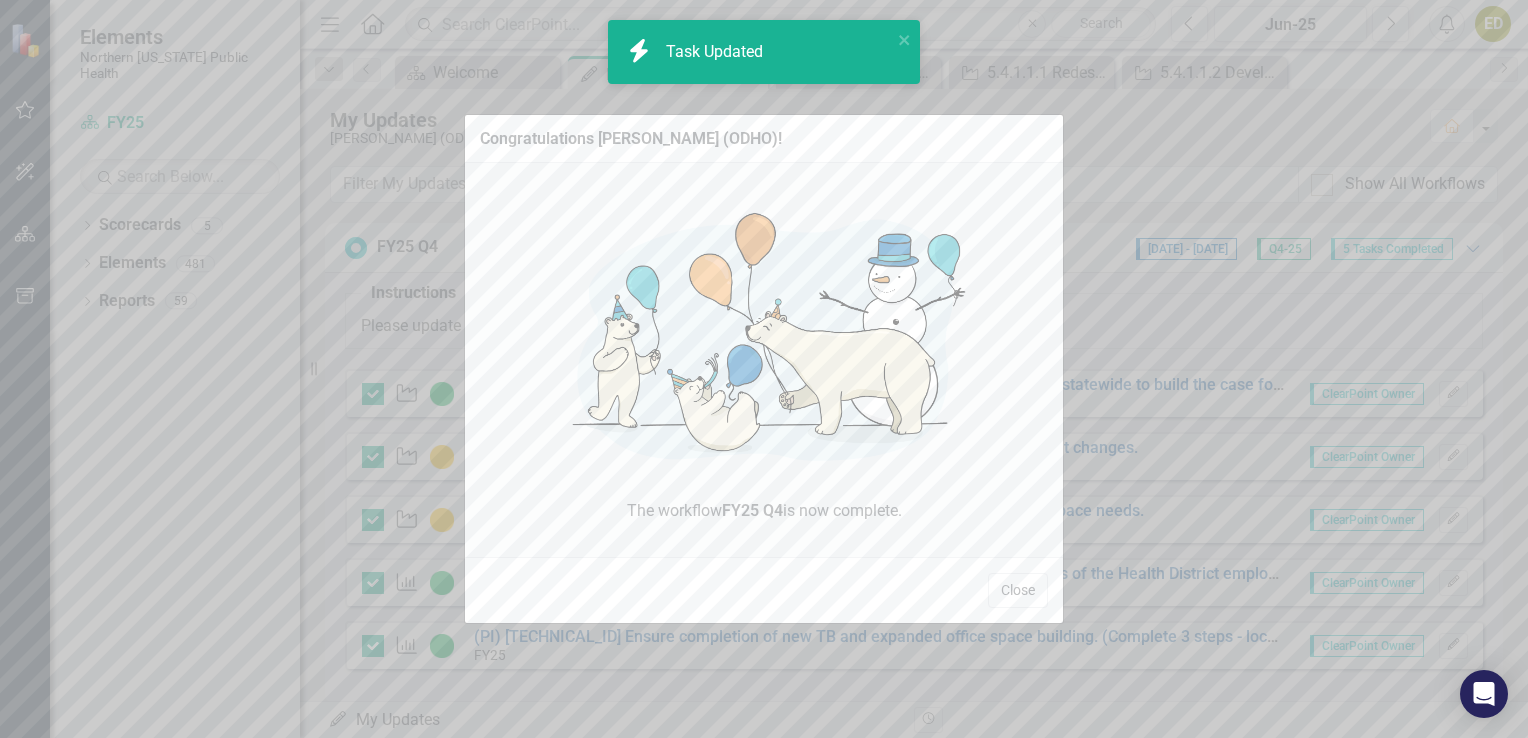 checkbox on "true" 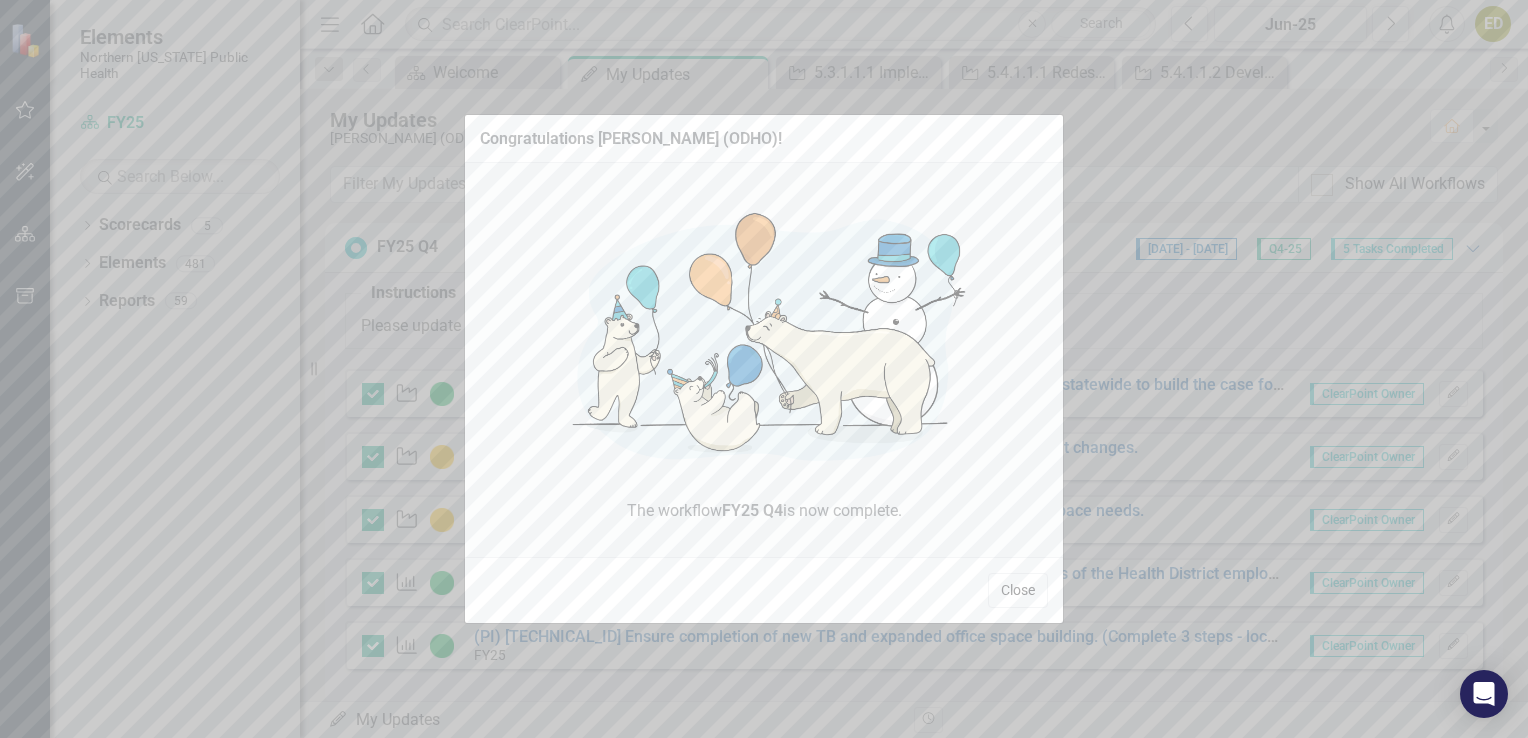 click on "Close" at bounding box center [1018, 590] 